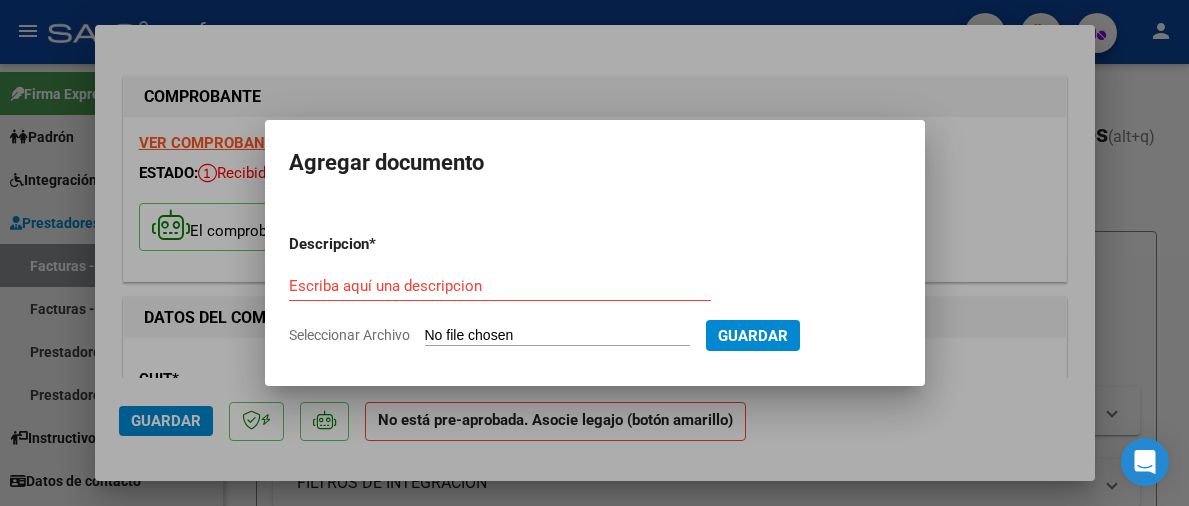 click on "Seleccionar Archivo" at bounding box center (557, 336) 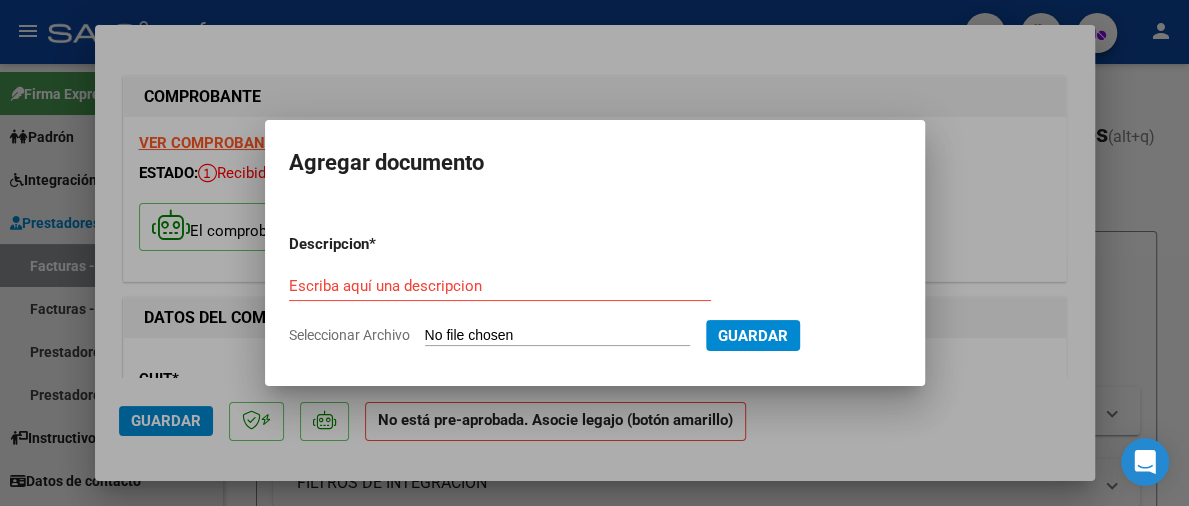 scroll, scrollTop: 2082, scrollLeft: 0, axis: vertical 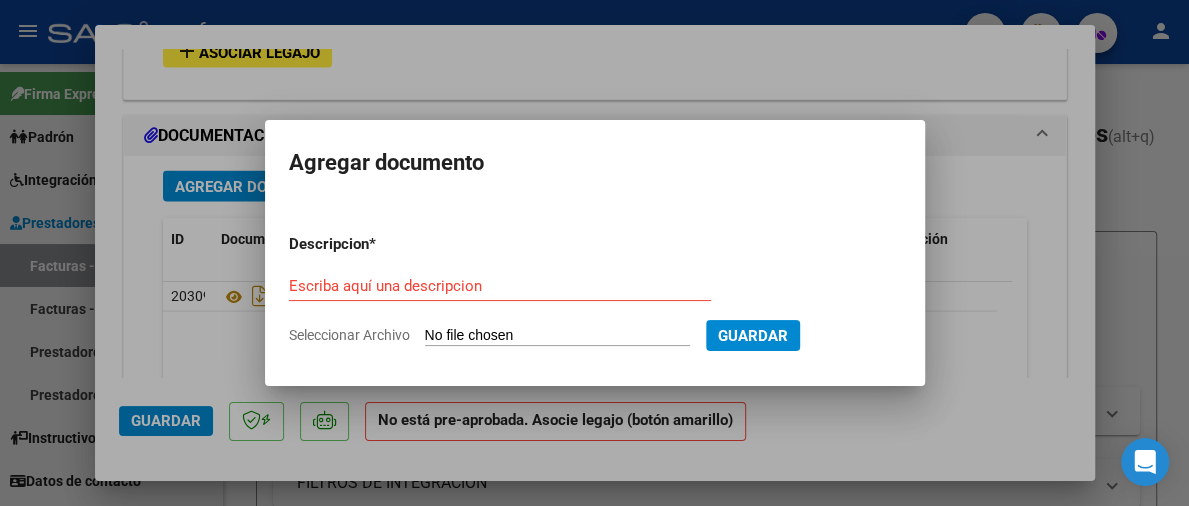type on "C:\fakepath\order_[NUMBER].pdf" 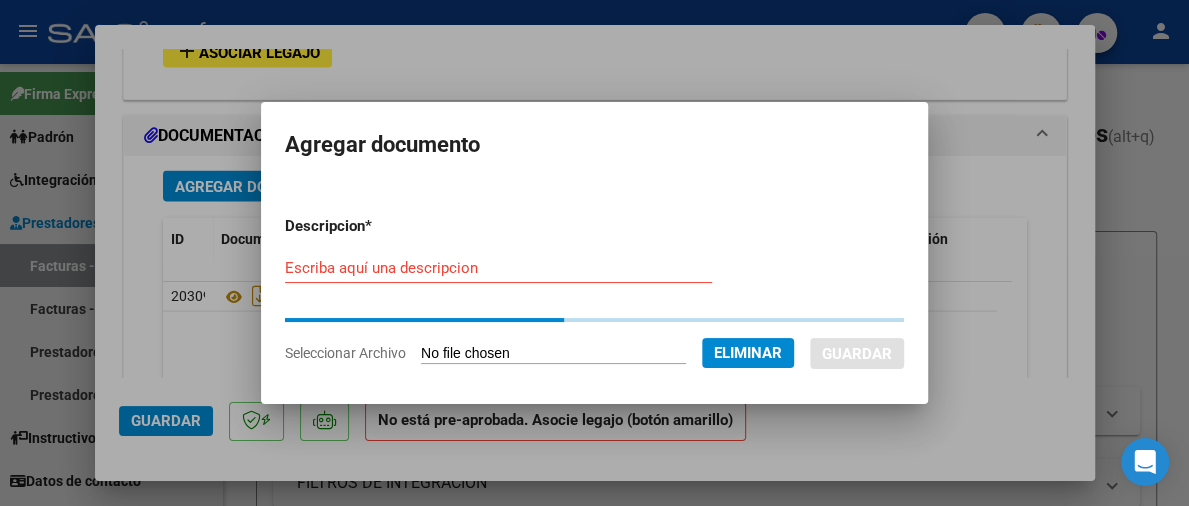 click on "Escriba aquí una descripcion" at bounding box center [498, 277] 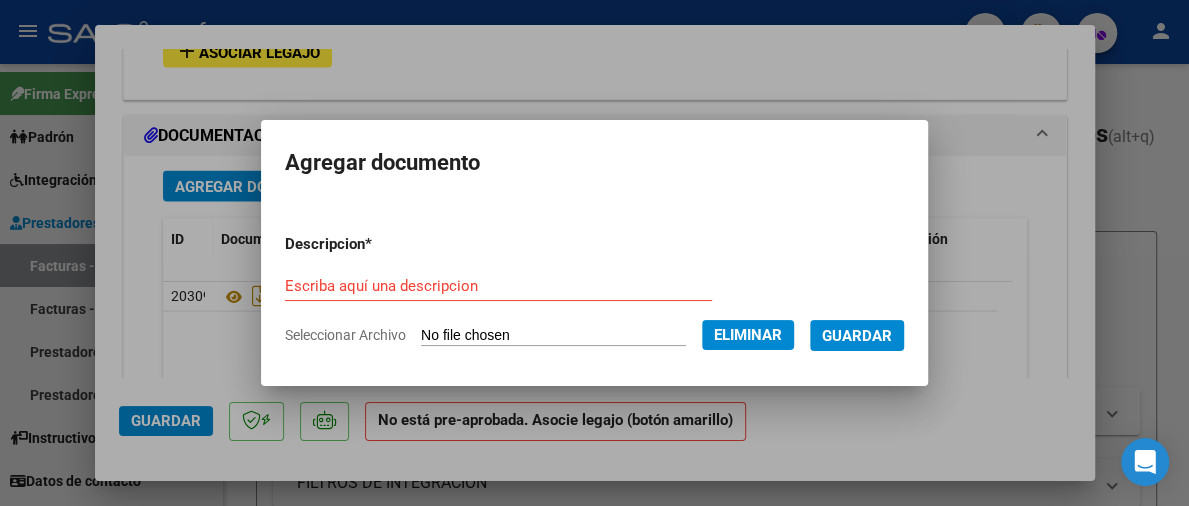 click on "Escriba aquí una descripcion" at bounding box center [498, 286] 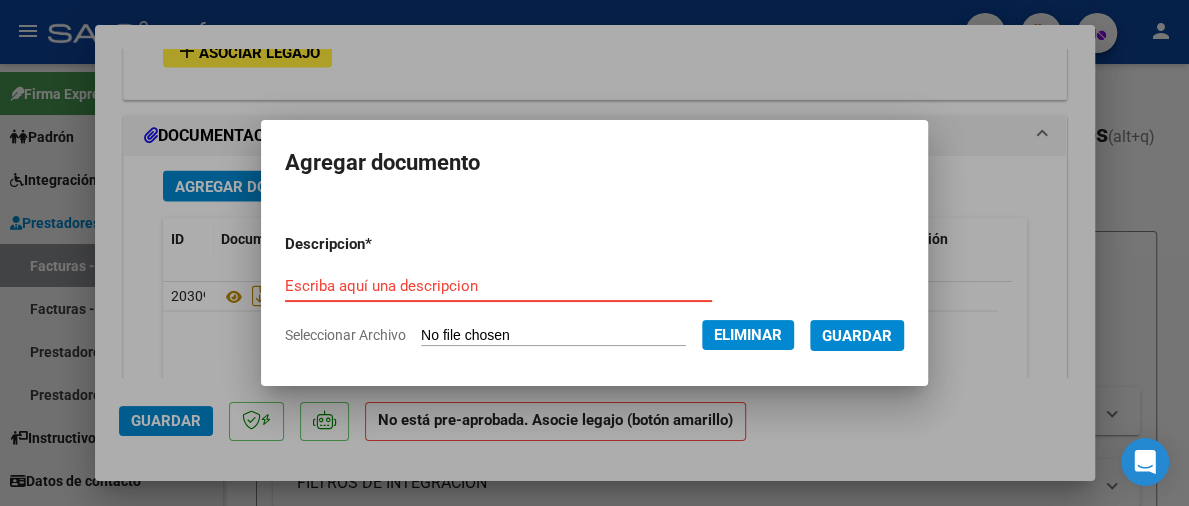 click on "Escriba aquí una descripcion" at bounding box center (498, 286) 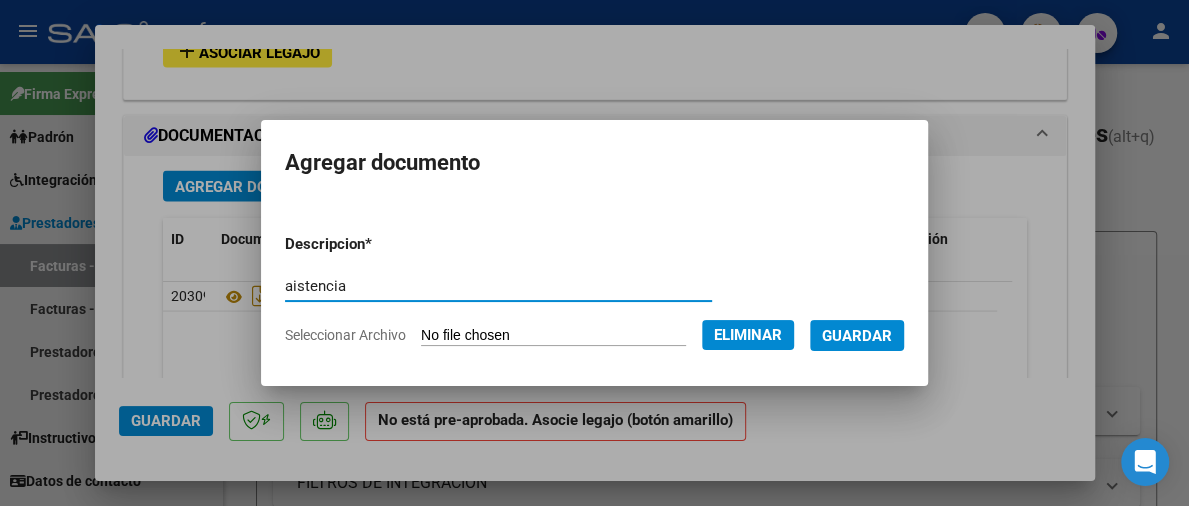 click on "aistencia" at bounding box center (498, 286) 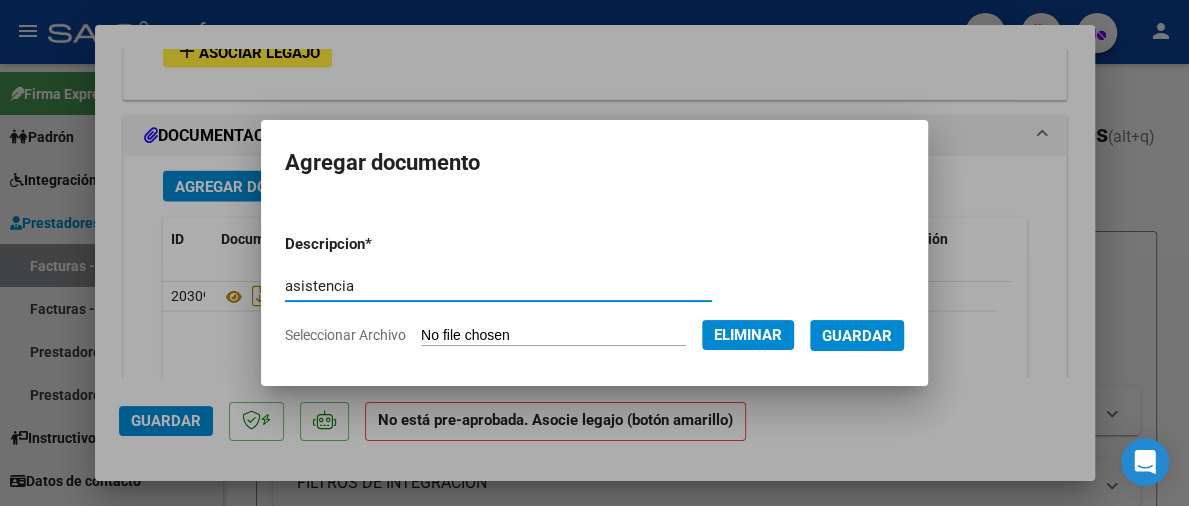 type on "asistencia" 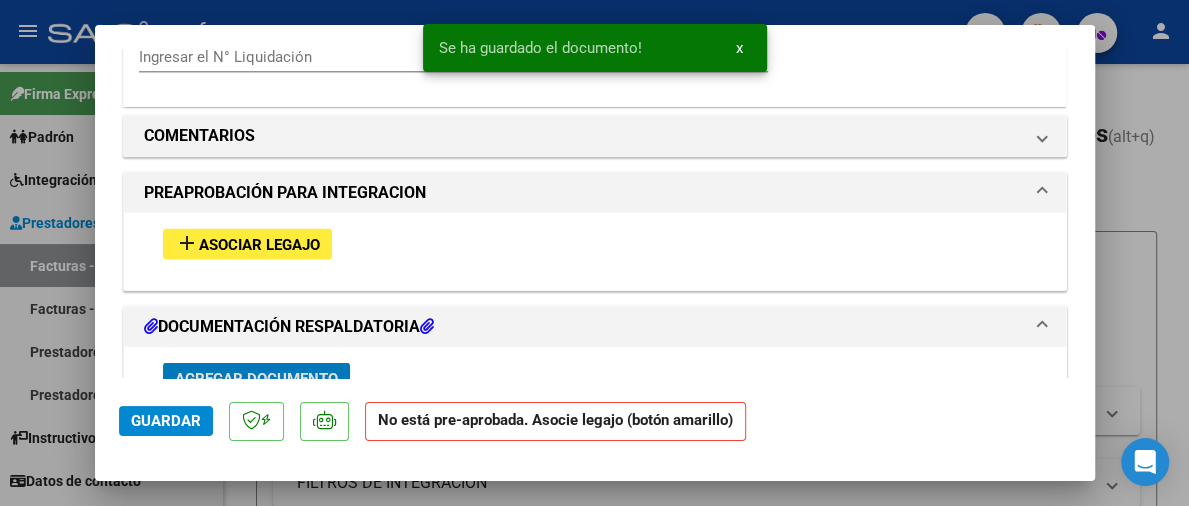 scroll, scrollTop: 1882, scrollLeft: 0, axis: vertical 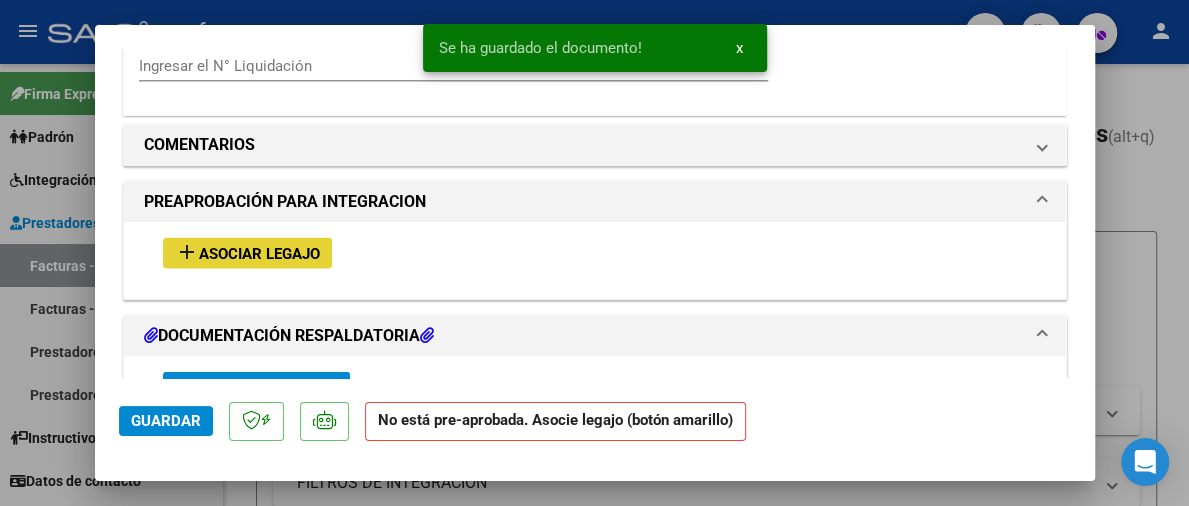 click on "Asociar Legajo" at bounding box center (259, 253) 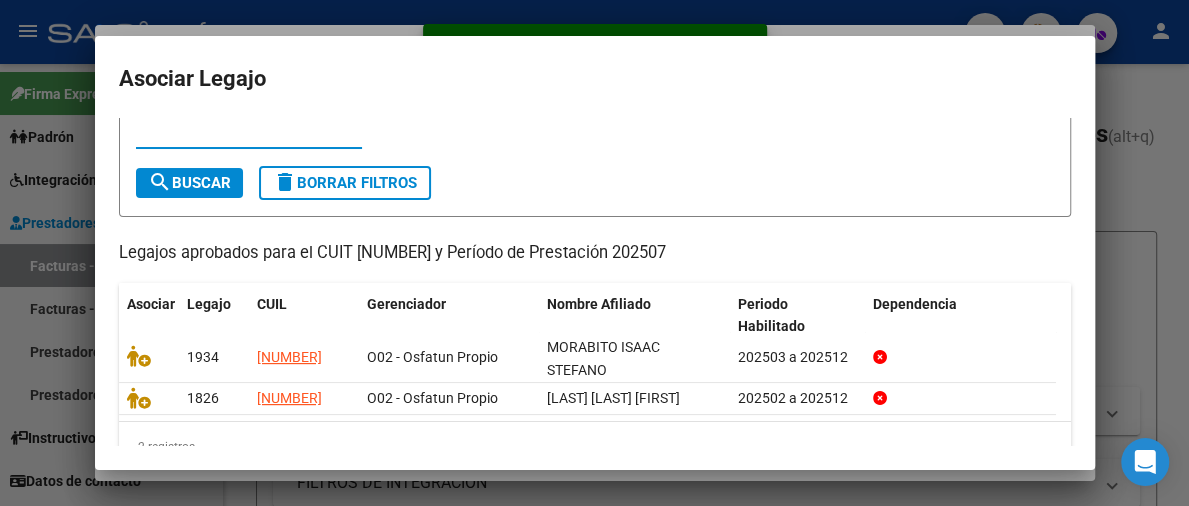 scroll, scrollTop: 106, scrollLeft: 0, axis: vertical 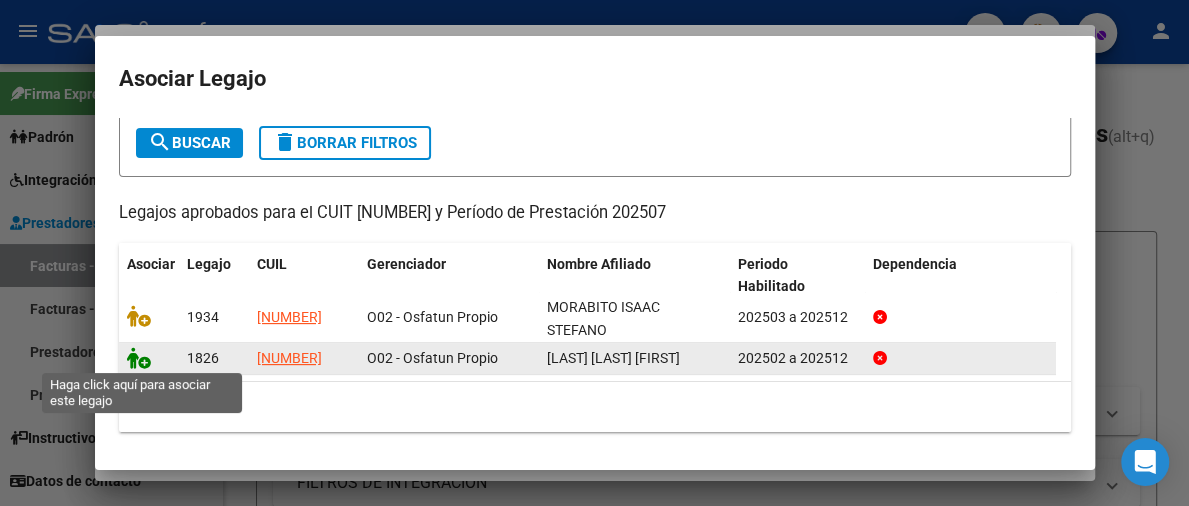 click 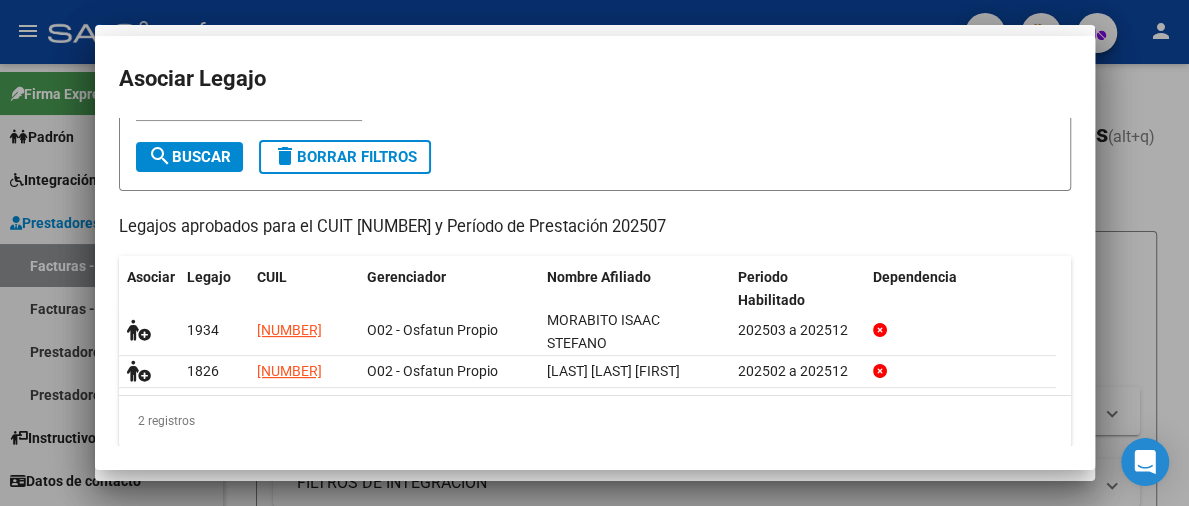 scroll, scrollTop: 1934, scrollLeft: 0, axis: vertical 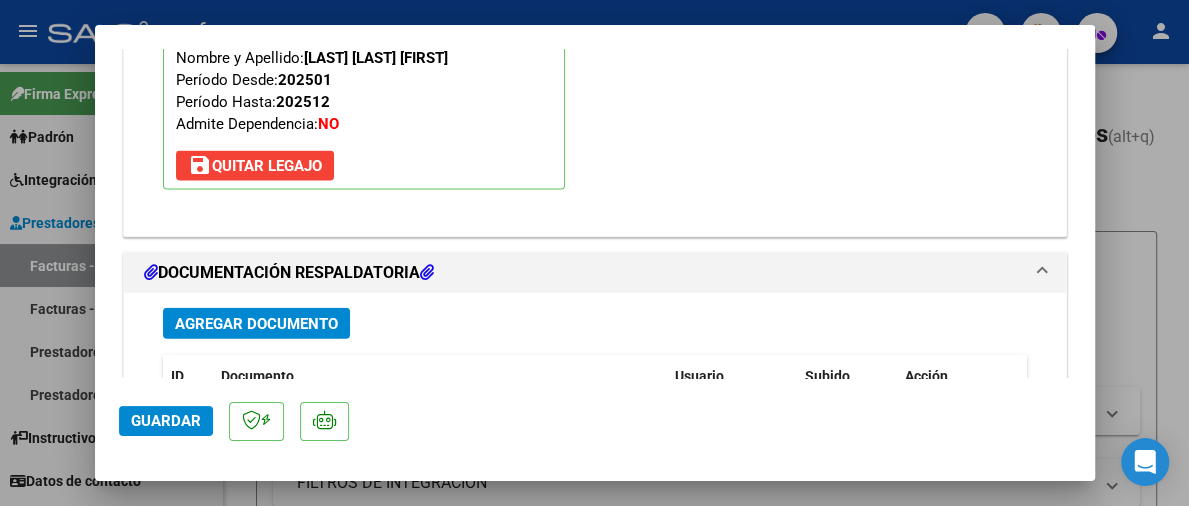 click on "Guardar" 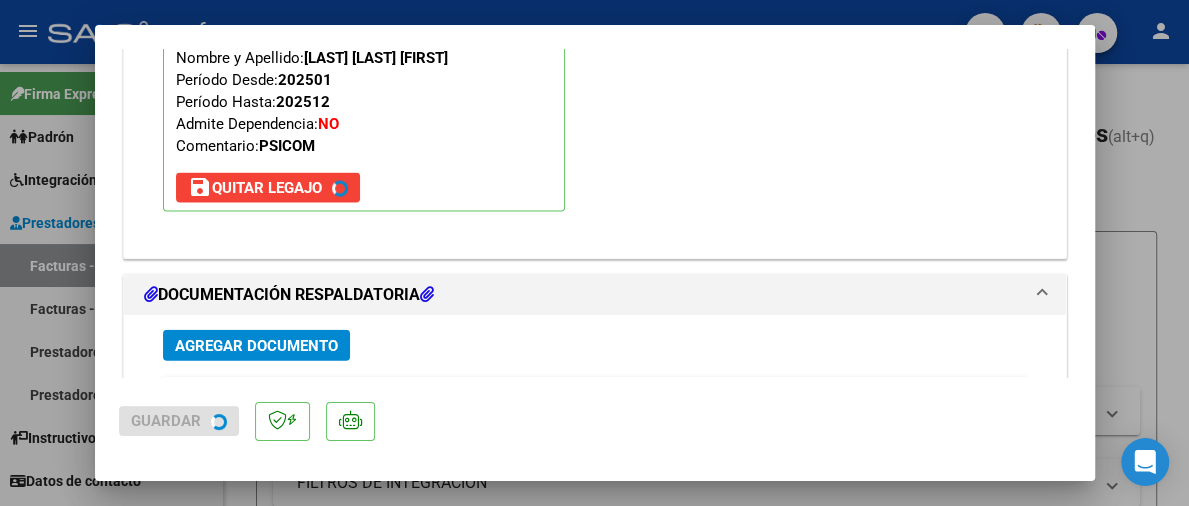 drag, startPoint x: 1165, startPoint y: 156, endPoint x: 1015, endPoint y: 138, distance: 151.07614 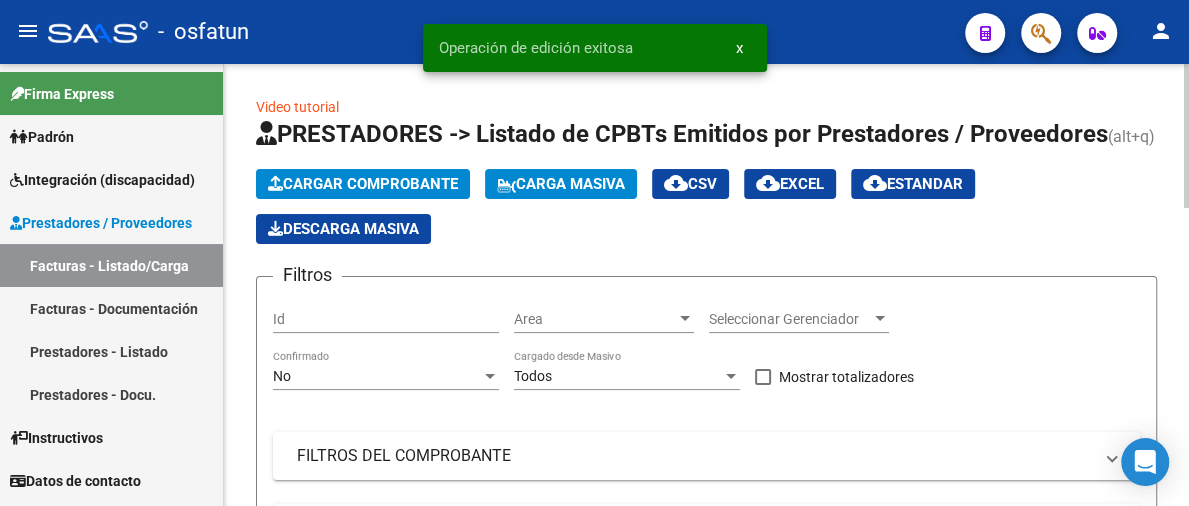 click on "Cargar Comprobante" 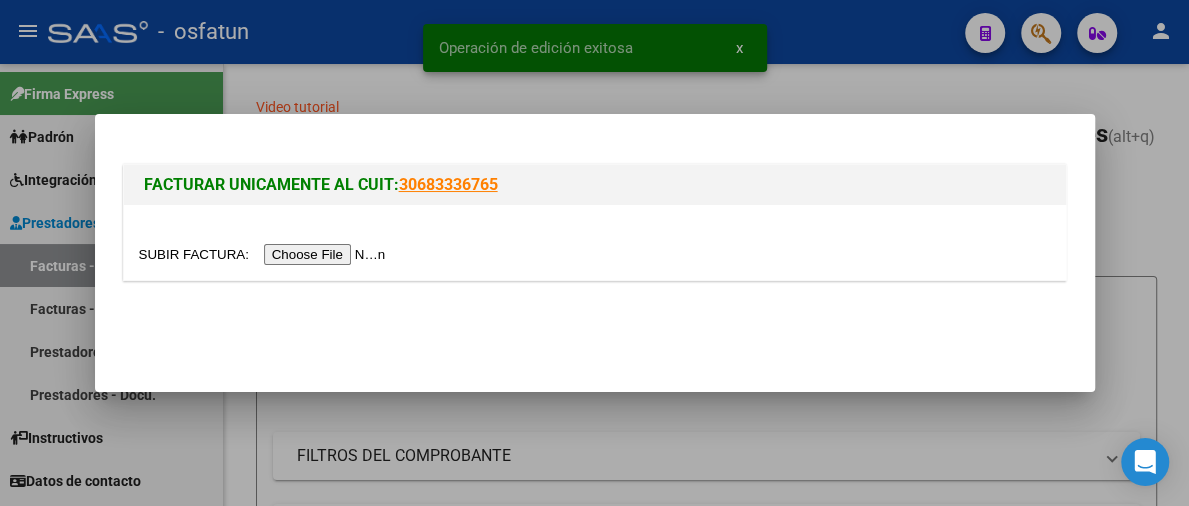 click at bounding box center [265, 254] 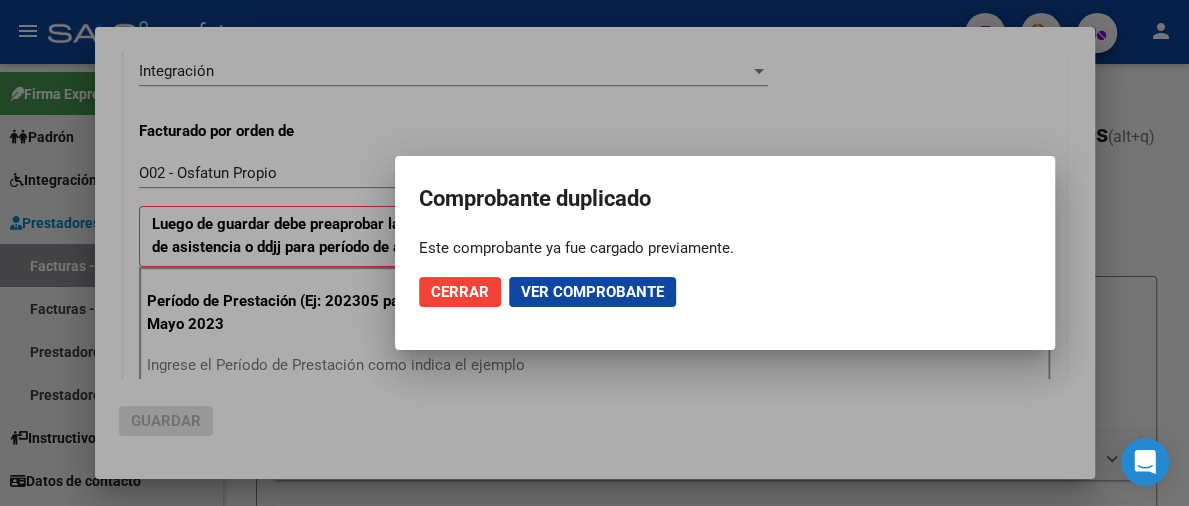 scroll, scrollTop: 712, scrollLeft: 0, axis: vertical 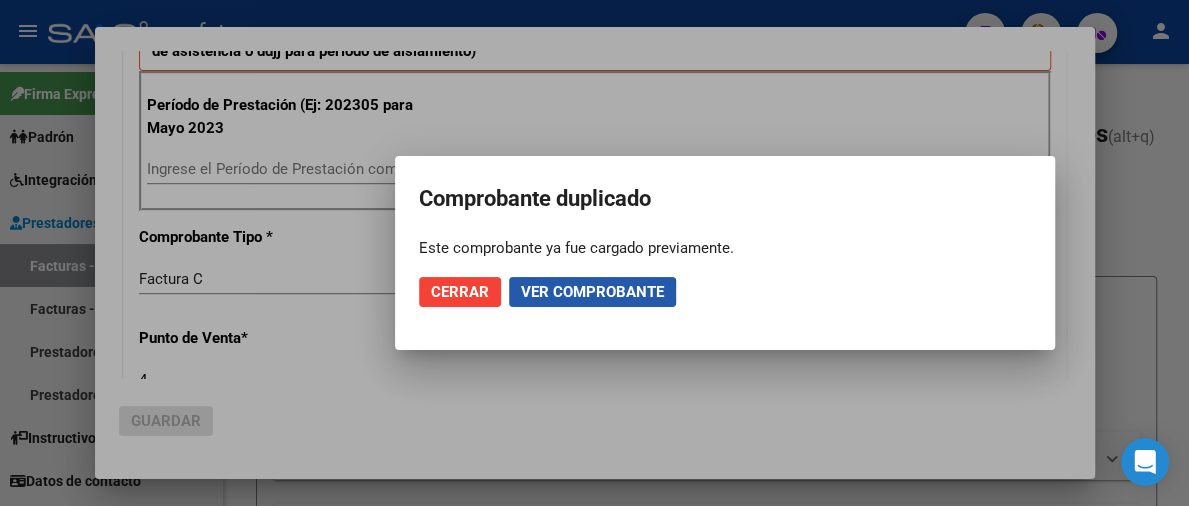 click on "Ver comprobante" 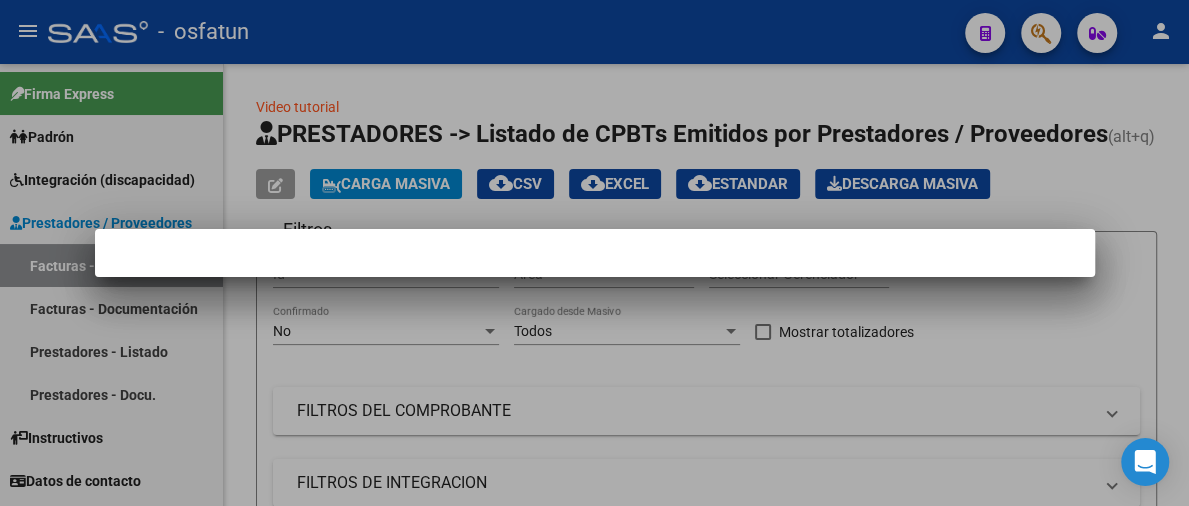 scroll, scrollTop: 0, scrollLeft: 0, axis: both 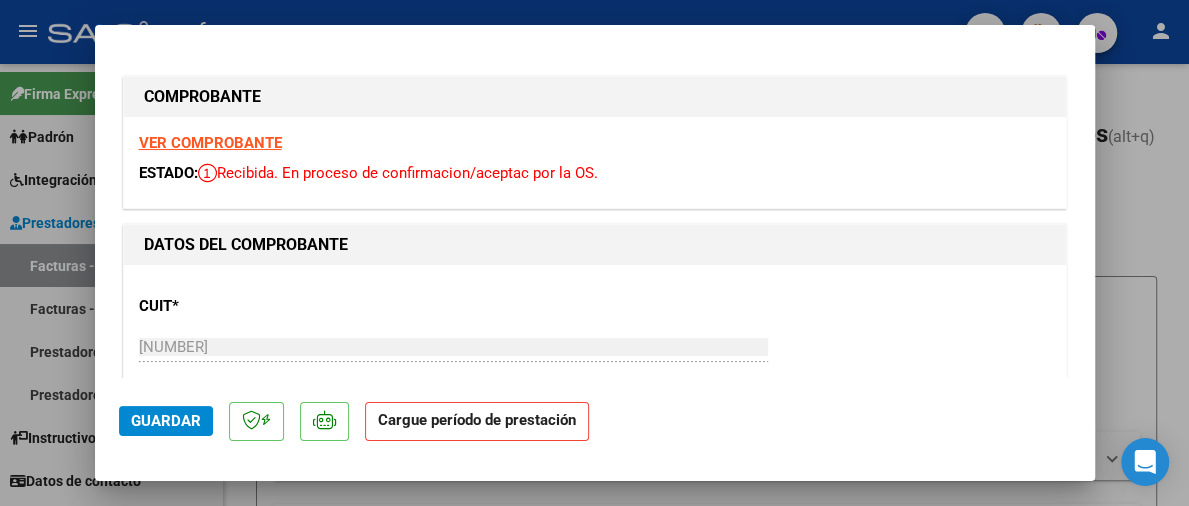 click on "VER COMPROBANTE" at bounding box center [210, 143] 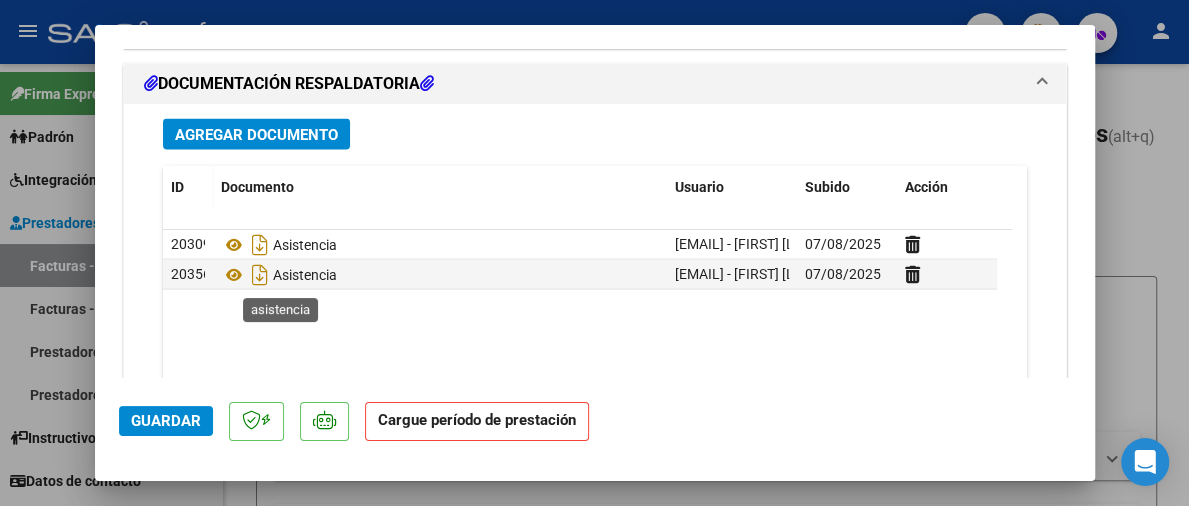 scroll, scrollTop: 1965, scrollLeft: 0, axis: vertical 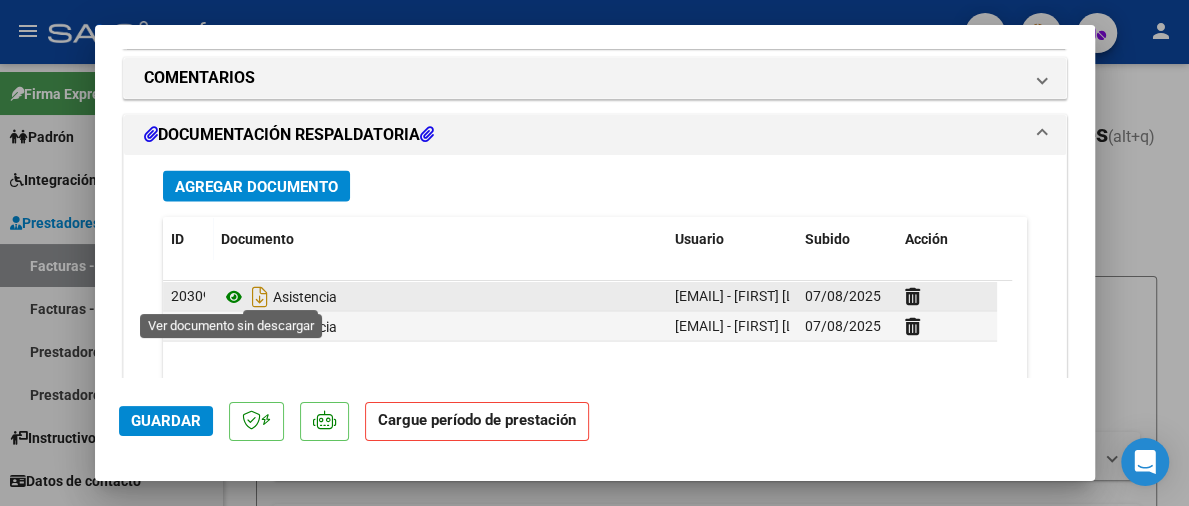 click 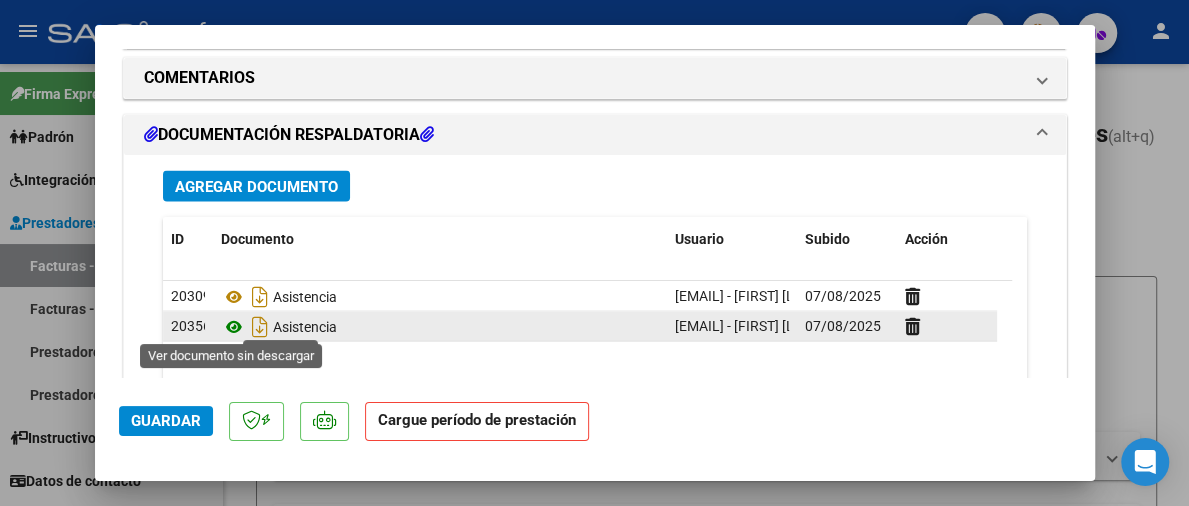 click 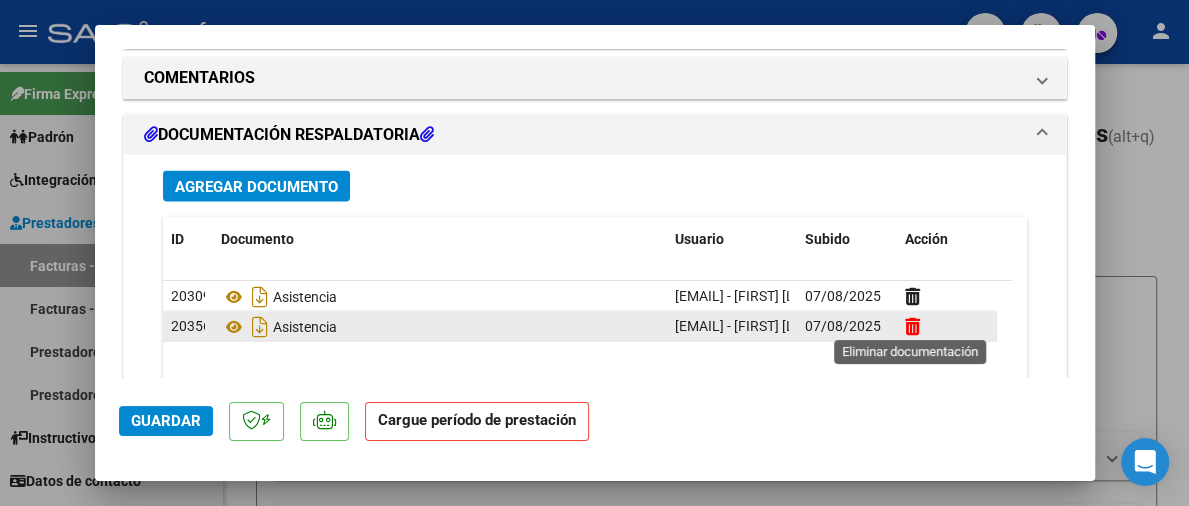 click 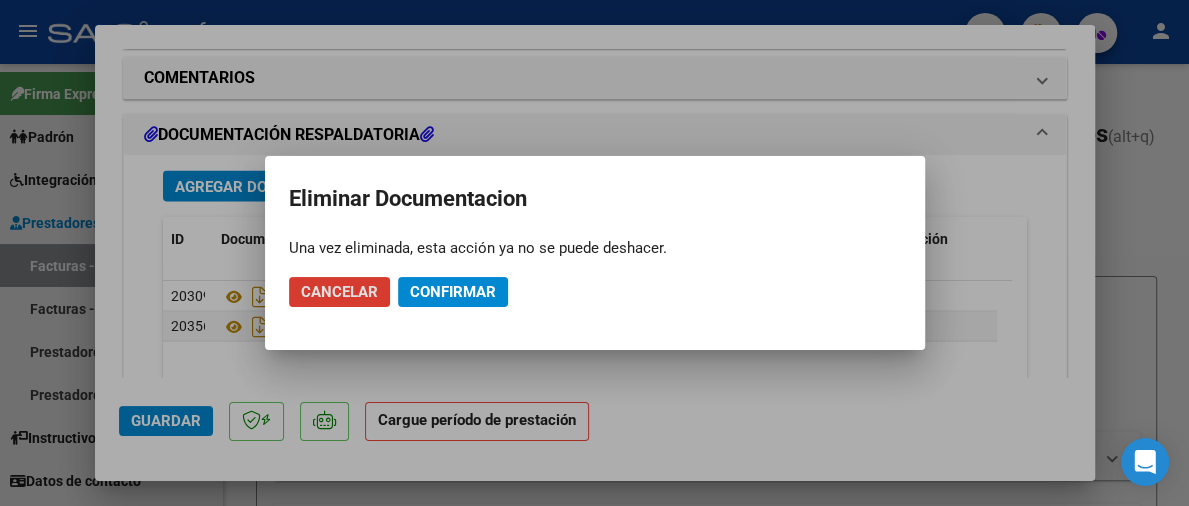click on "Cancelar" 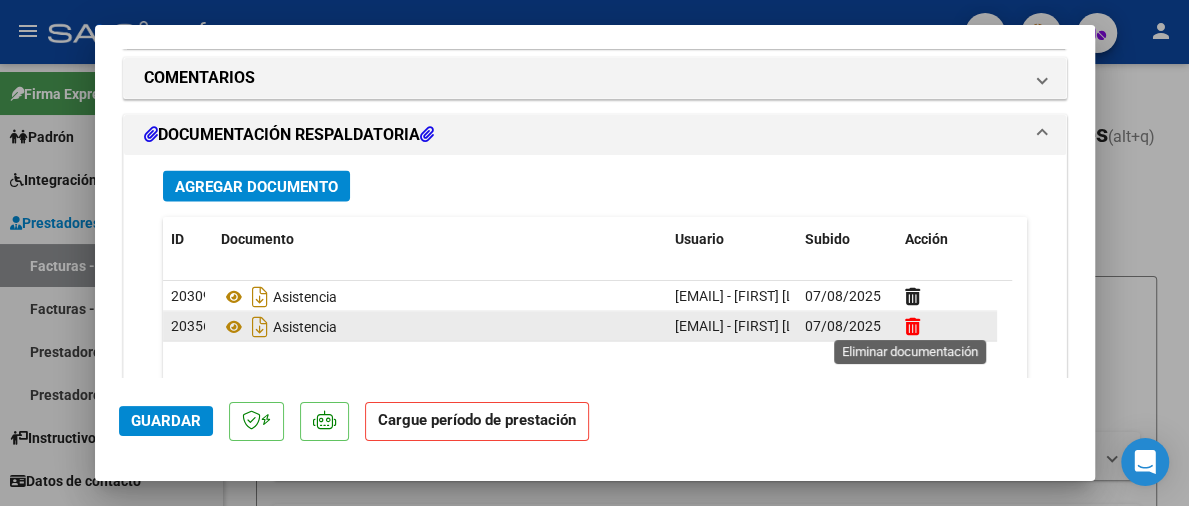 click 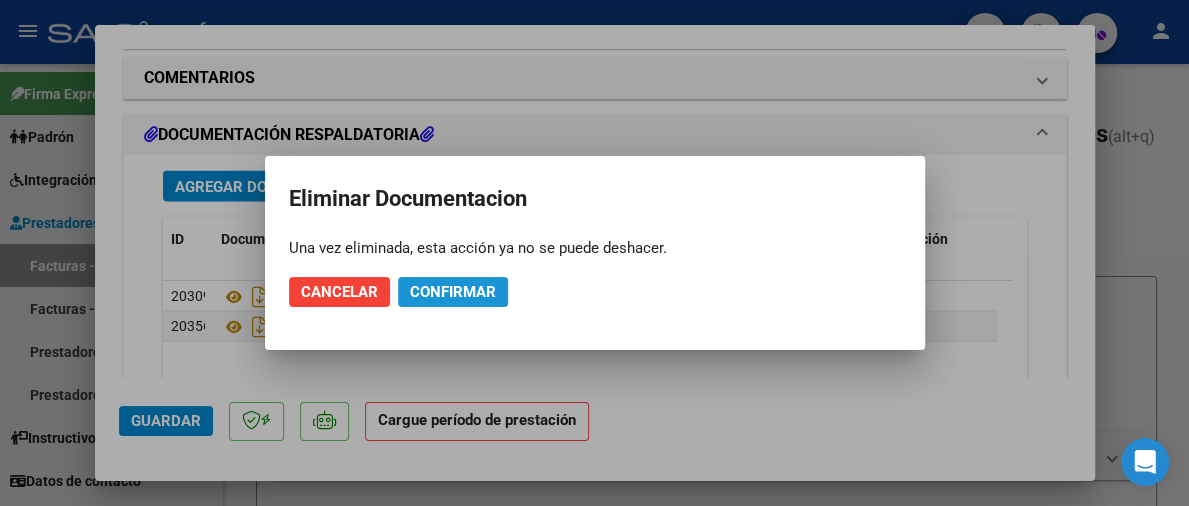 click on "Confirmar" 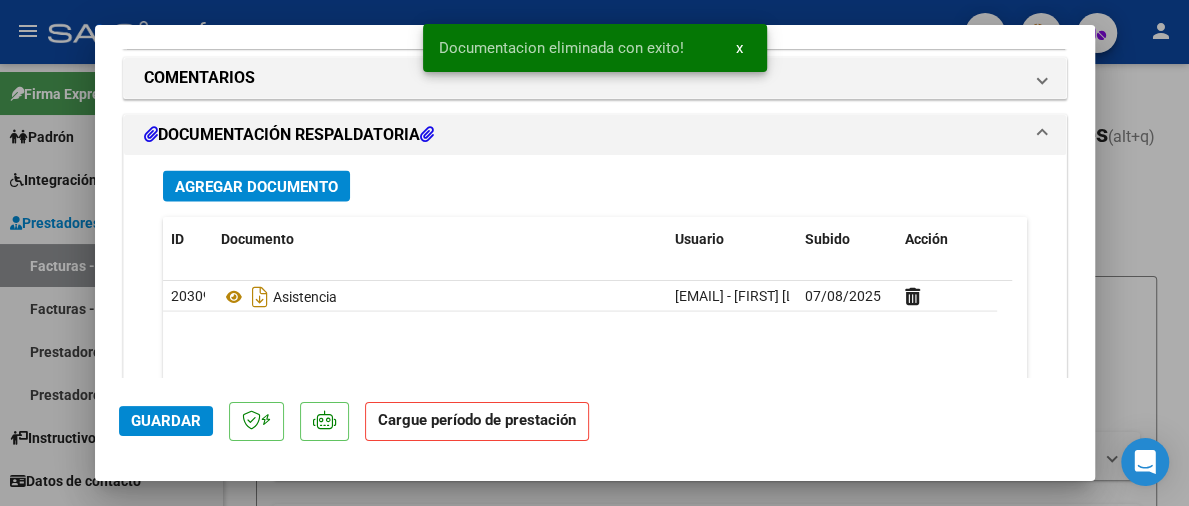 click on "Agregar Documento" at bounding box center (256, 186) 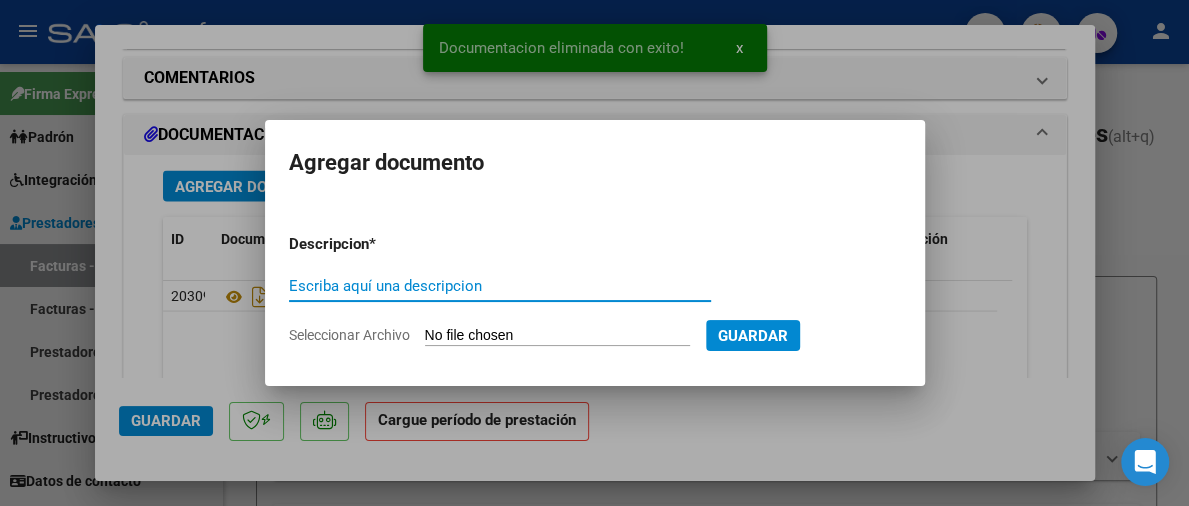 click on "Seleccionar Archivo" at bounding box center (557, 336) 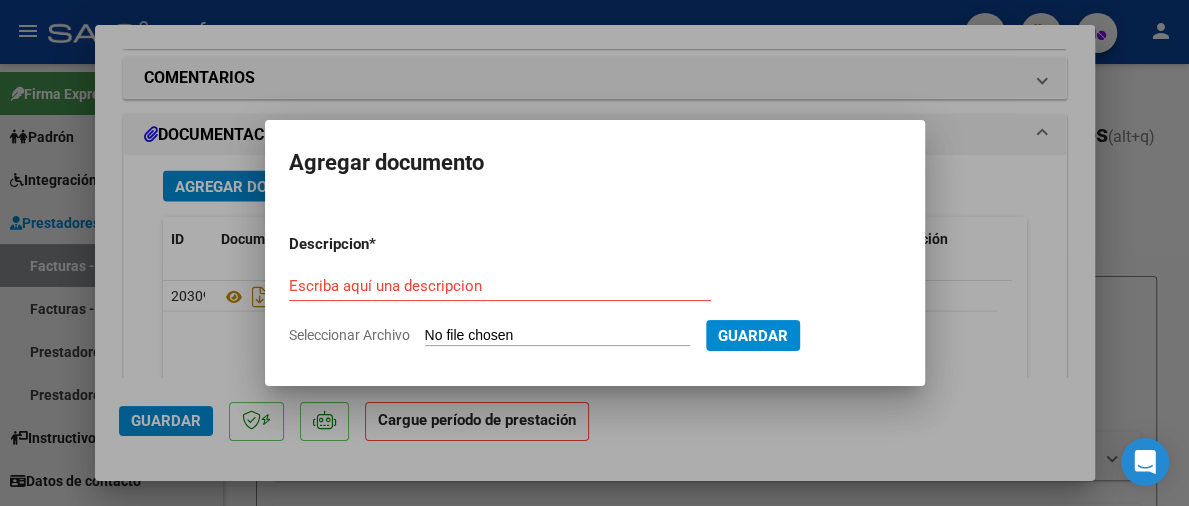 type on "C:\fakepath\order_[NUMBER].pdf" 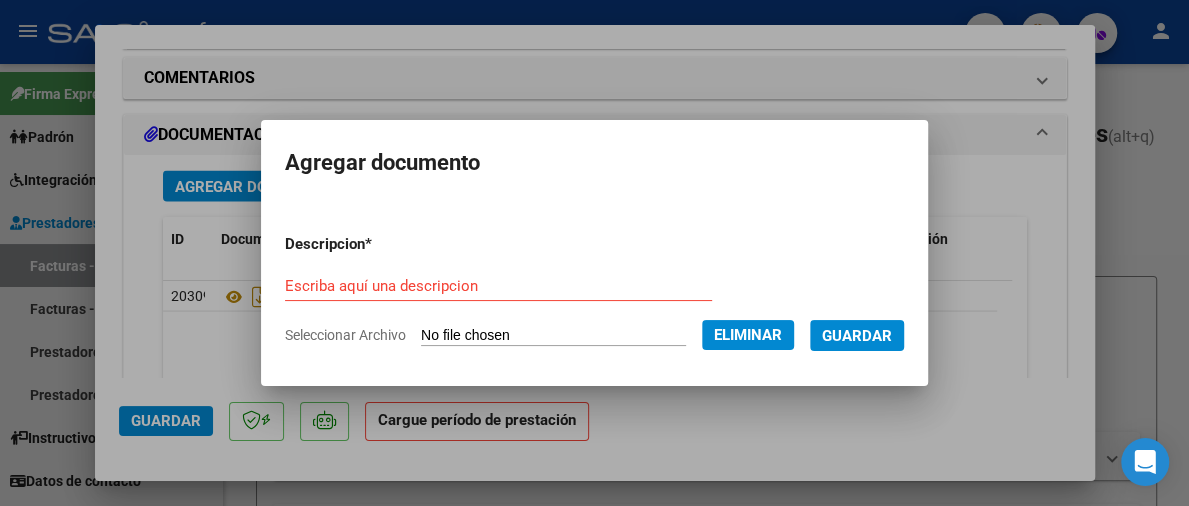 click on "Escriba aquí una descripcion" at bounding box center (498, 286) 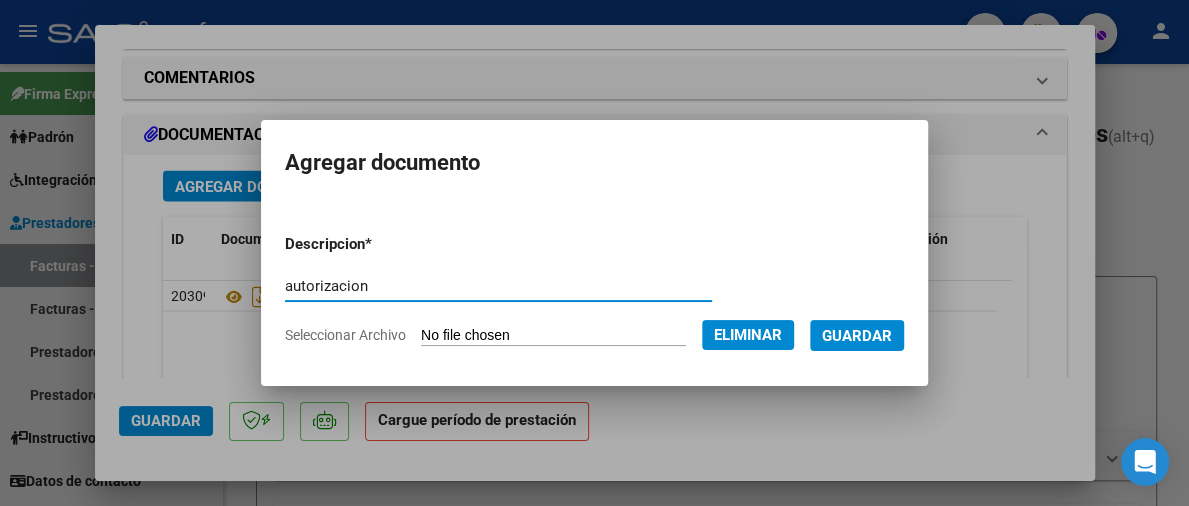 type on "autorizacion" 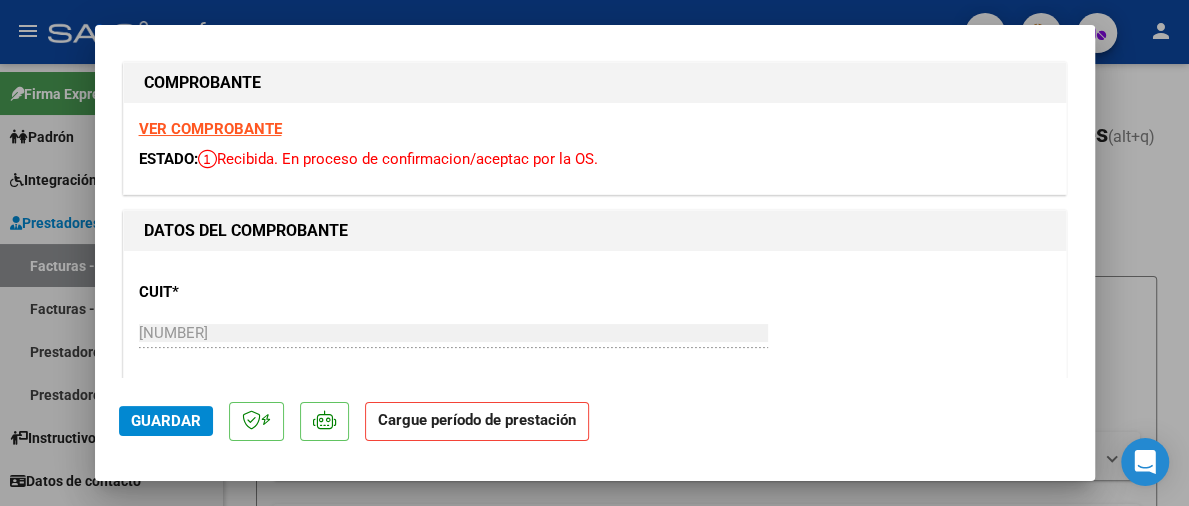 scroll, scrollTop: 0, scrollLeft: 0, axis: both 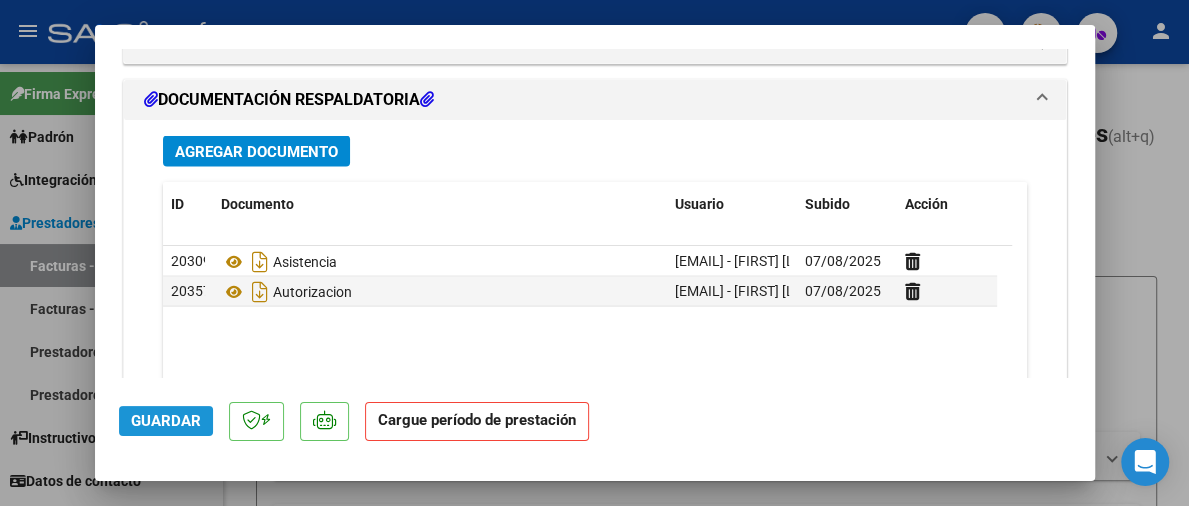 click on "Guardar" 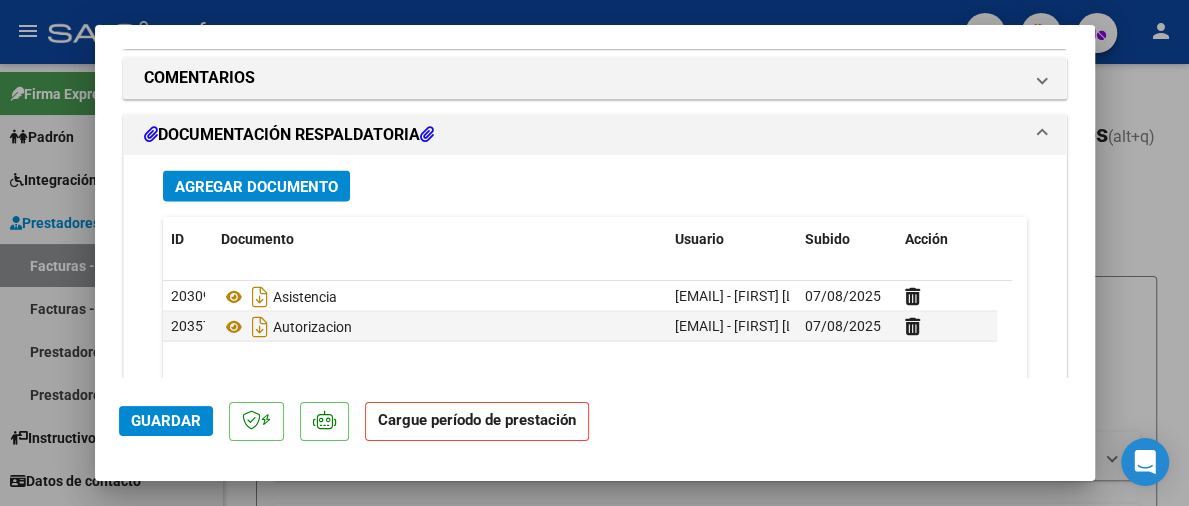 scroll, scrollTop: 2165, scrollLeft: 0, axis: vertical 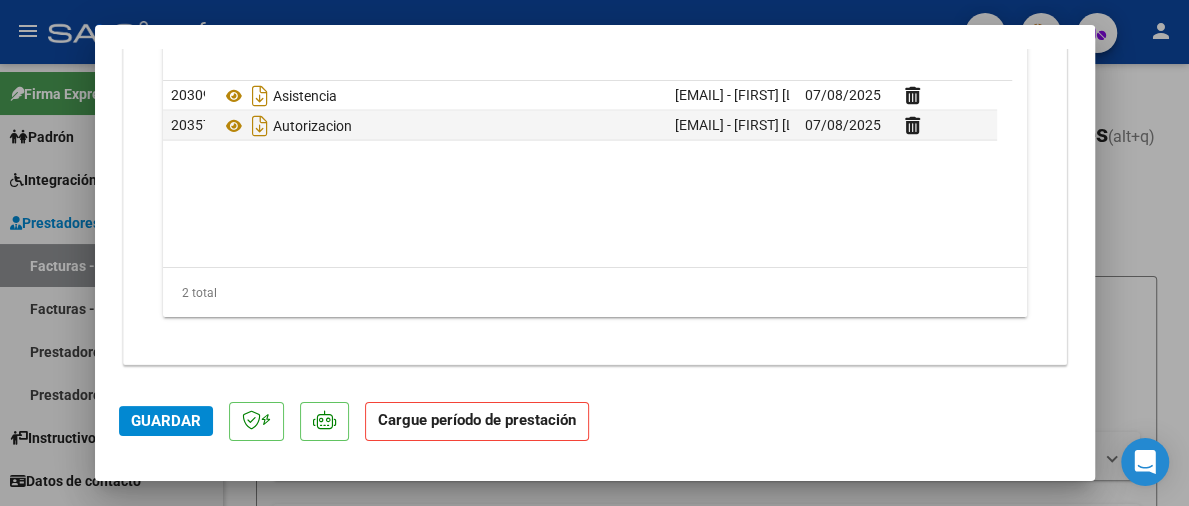 click on "Guardar" 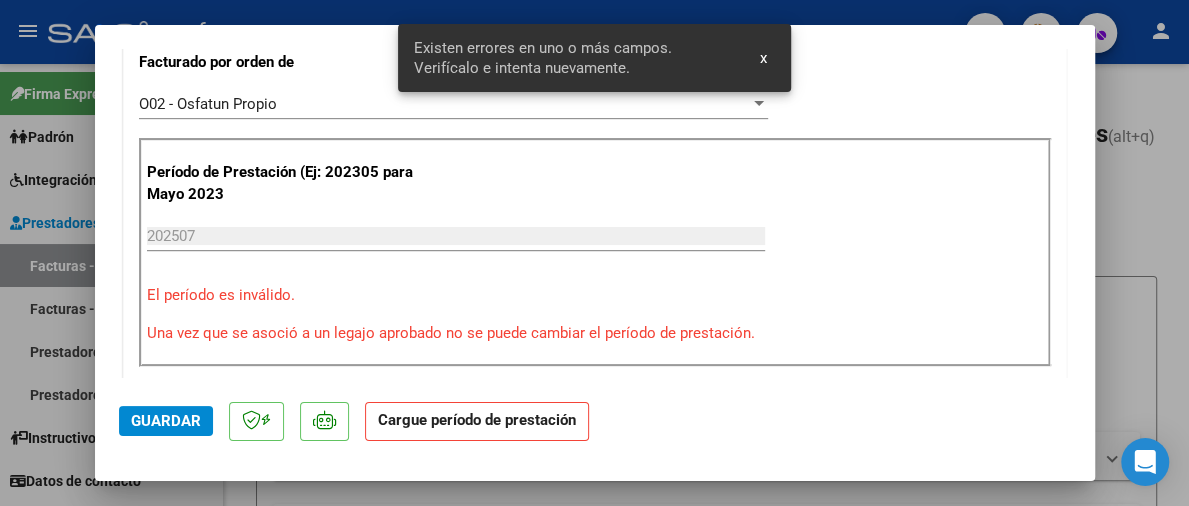 click at bounding box center (594, 253) 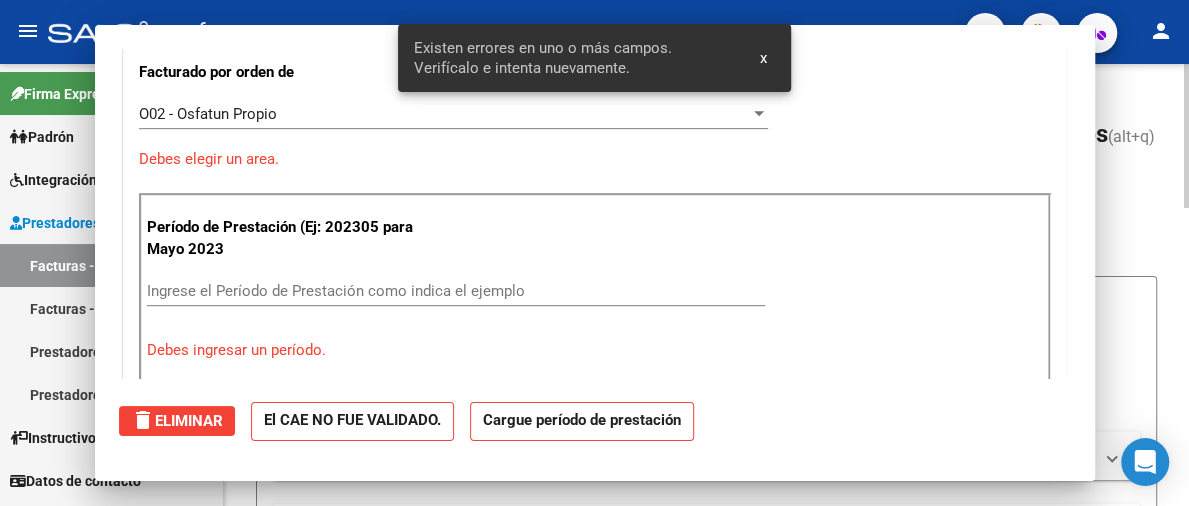 scroll, scrollTop: 592, scrollLeft: 0, axis: vertical 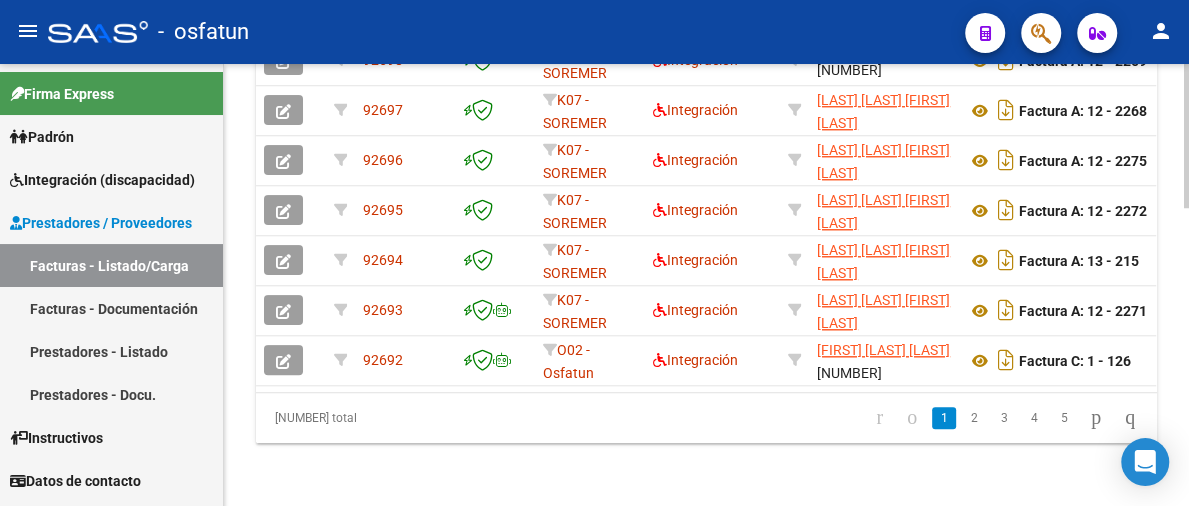 click on "2" 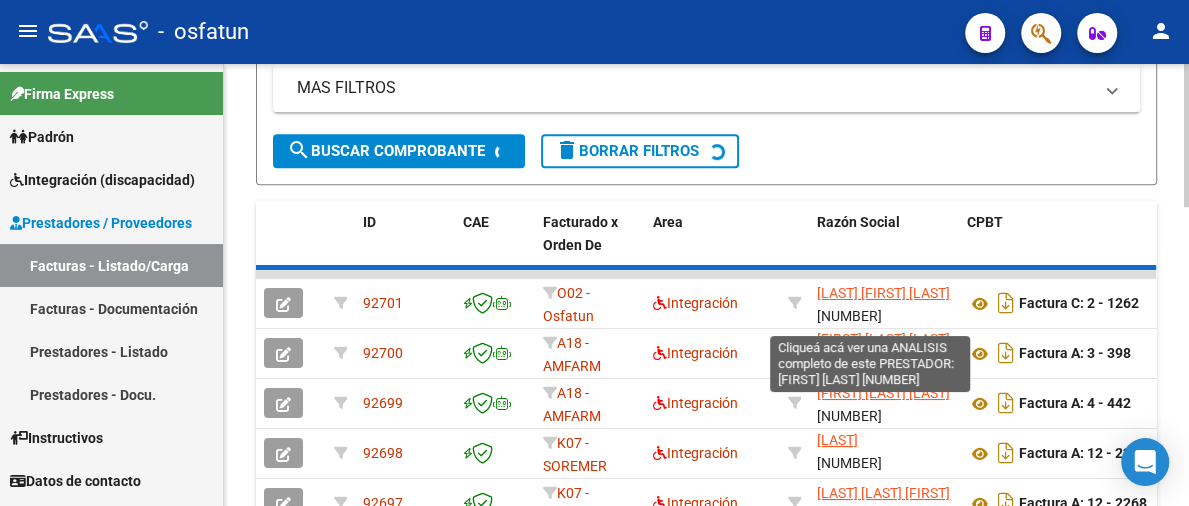 scroll, scrollTop: 505, scrollLeft: 0, axis: vertical 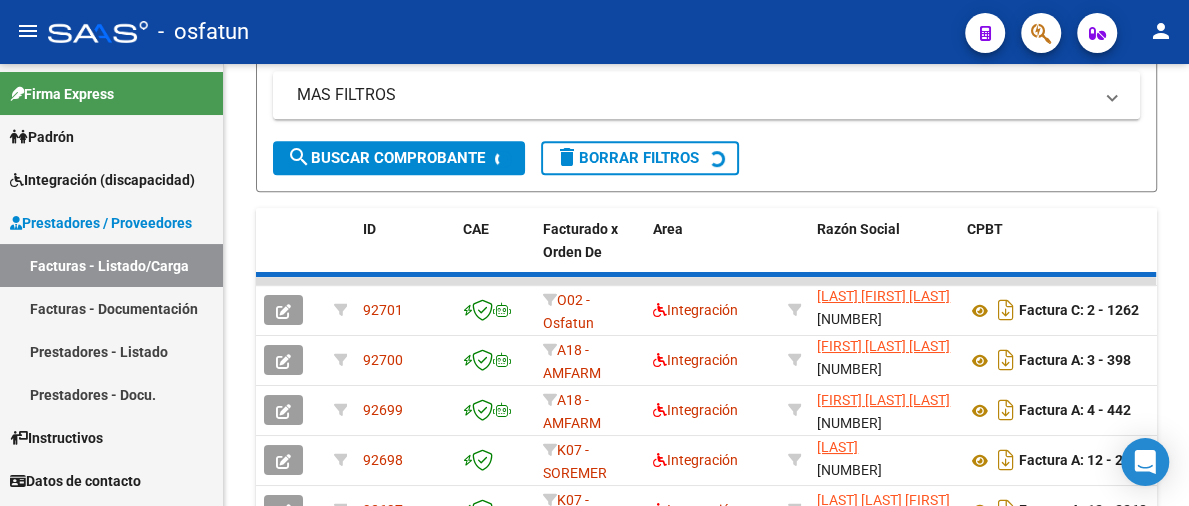 click on "Prestadores / Proveedores" at bounding box center [101, 223] 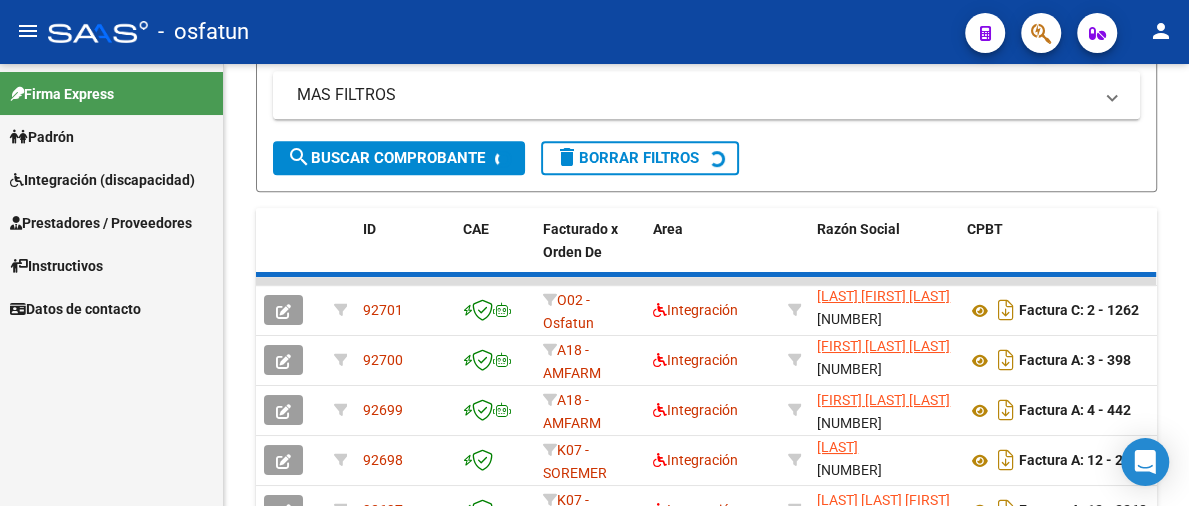 click on "Prestadores / Proveedores" at bounding box center [101, 223] 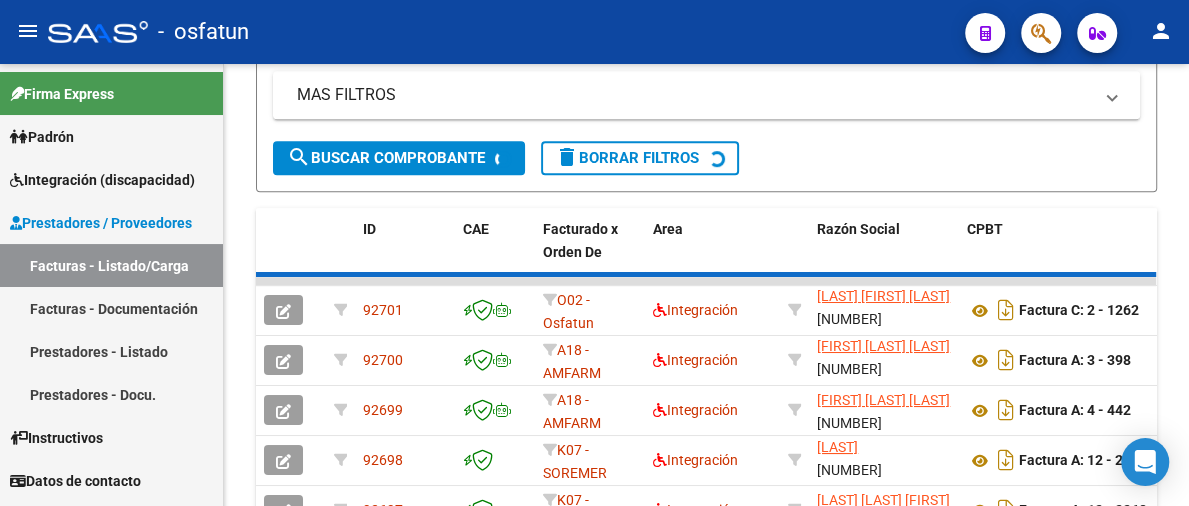 click on "Facturas - Documentación" at bounding box center (111, 308) 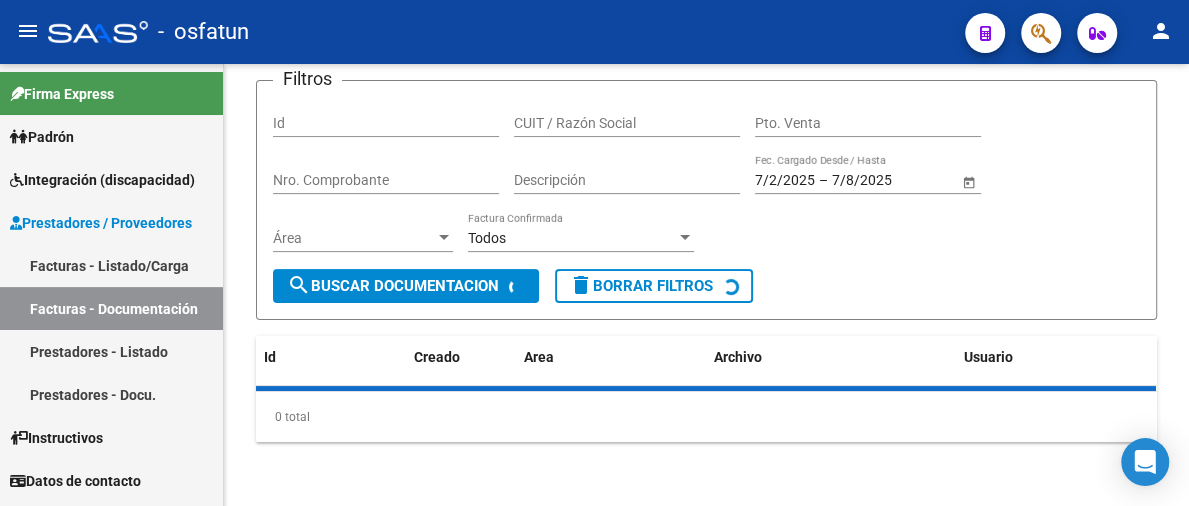scroll, scrollTop: 128, scrollLeft: 0, axis: vertical 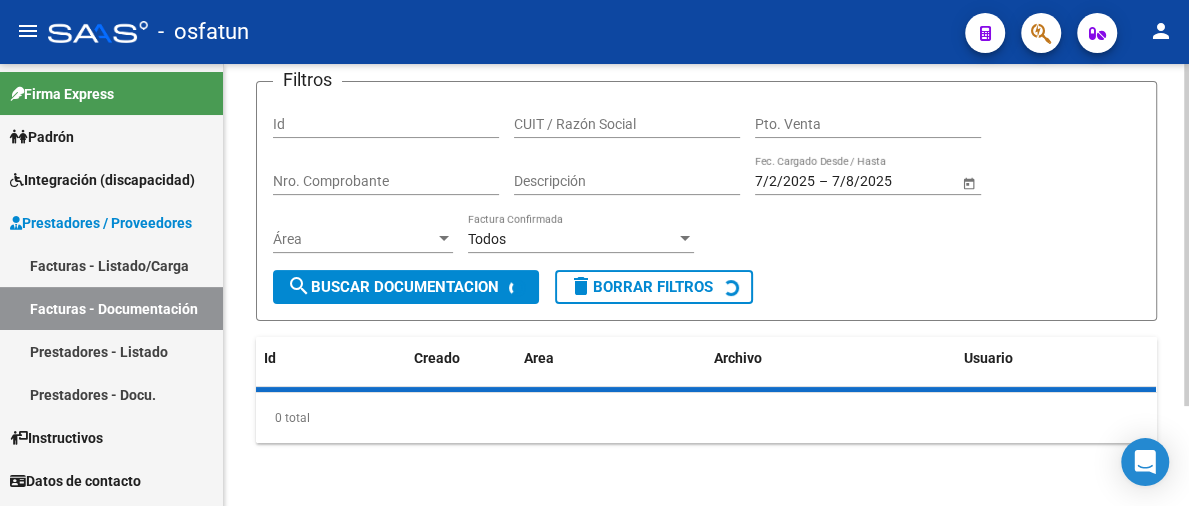 click on "CUIT / Razón Social" 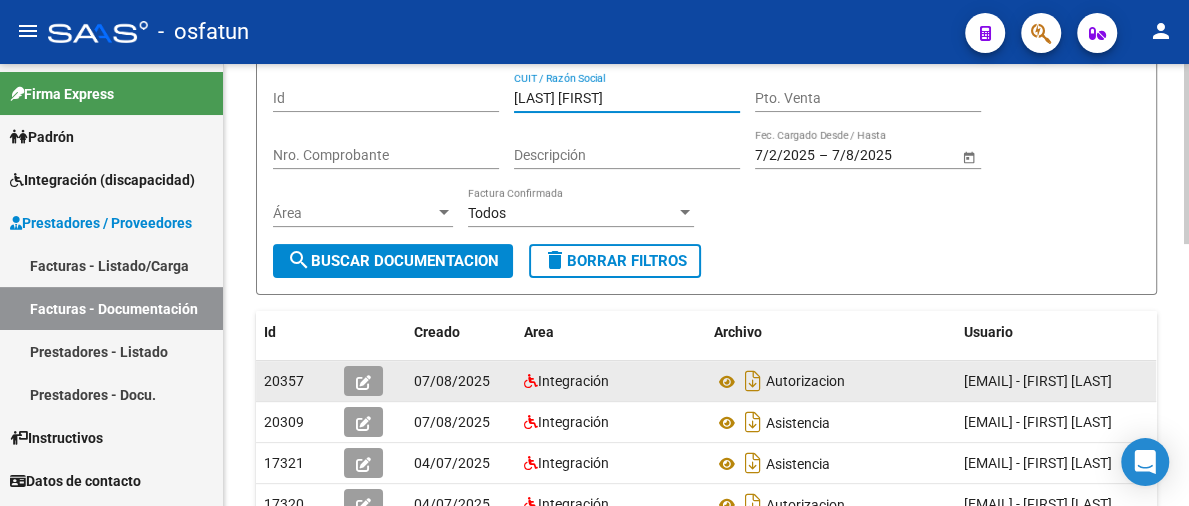 scroll, scrollTop: 228, scrollLeft: 0, axis: vertical 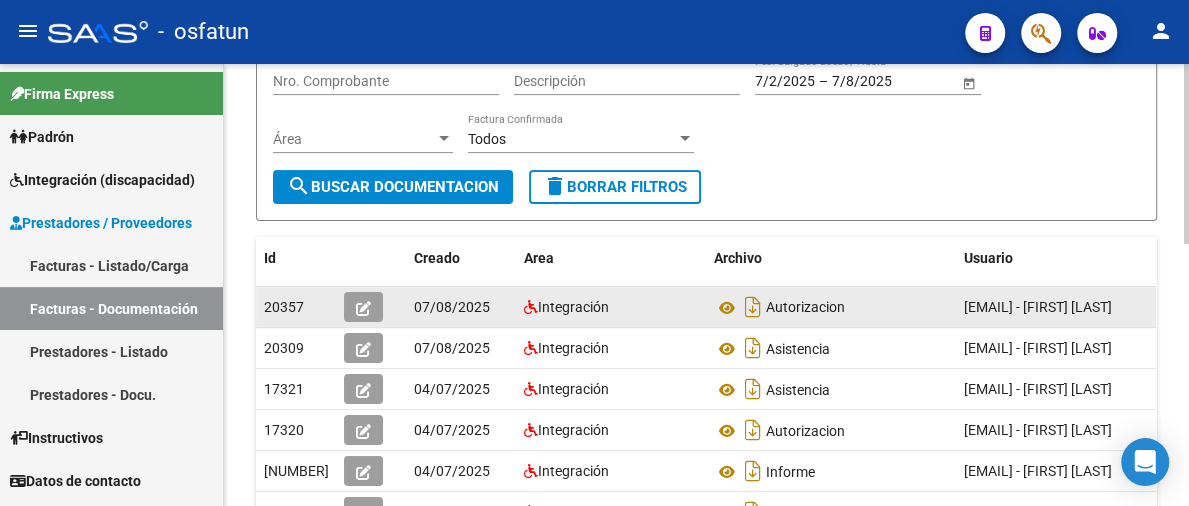 type on "[LAST] [FIRST]" 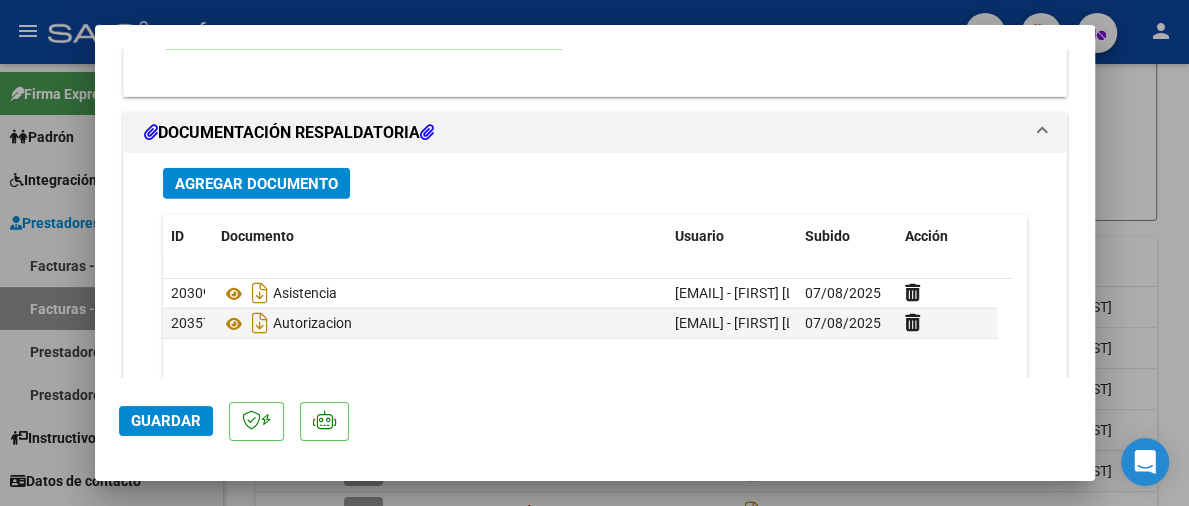 scroll, scrollTop: 2500, scrollLeft: 0, axis: vertical 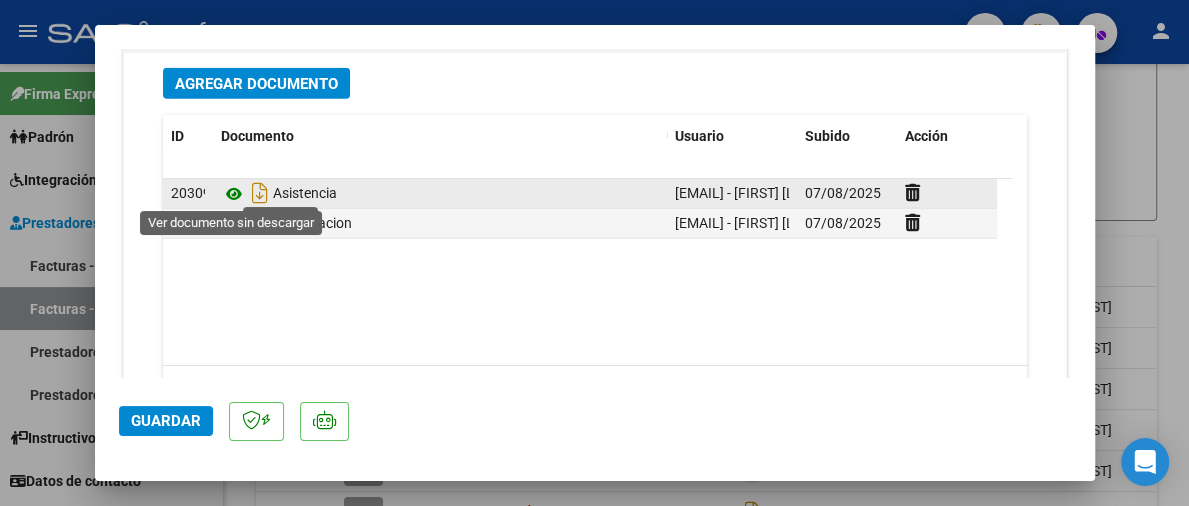 click 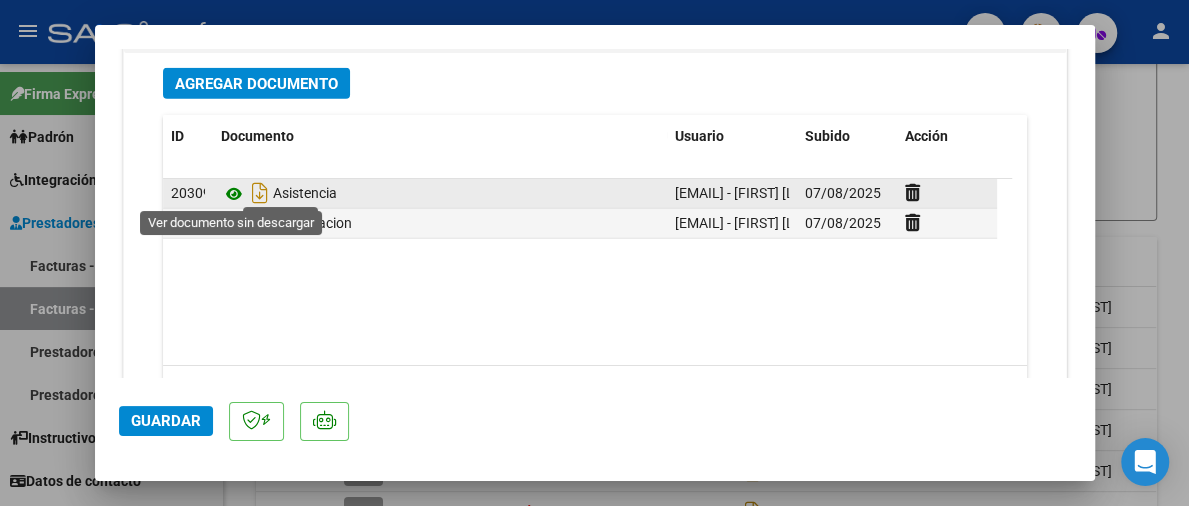 click 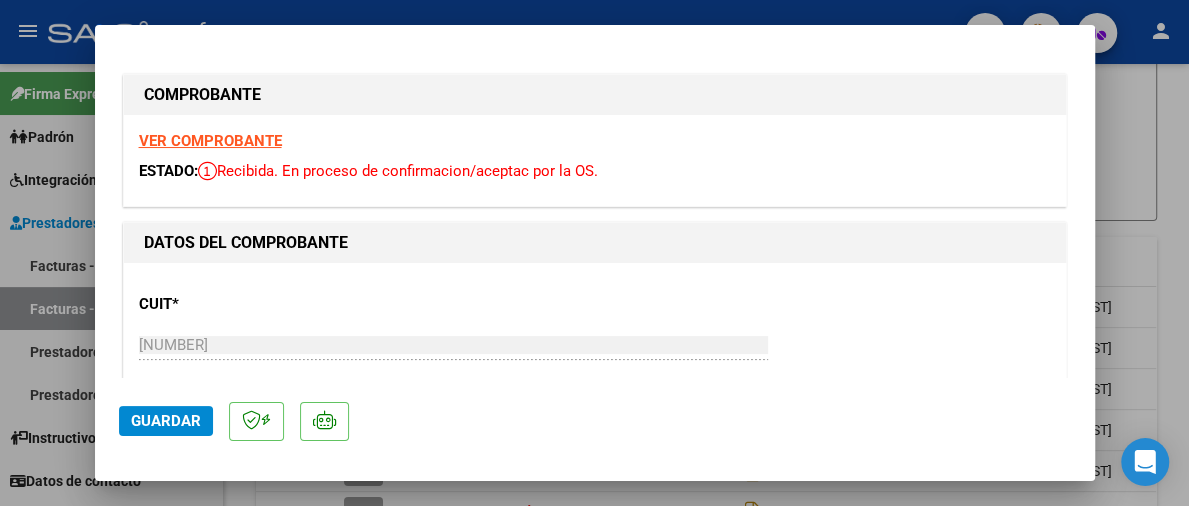 scroll, scrollTop: 0, scrollLeft: 0, axis: both 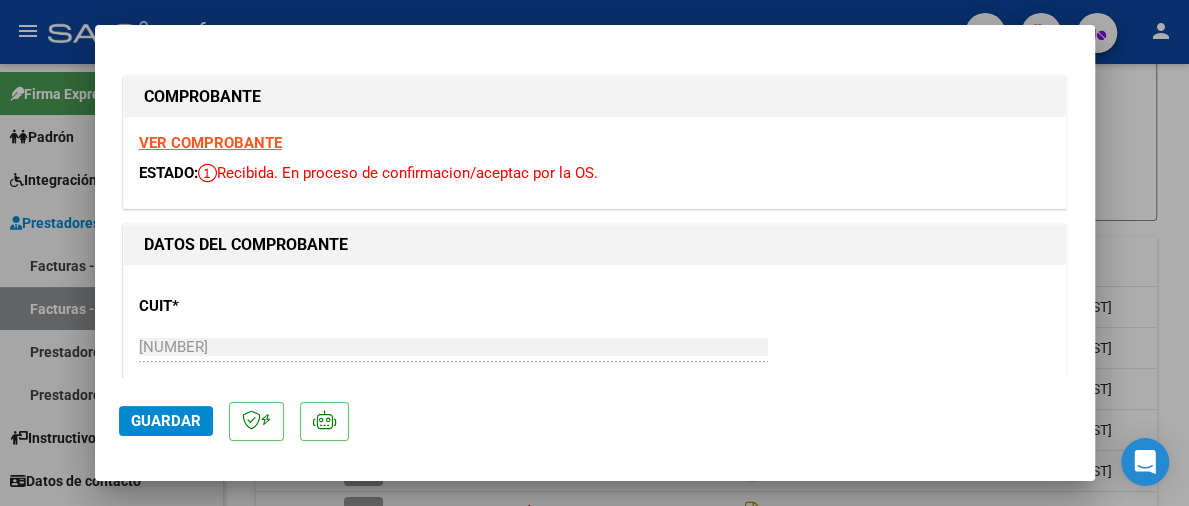 click on "VER COMPROBANTE" at bounding box center [210, 143] 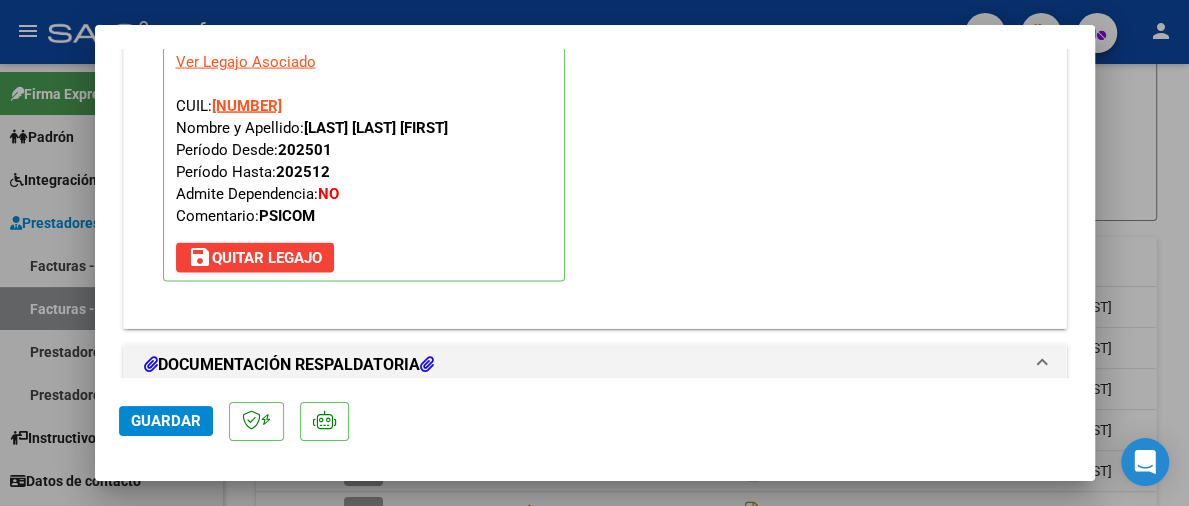 scroll, scrollTop: 2200, scrollLeft: 0, axis: vertical 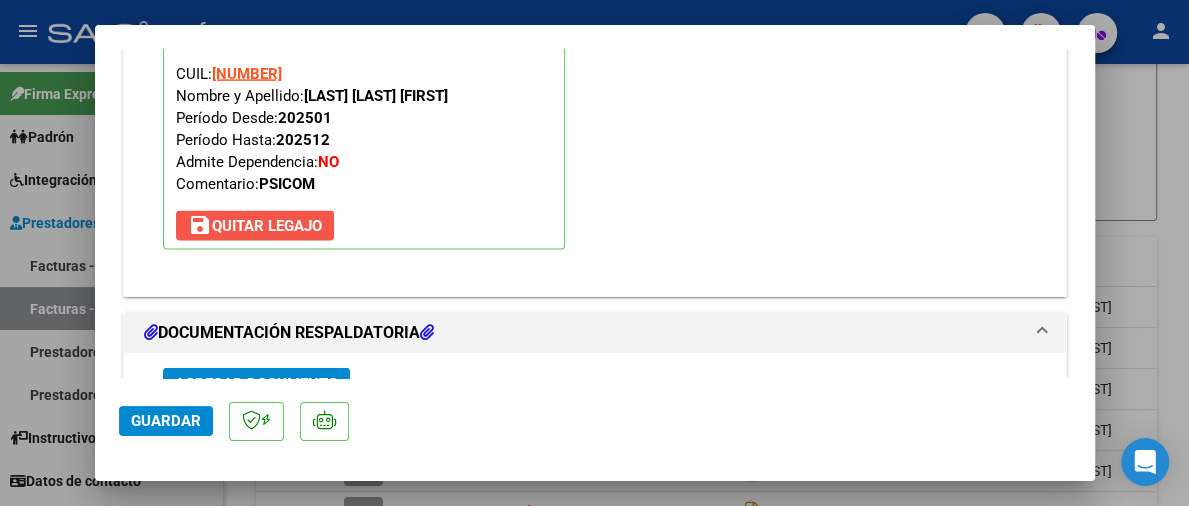 click on "save  Quitar Legajo" at bounding box center (255, 226) 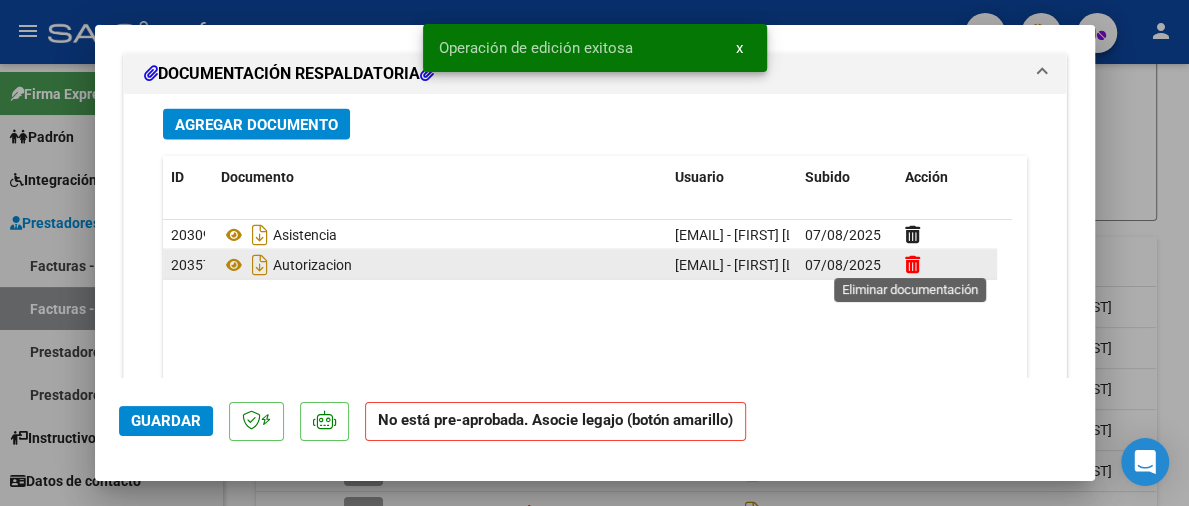 click 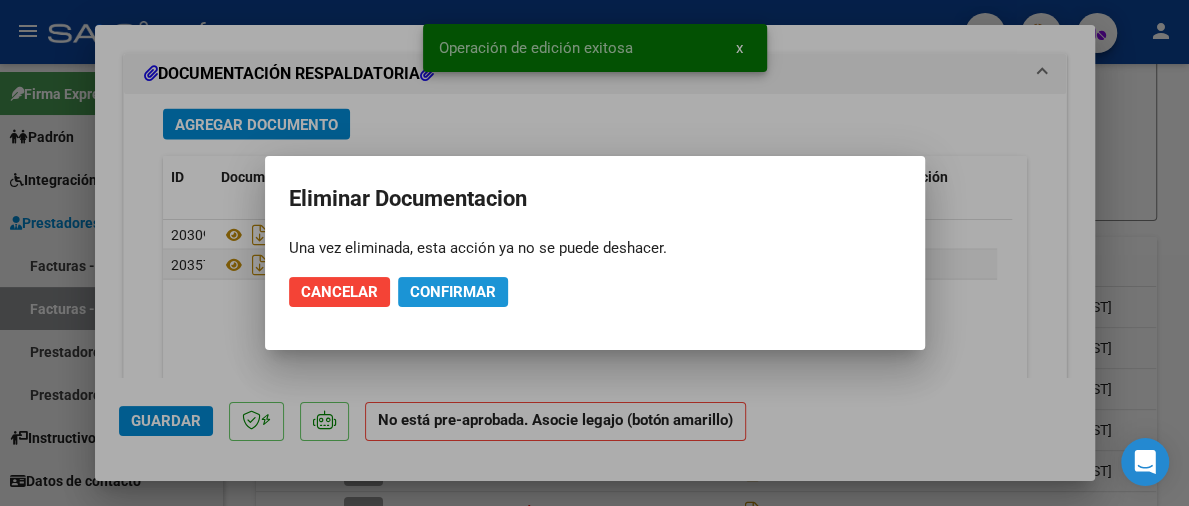 click on "Confirmar" 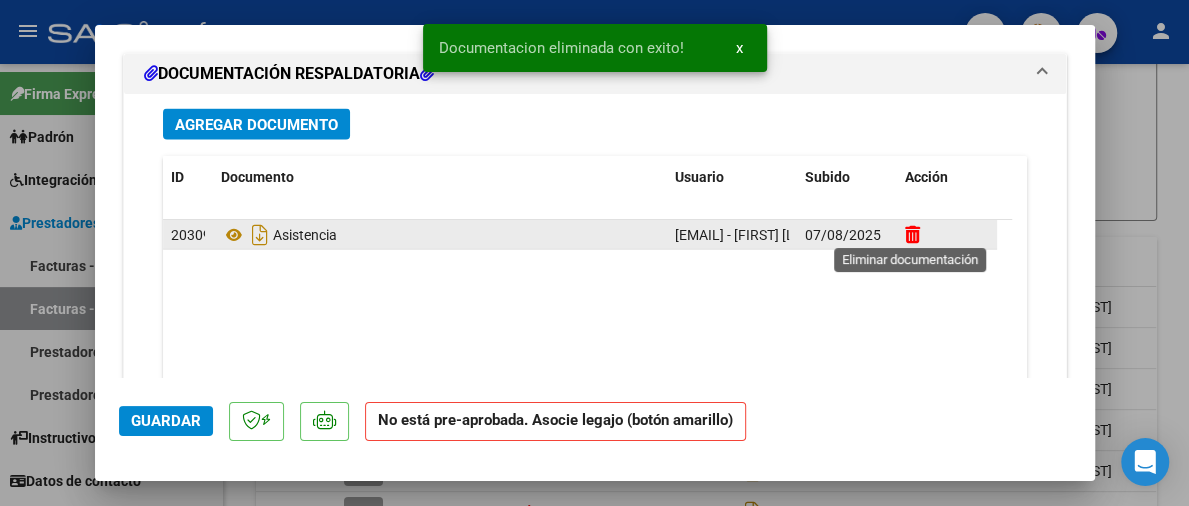 click 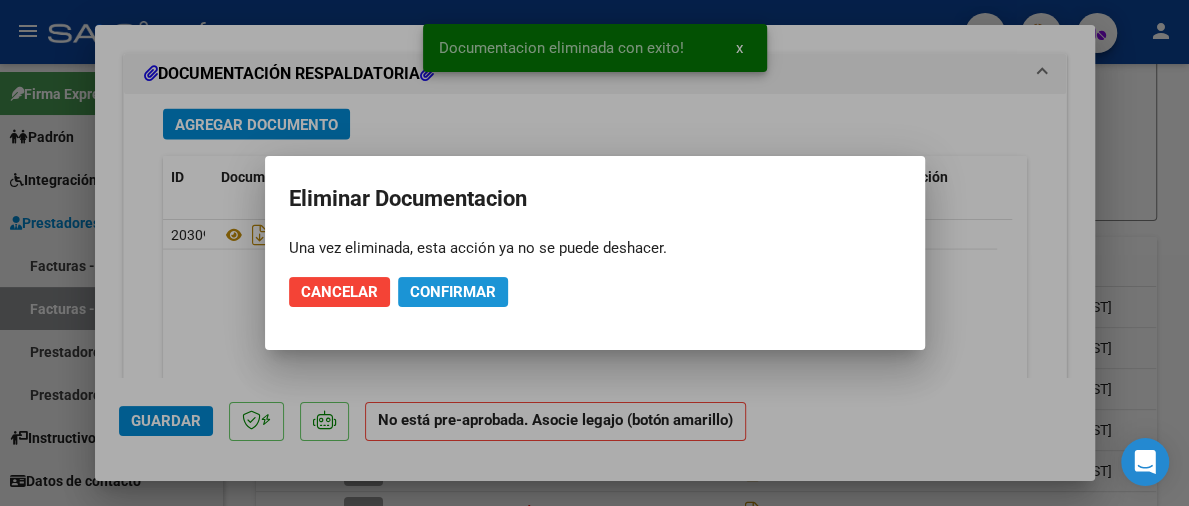 click on "Confirmar" 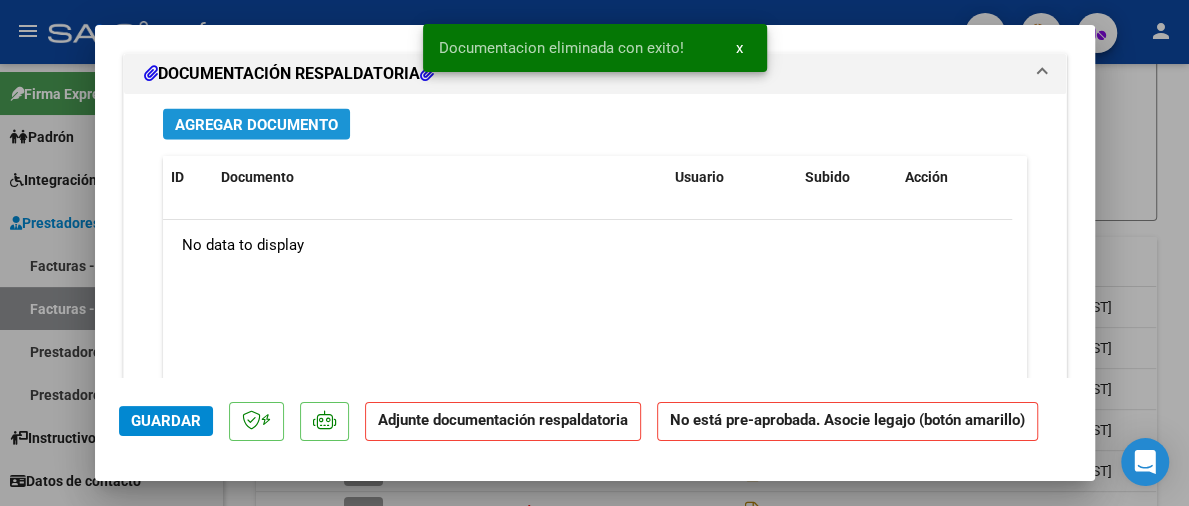 click on "Agregar Documento" at bounding box center (256, 125) 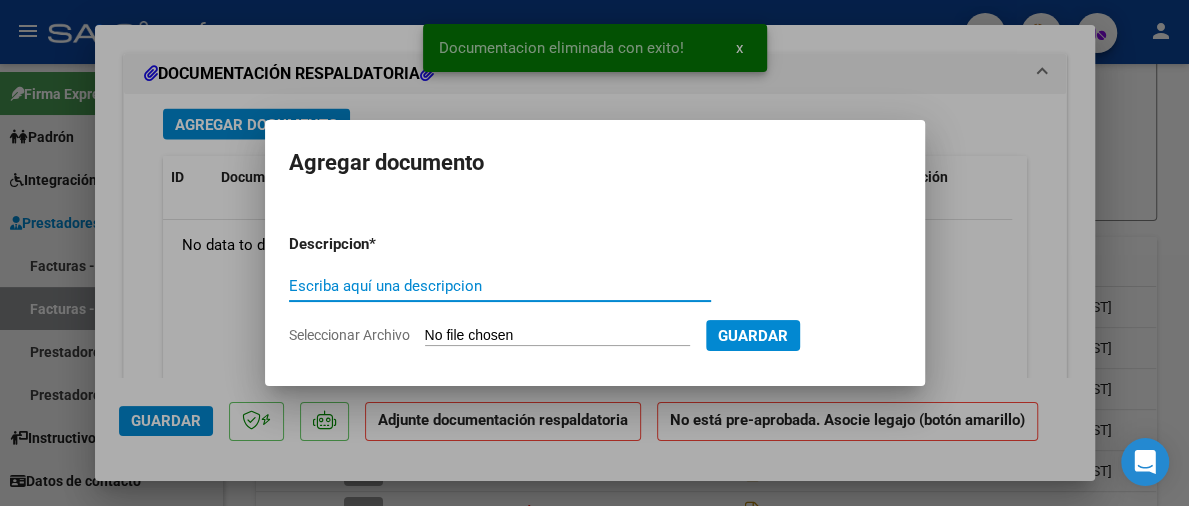 click on "Seleccionar Archivo" at bounding box center (557, 336) 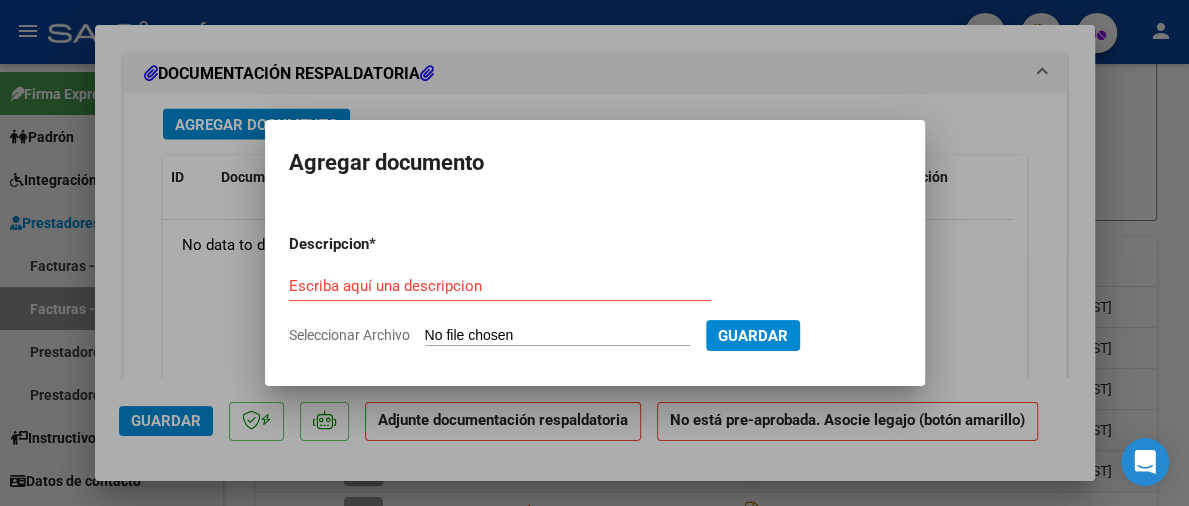 type on "C:\fakepath\order_[NUMBER].pdf" 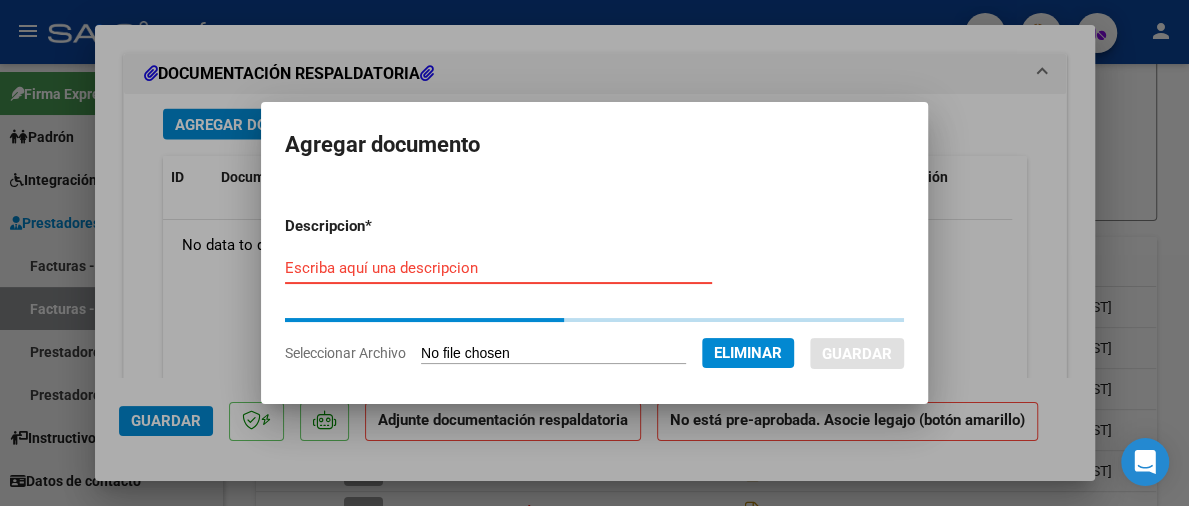 click on "Escriba aquí una descripcion" at bounding box center [498, 268] 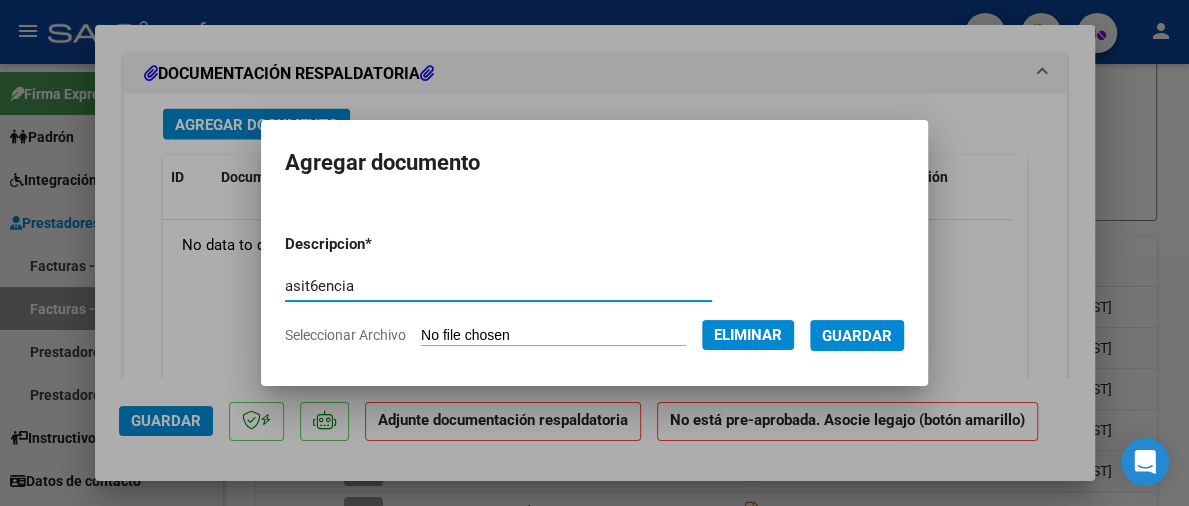 click on "asit6encia" at bounding box center [498, 286] 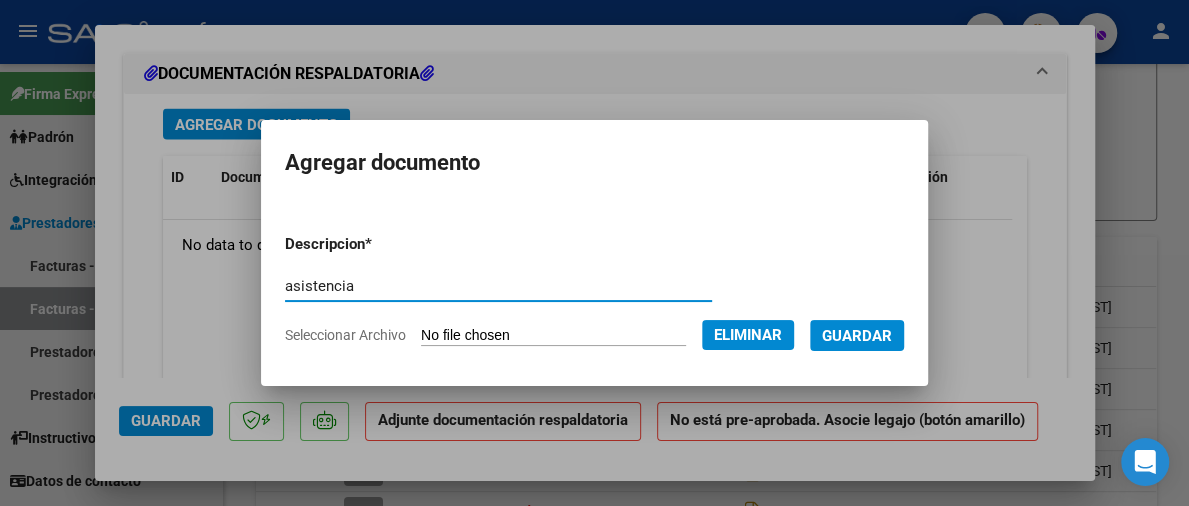 type on "asistencia" 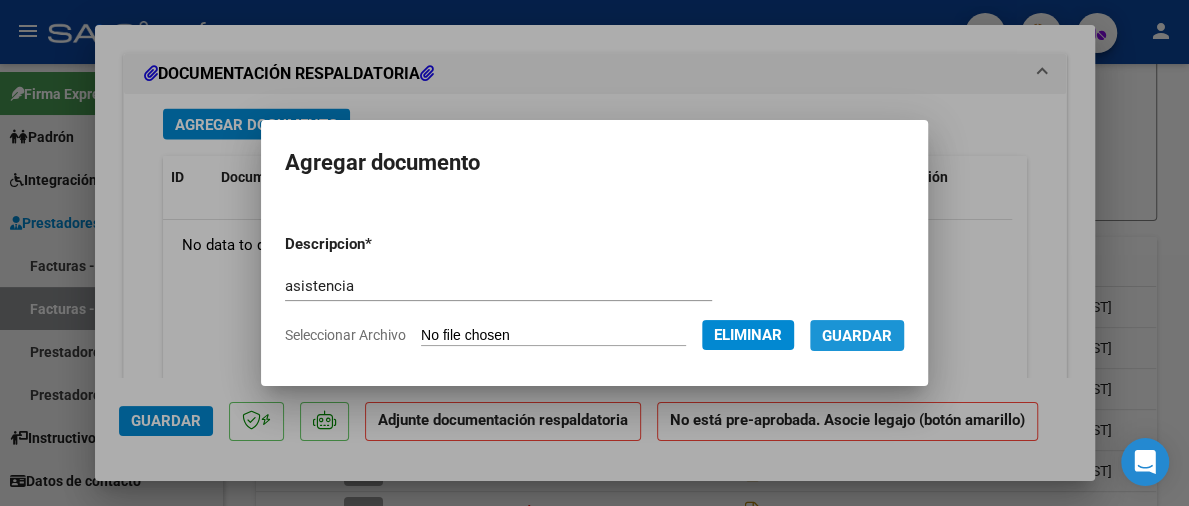 click on "Guardar" at bounding box center (857, 336) 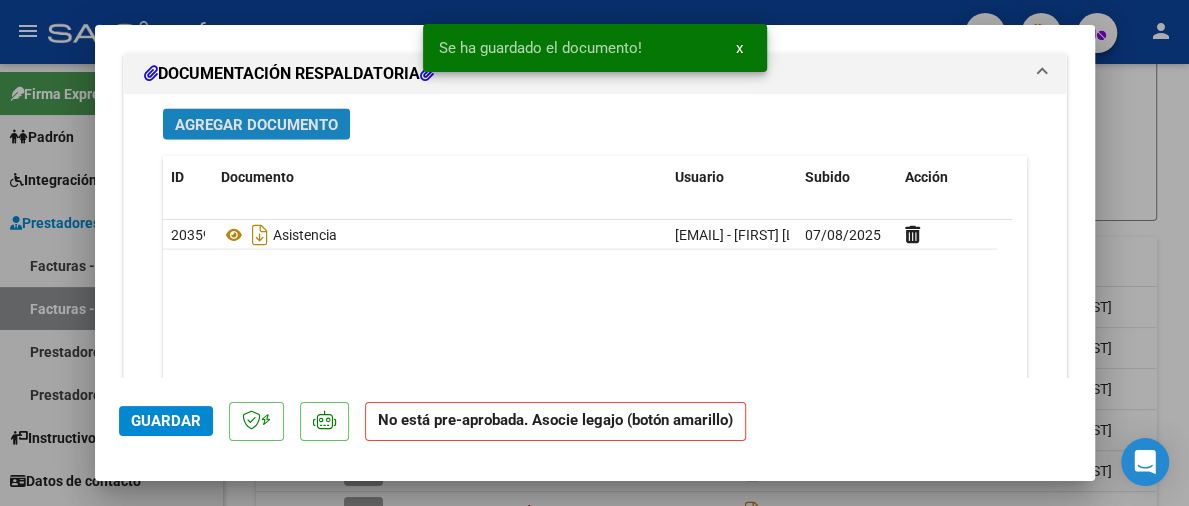 click on "Agregar Documento" at bounding box center (256, 125) 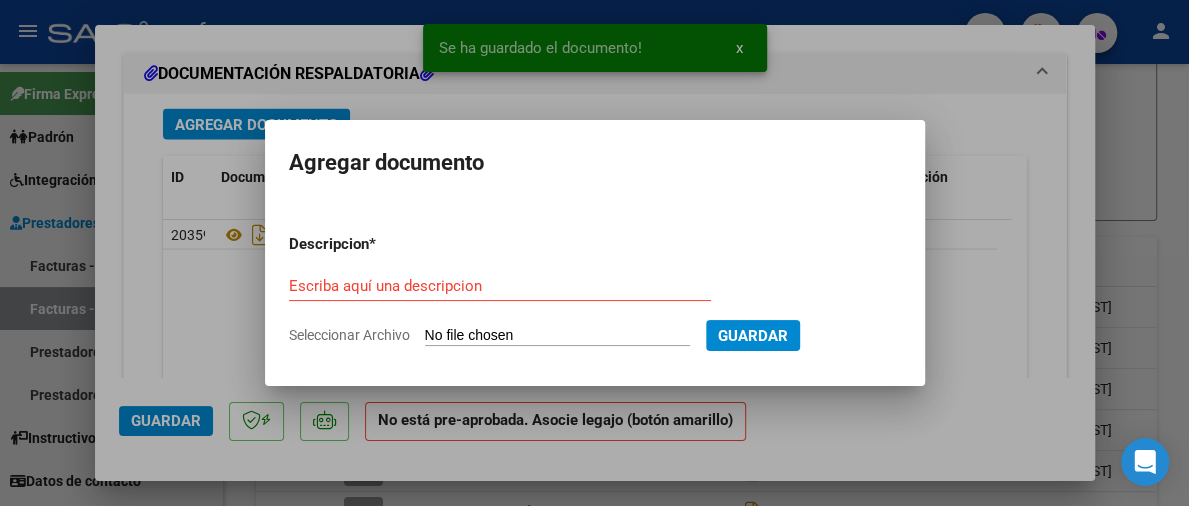 click on "Seleccionar Archivo" at bounding box center [557, 336] 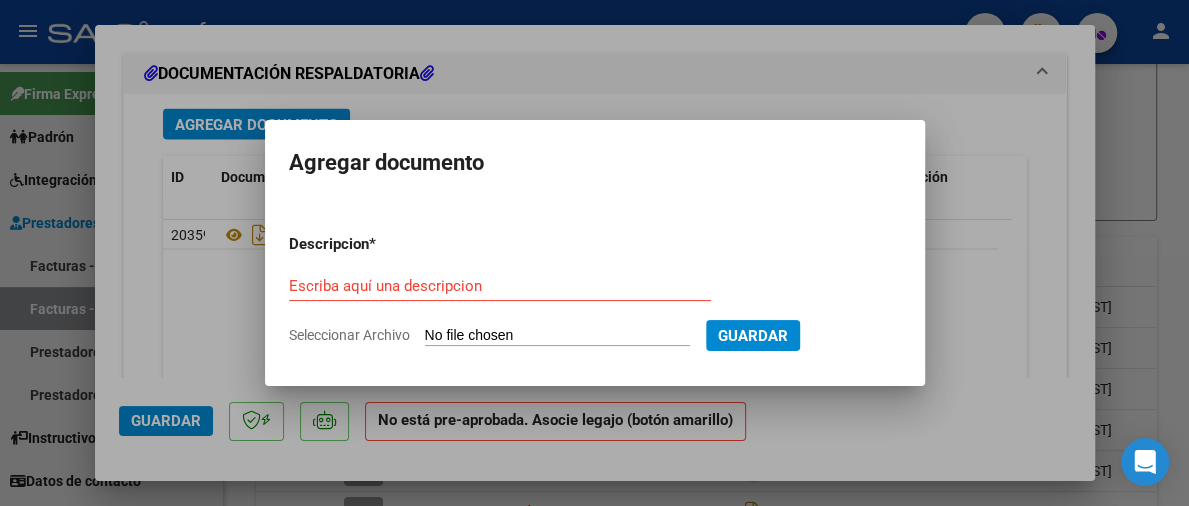 type on "C:\fakepath\asistencia mes de julio 2025 [FIRST] [LAST]_.pdf" 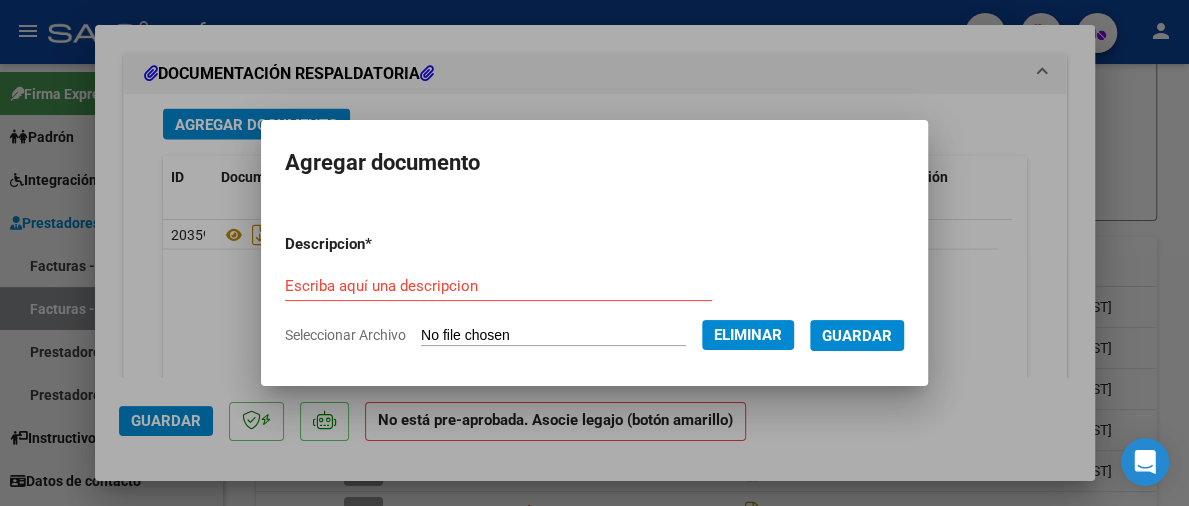 click on "Guardar" at bounding box center [857, 336] 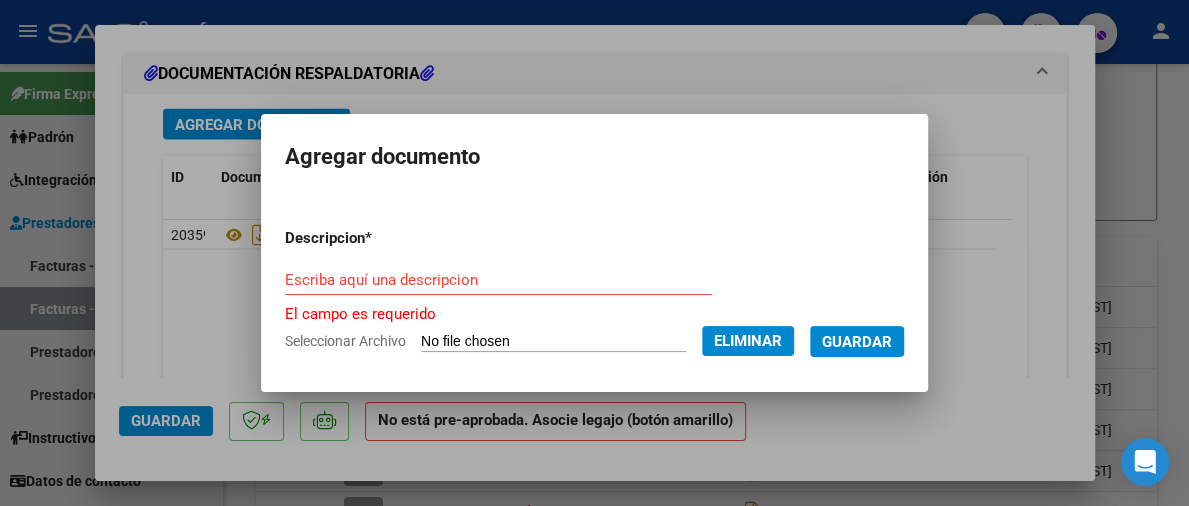 click on "Guardar" at bounding box center [857, 342] 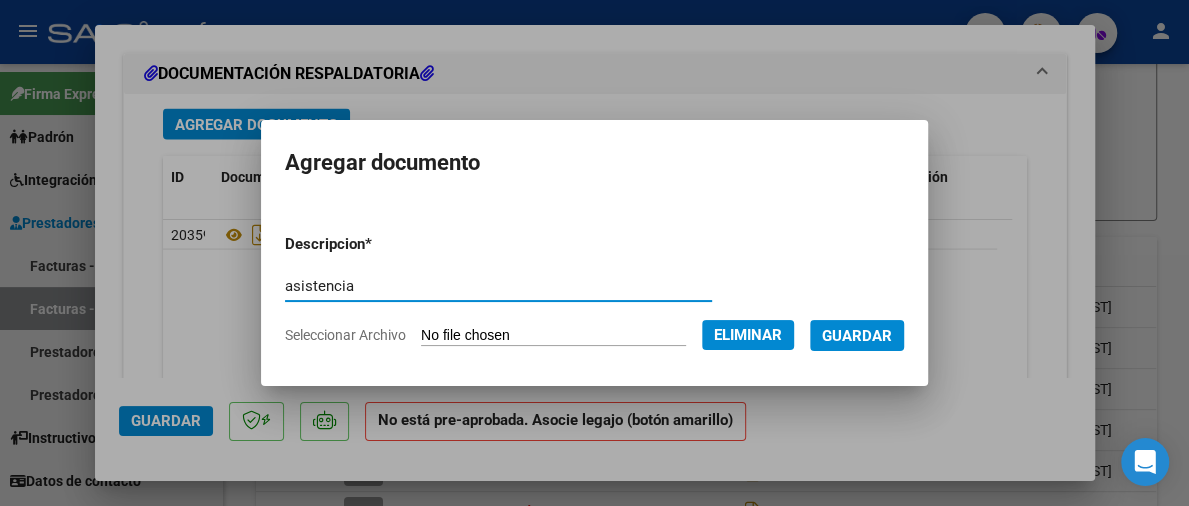 type on "asistencia" 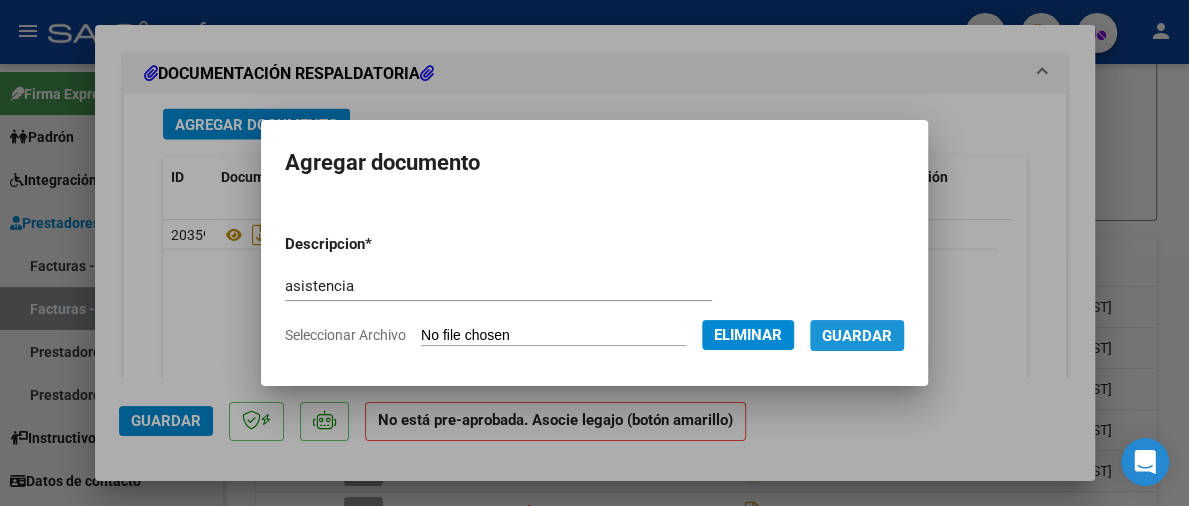 click on "Guardar" at bounding box center [857, 336] 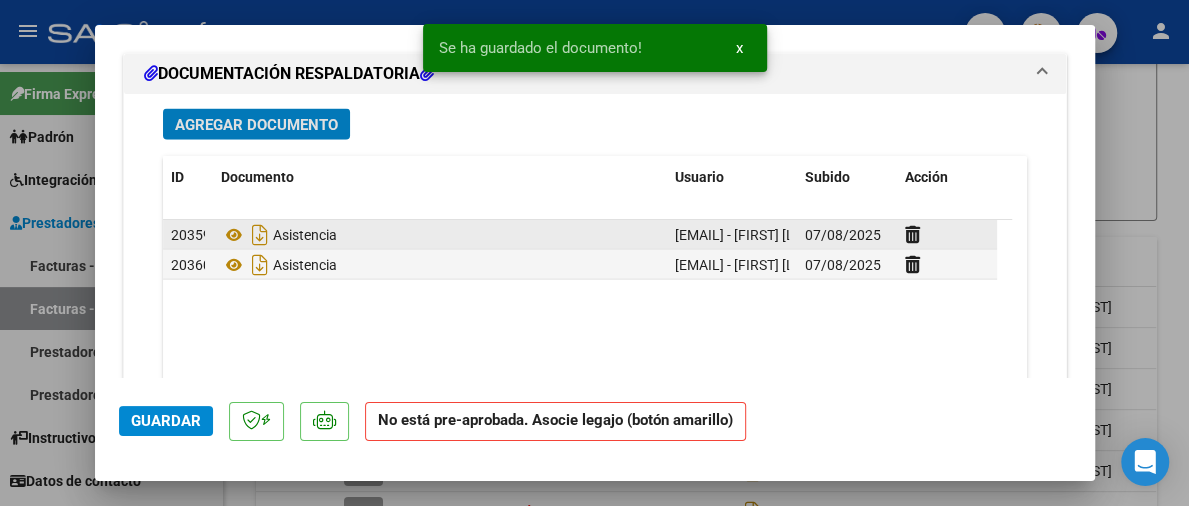 scroll, scrollTop: 1847, scrollLeft: 0, axis: vertical 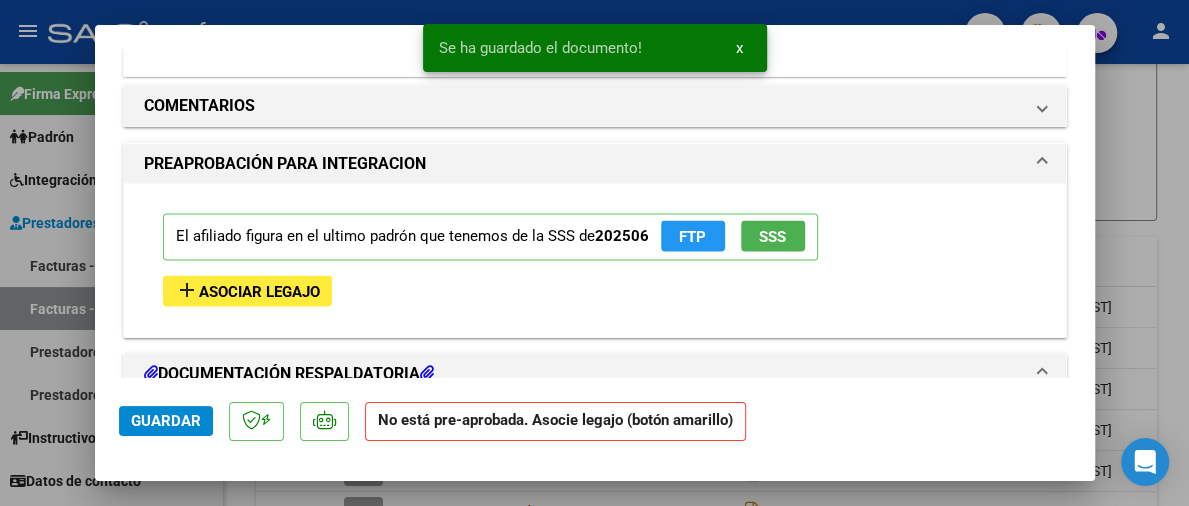 click on "Asociar Legajo" at bounding box center [259, 291] 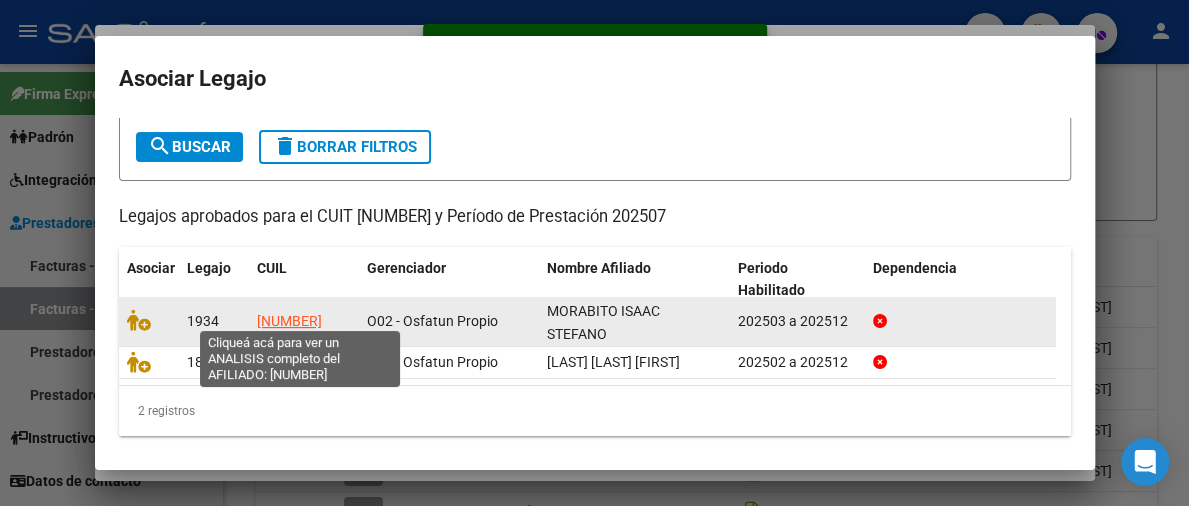 scroll, scrollTop: 106, scrollLeft: 0, axis: vertical 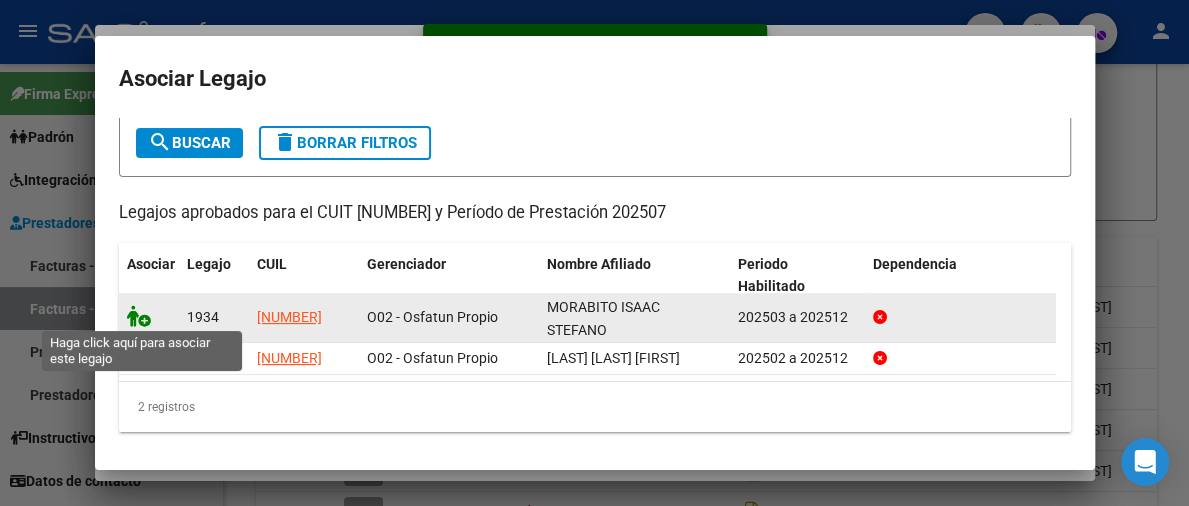 click 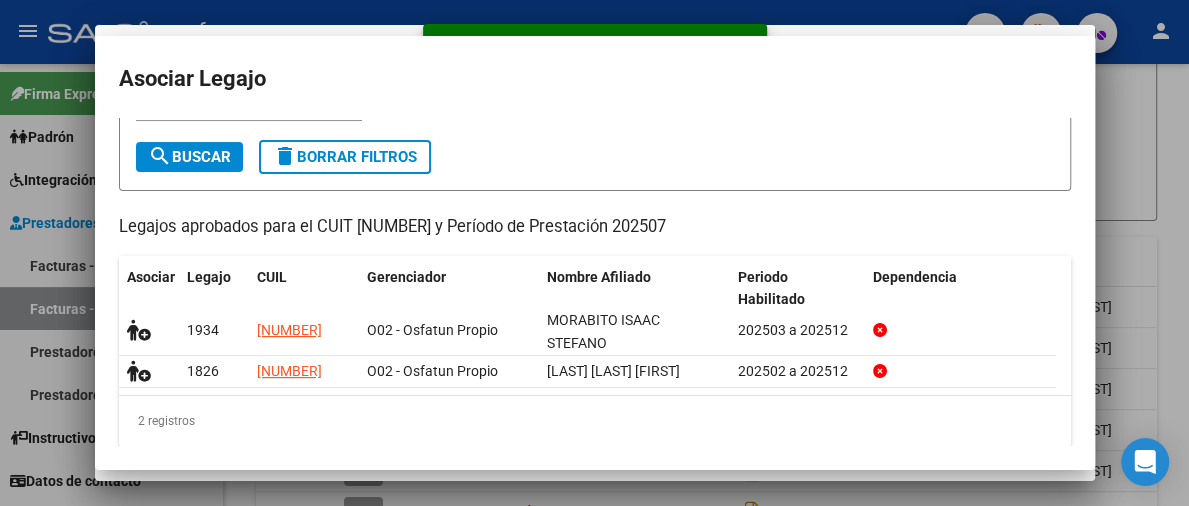 scroll, scrollTop: 1900, scrollLeft: 0, axis: vertical 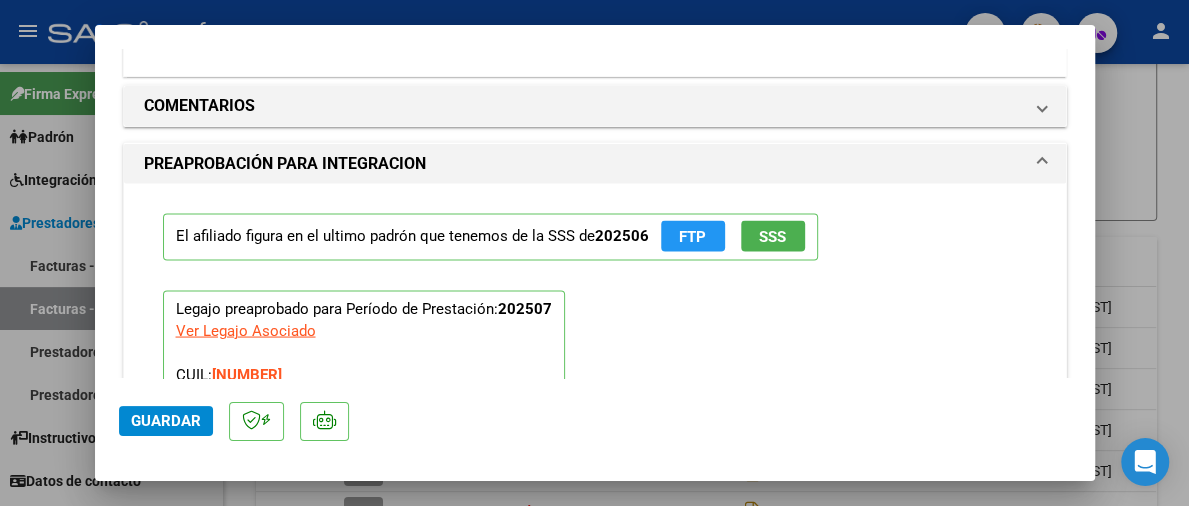 click on "Guardar" 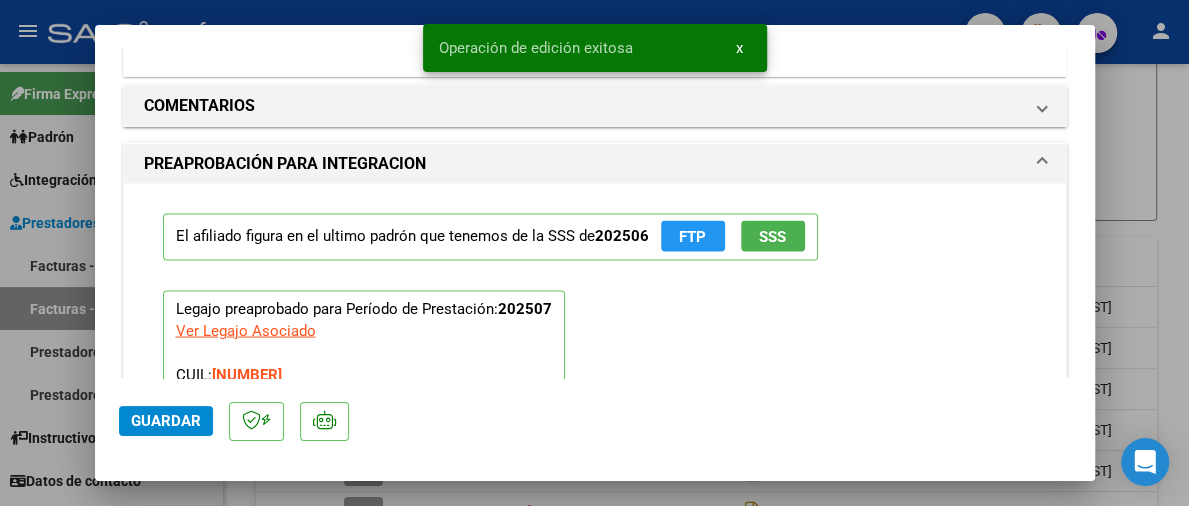 click at bounding box center [594, 253] 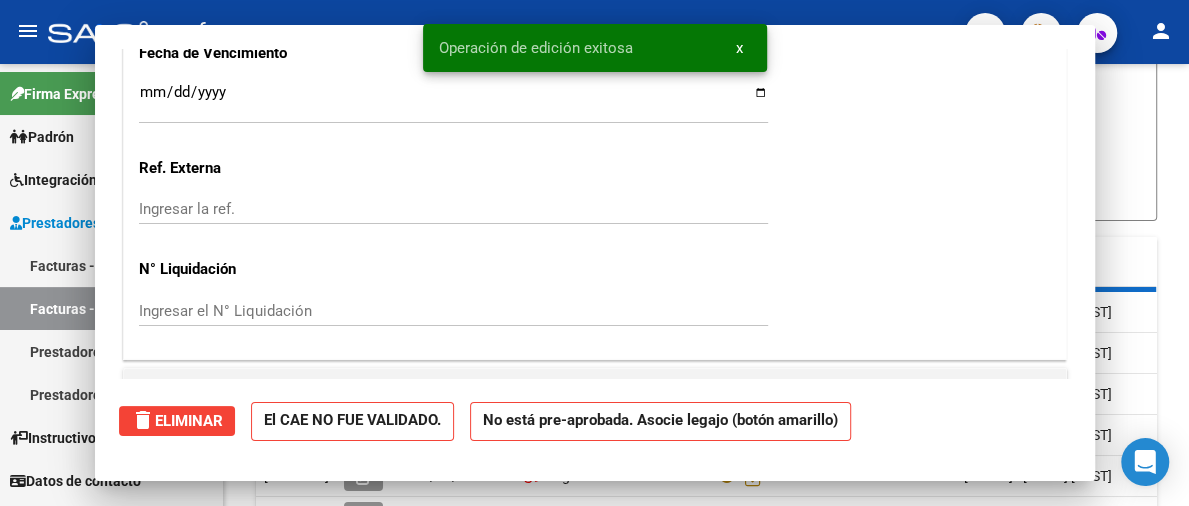 scroll, scrollTop: 0, scrollLeft: 0, axis: both 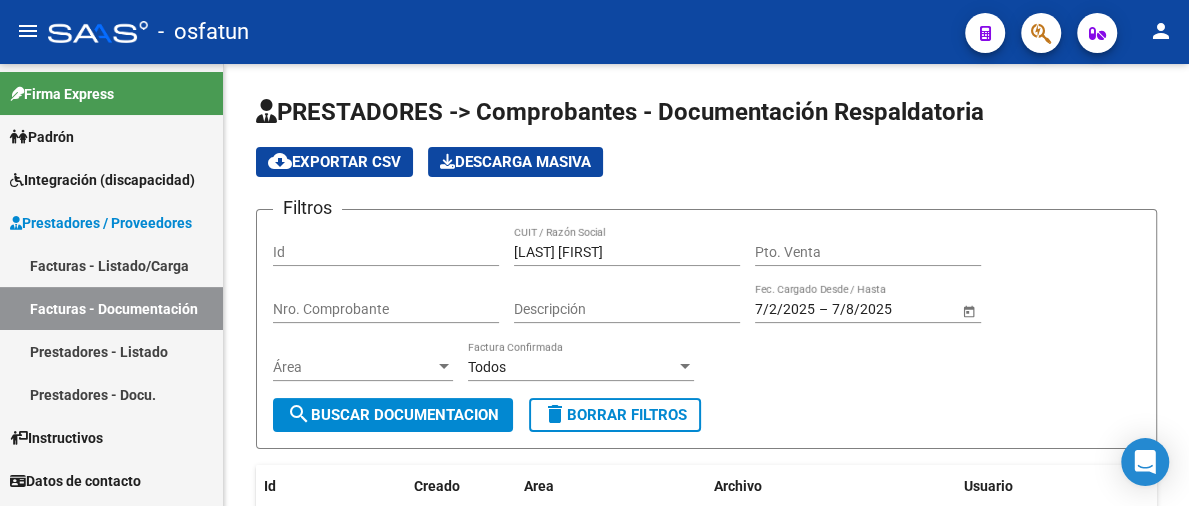 click on "Facturas - Listado/Carga" at bounding box center [111, 265] 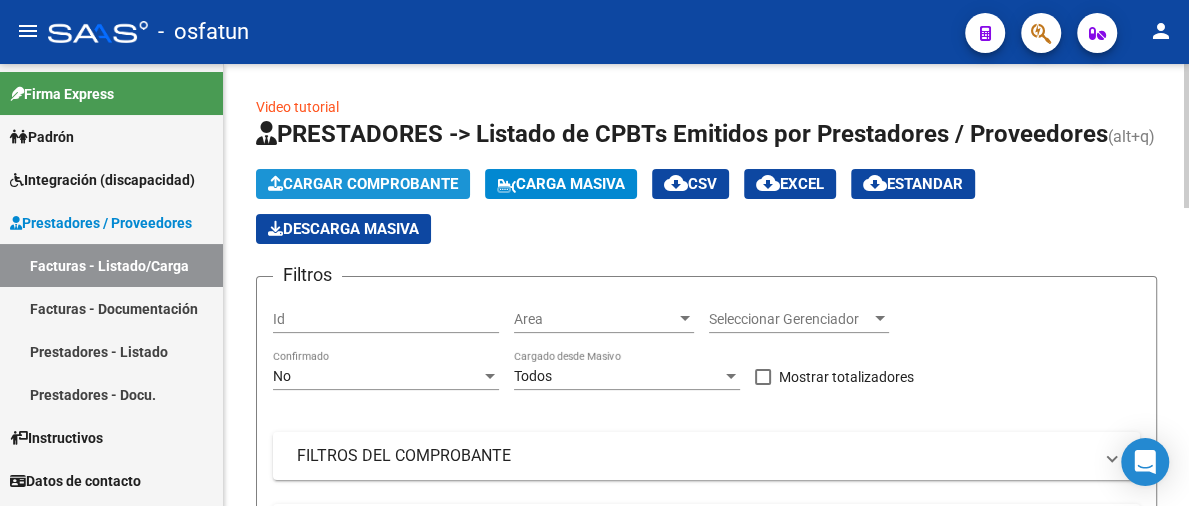click on "Cargar Comprobante" 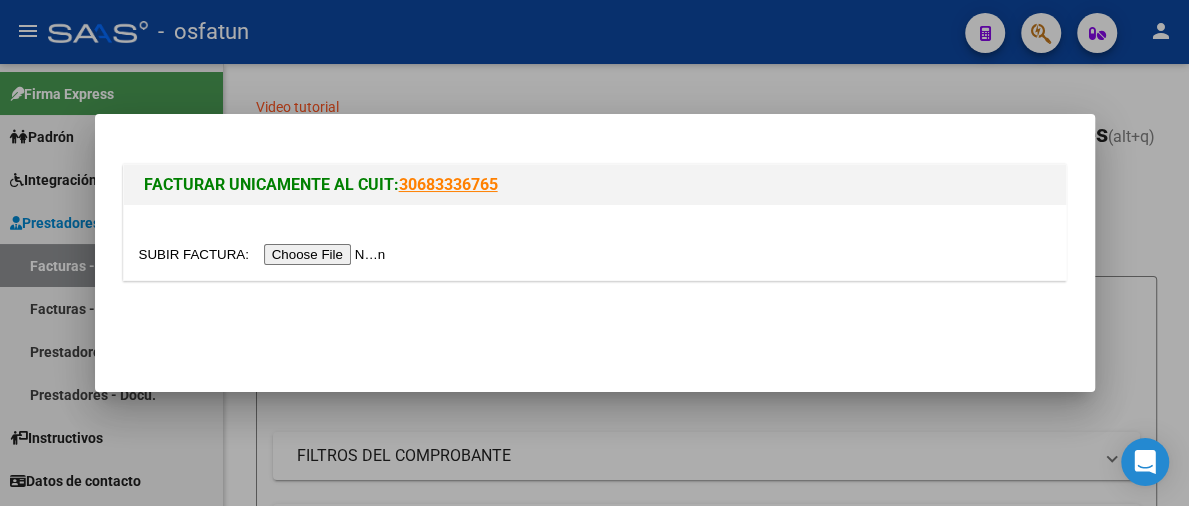 click at bounding box center [265, 254] 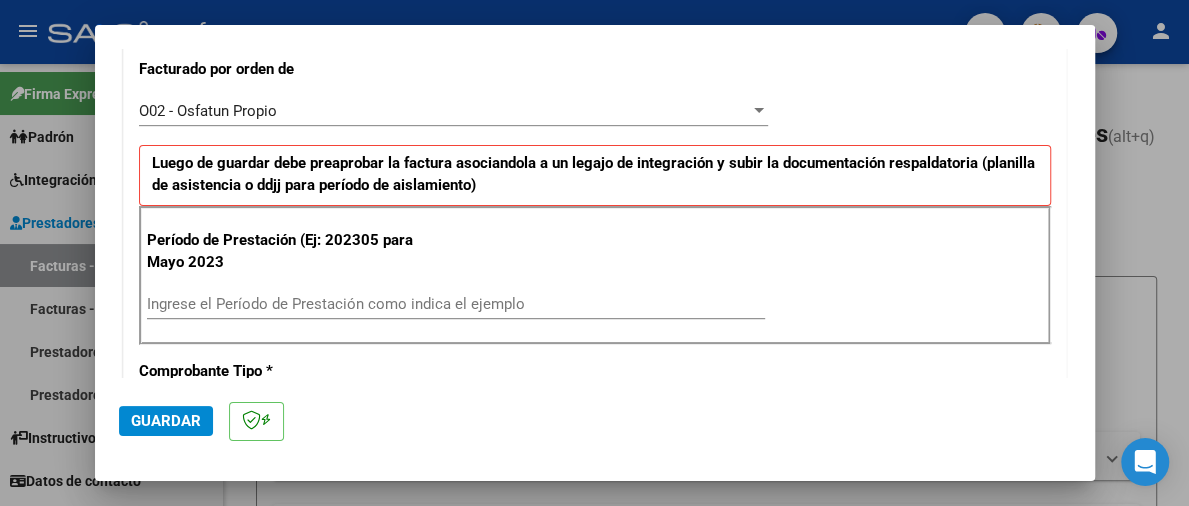 scroll, scrollTop: 700, scrollLeft: 0, axis: vertical 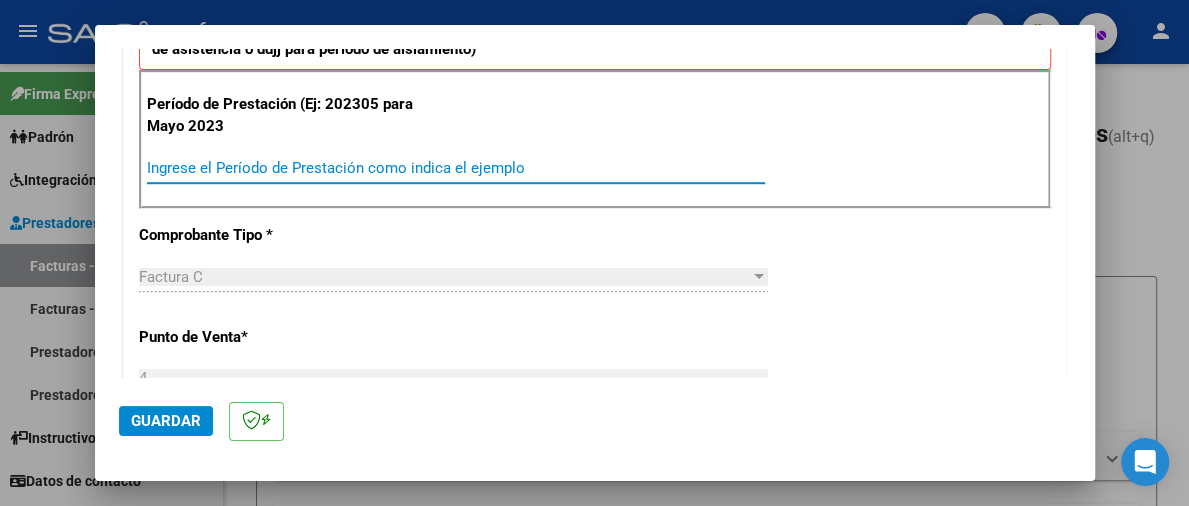 click on "Ingrese el Período de Prestación como indica el ejemplo" at bounding box center (456, 168) 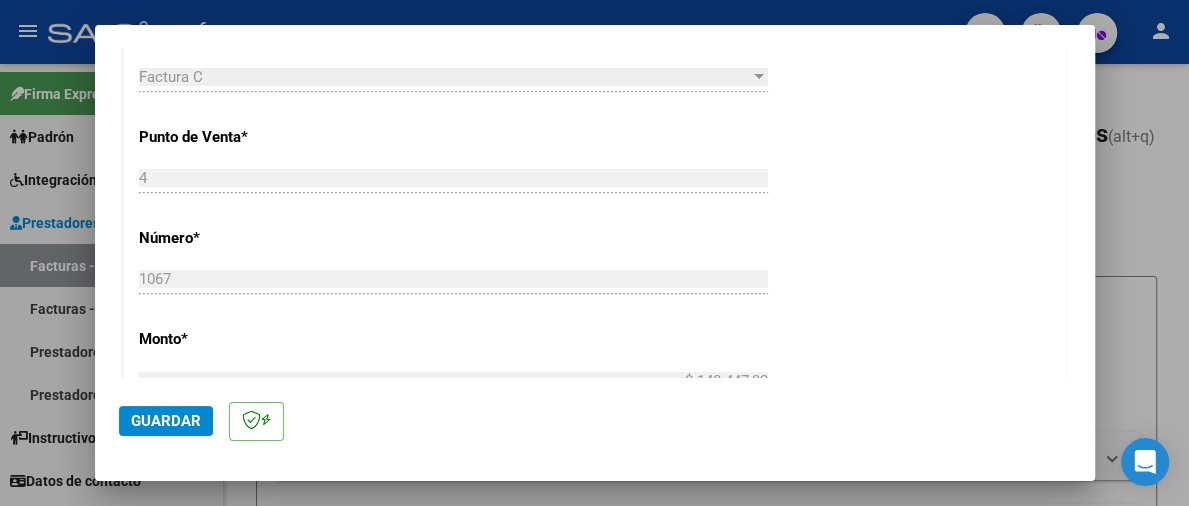scroll, scrollTop: 1200, scrollLeft: 0, axis: vertical 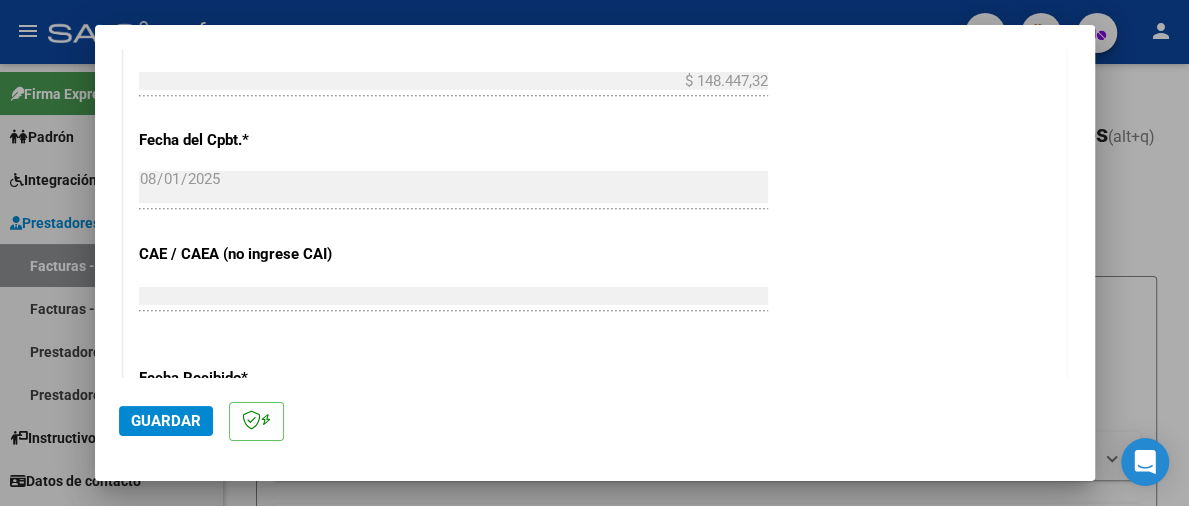 type on "202507" 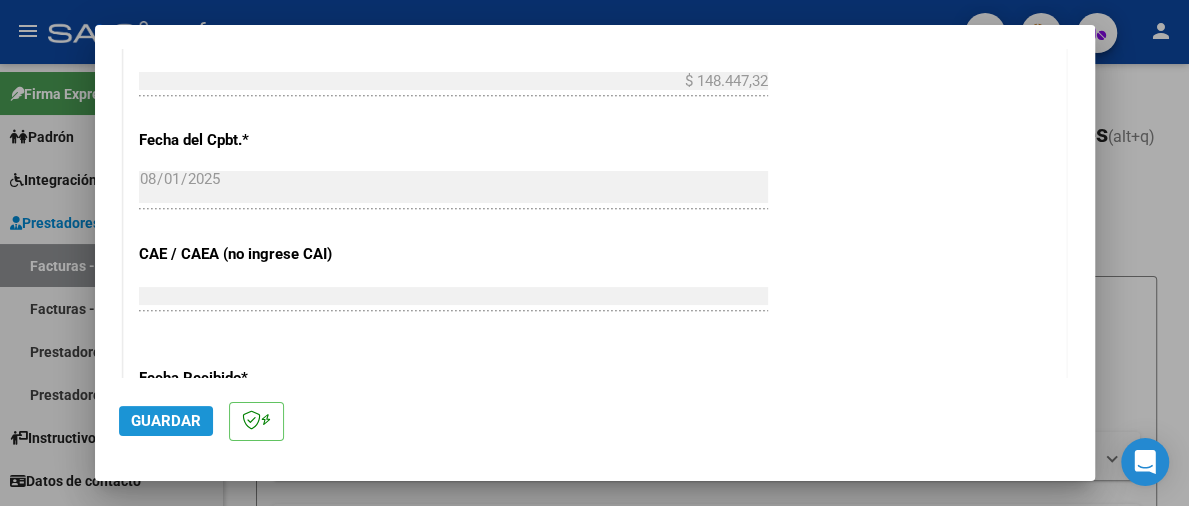 click on "Guardar" 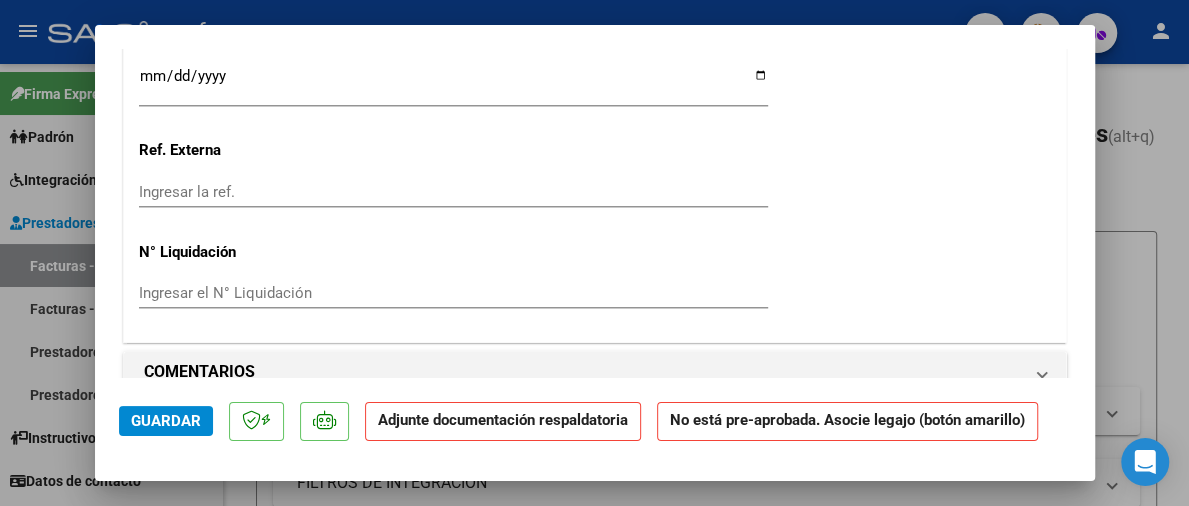 scroll, scrollTop: 1900, scrollLeft: 0, axis: vertical 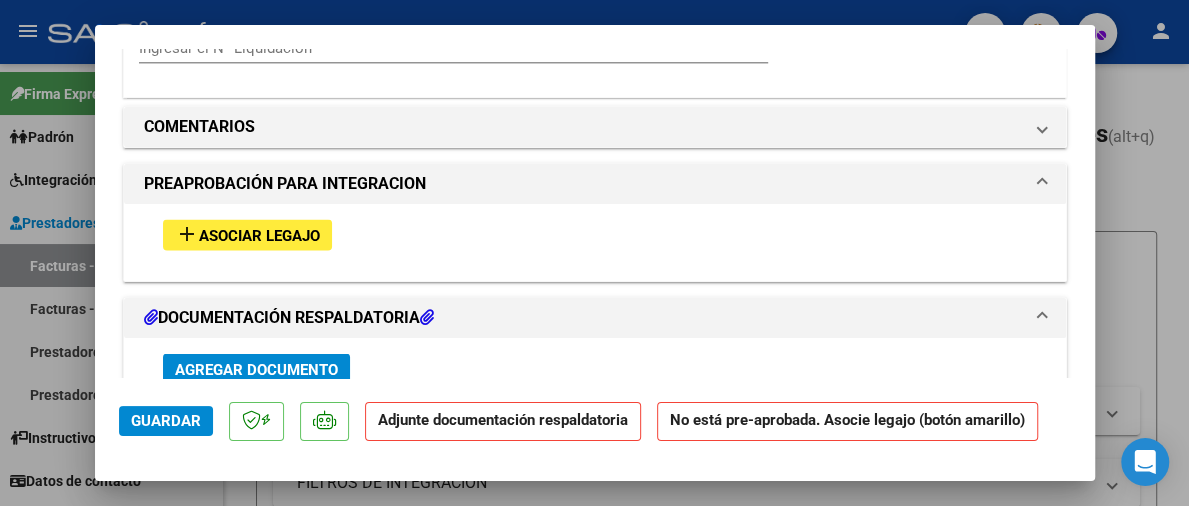 click on "Agregar Documento" at bounding box center (256, 369) 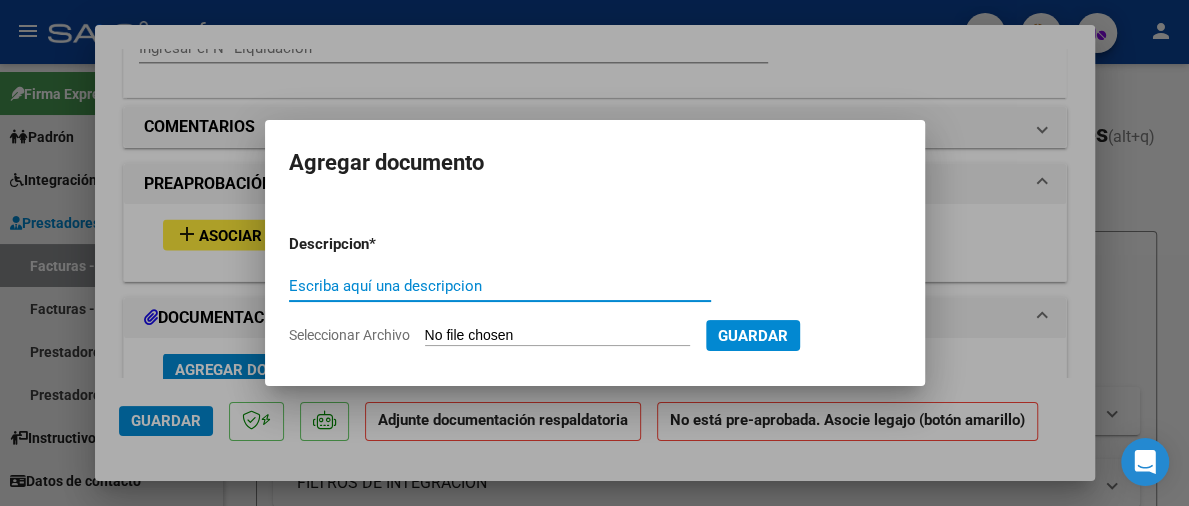 click on "Descripcion  *   Escriba aquí una descripcion  Seleccionar Archivo Guardar" at bounding box center [595, 289] 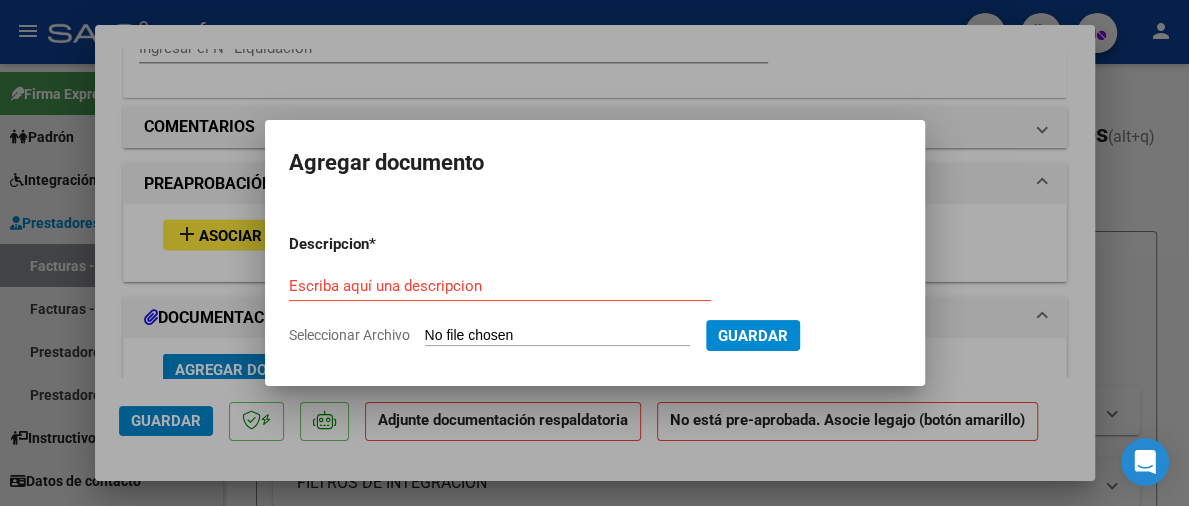 click on "Escriba aquí una descripcion" at bounding box center [500, 286] 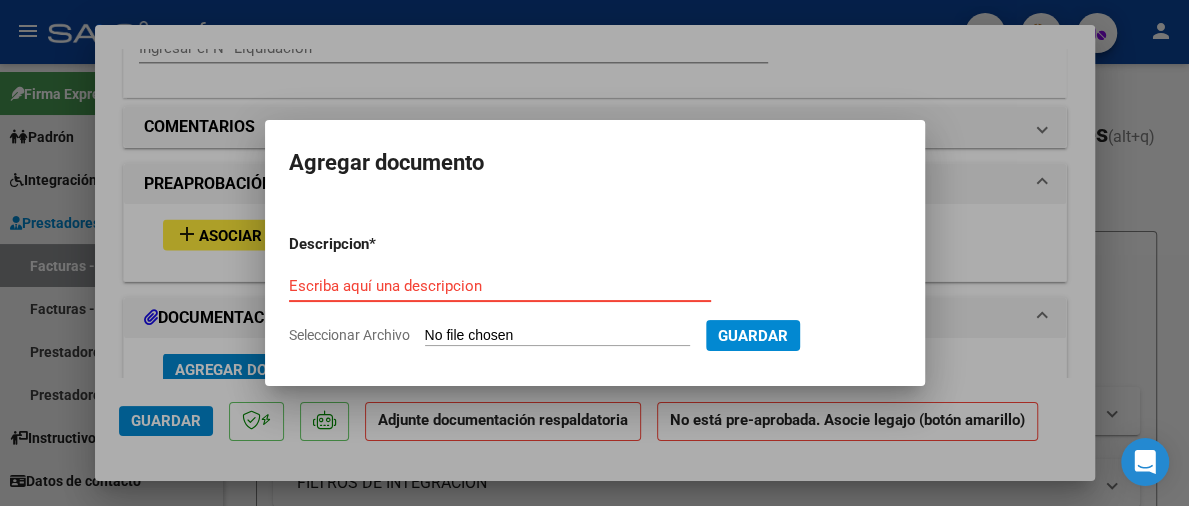 click on "Seleccionar Archivo" at bounding box center [557, 336] 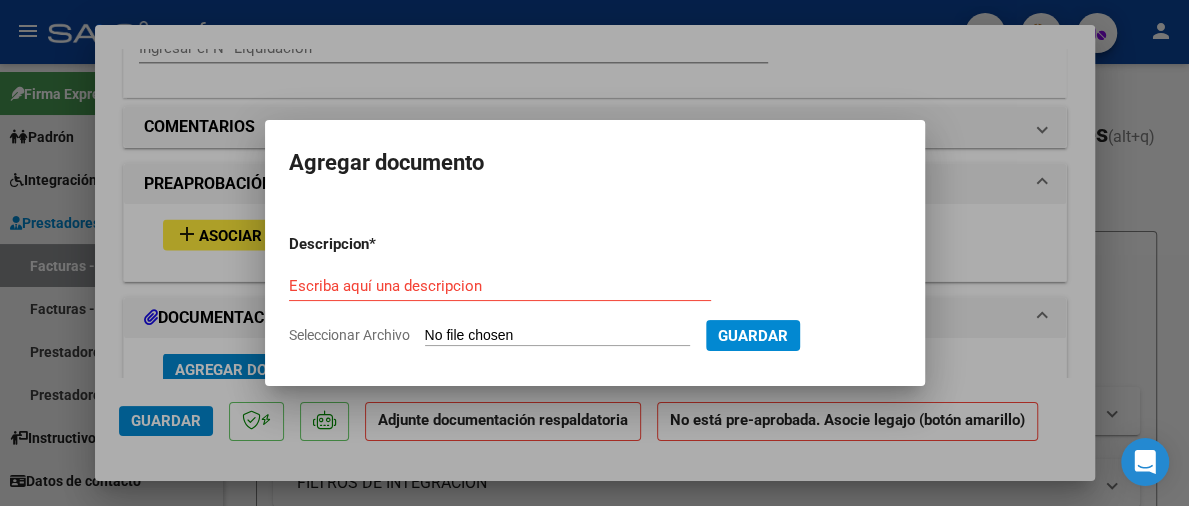 type on "C:\fakepath\order_[NUMBER].pdf" 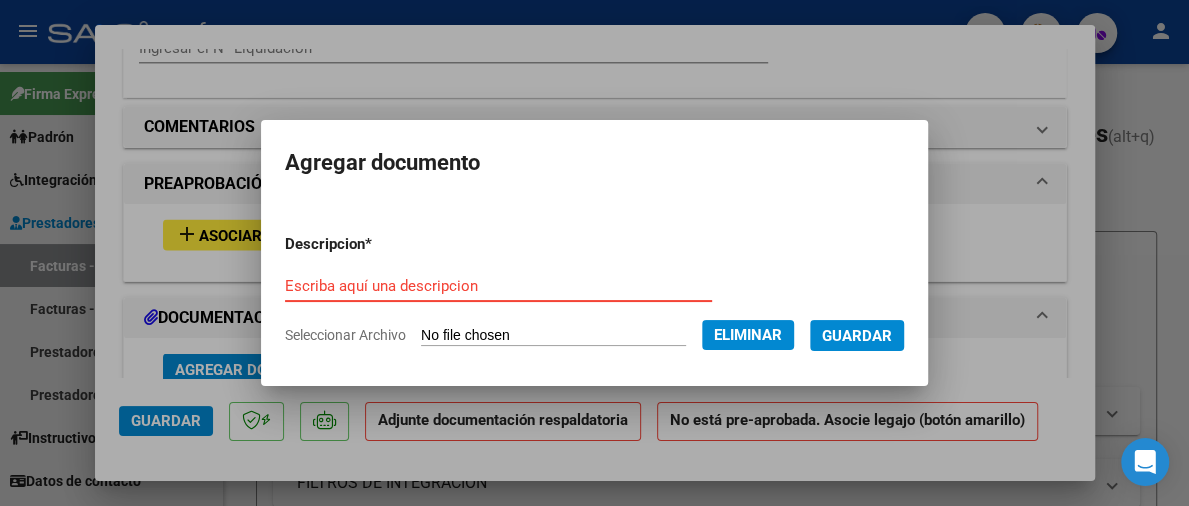click on "Escriba aquí una descripcion" at bounding box center (498, 286) 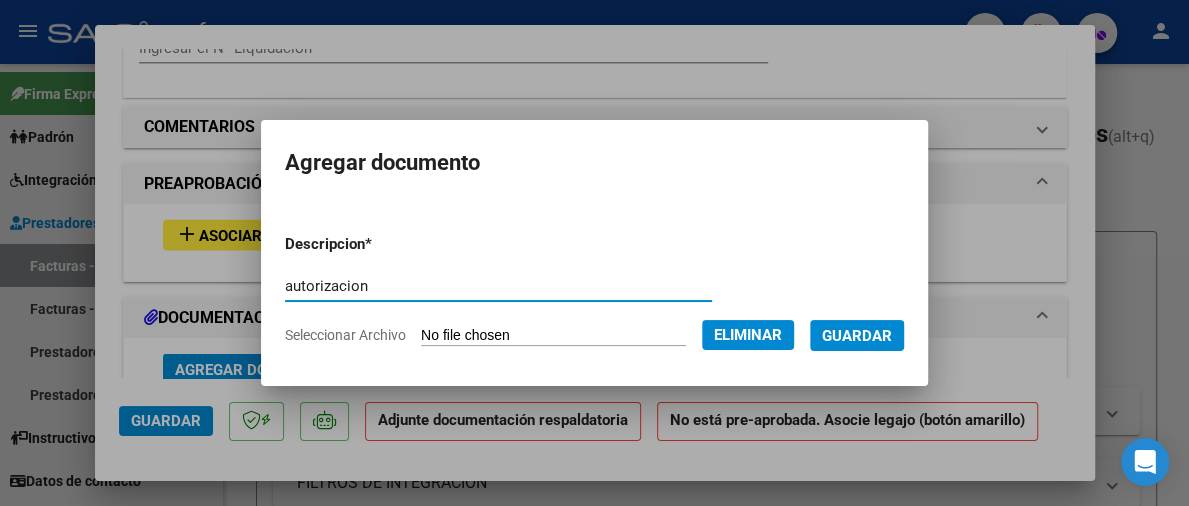 type on "autorizacion" 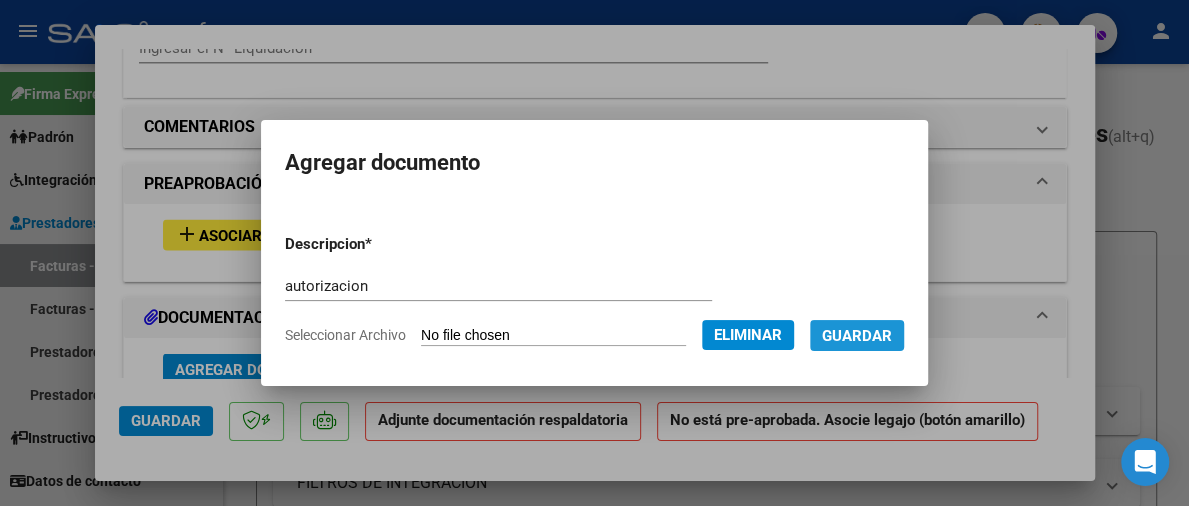 click on "Guardar" at bounding box center [857, 336] 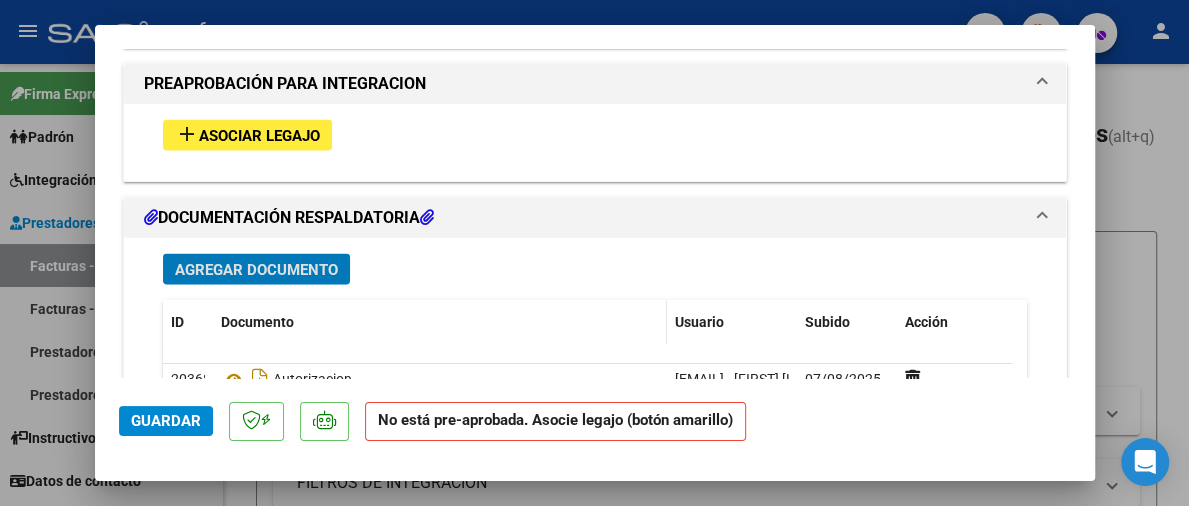 scroll, scrollTop: 2203, scrollLeft: 0, axis: vertical 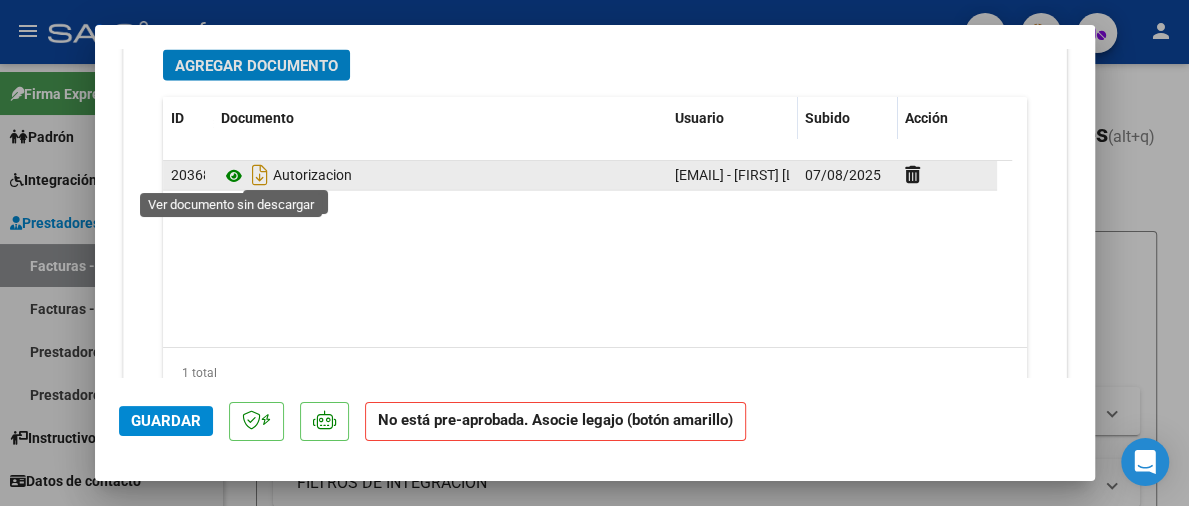 click 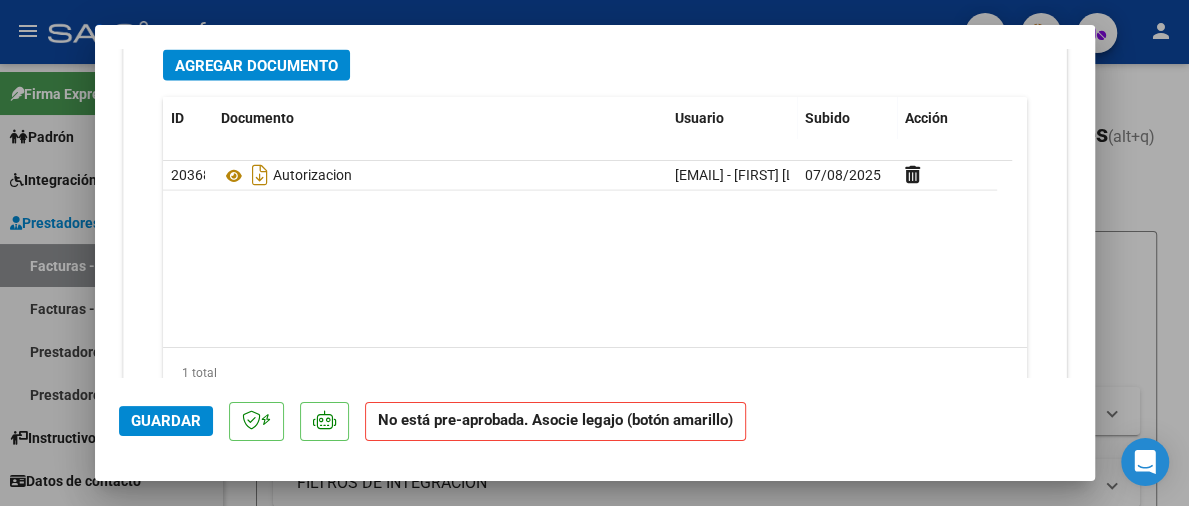 click on "Agregar Documento" at bounding box center [256, 66] 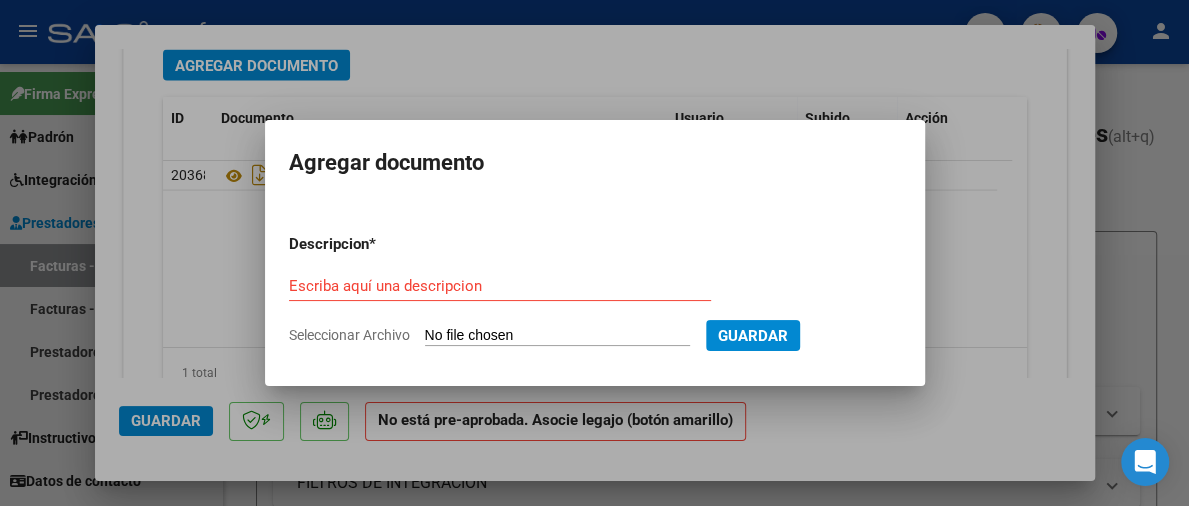 click on "Seleccionar Archivo" at bounding box center (557, 336) 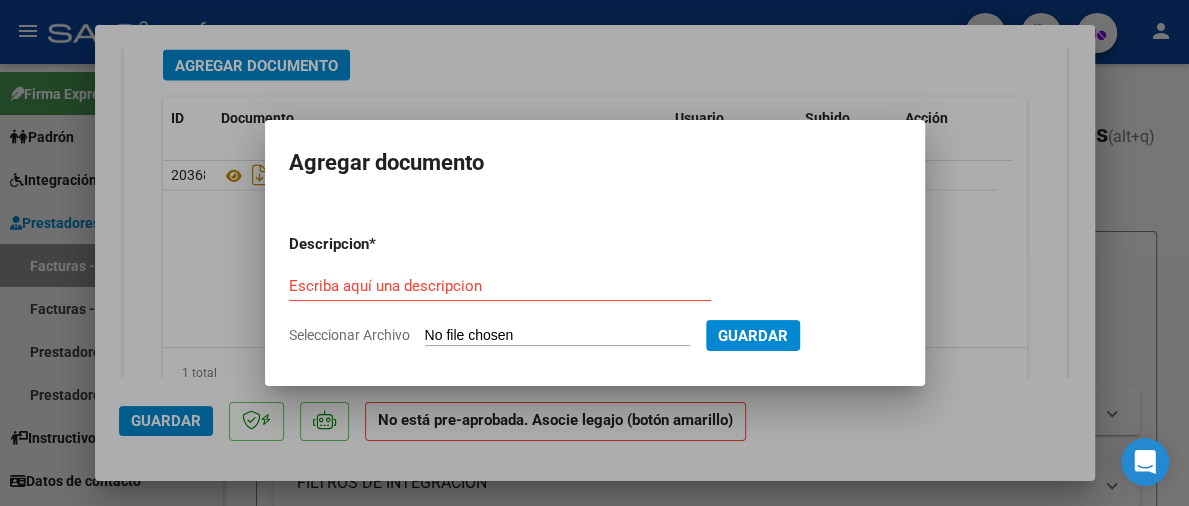 type on "C:\fakepath\asistencia mes de julio 2025 Rivero Luciana Anahí_.pdf" 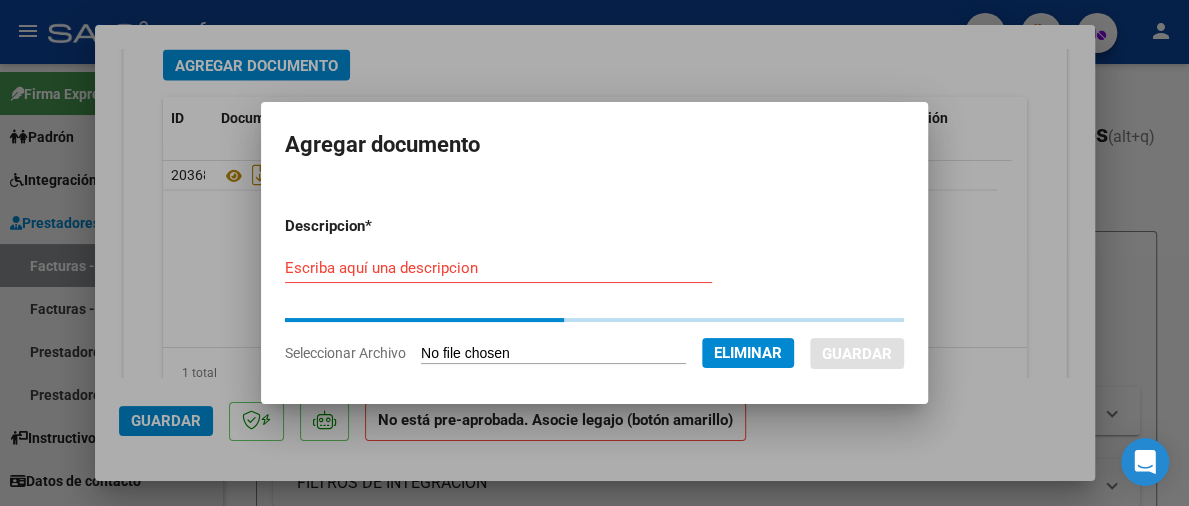 click on "Escriba aquí una descripcion" at bounding box center (498, 268) 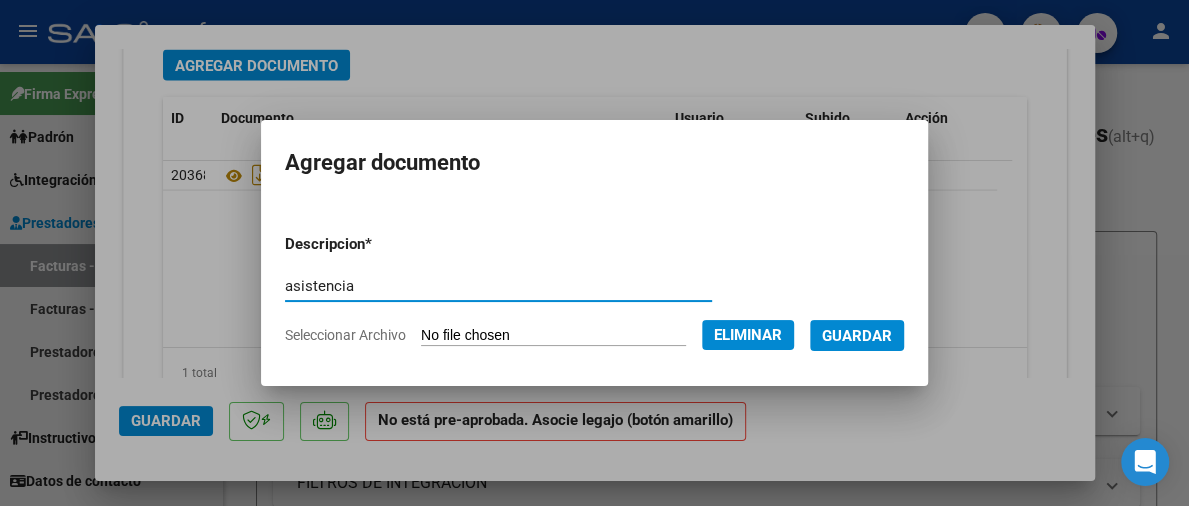 type on "asistencia" 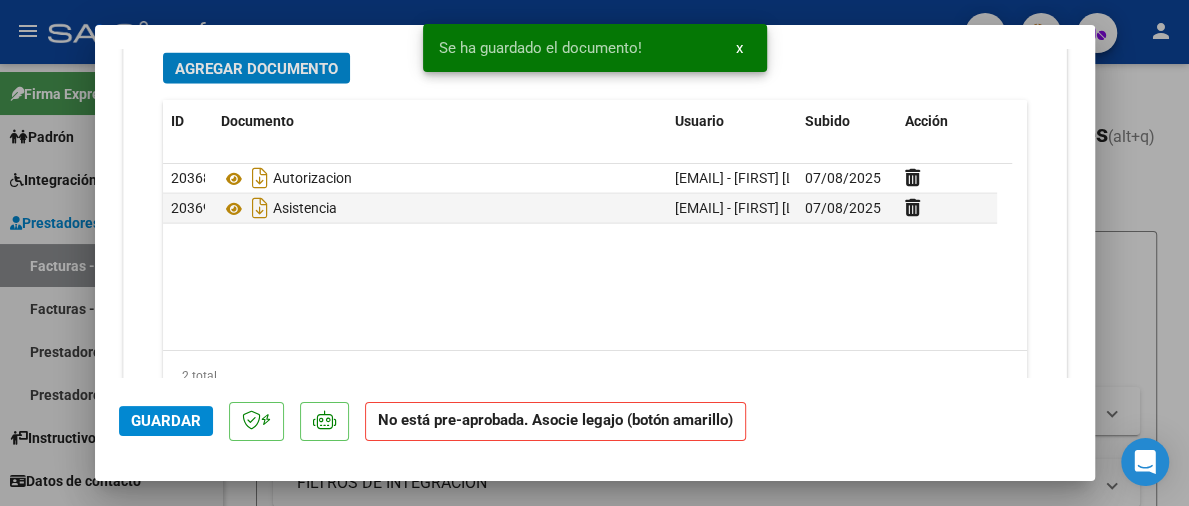 scroll, scrollTop: 1800, scrollLeft: 0, axis: vertical 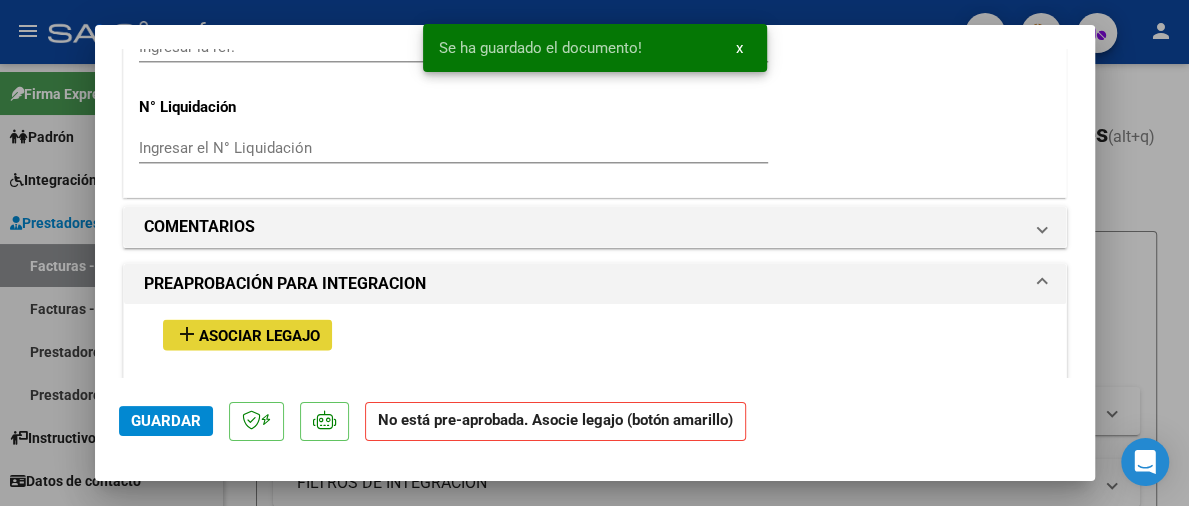 click on "Asociar Legajo" at bounding box center [259, 335] 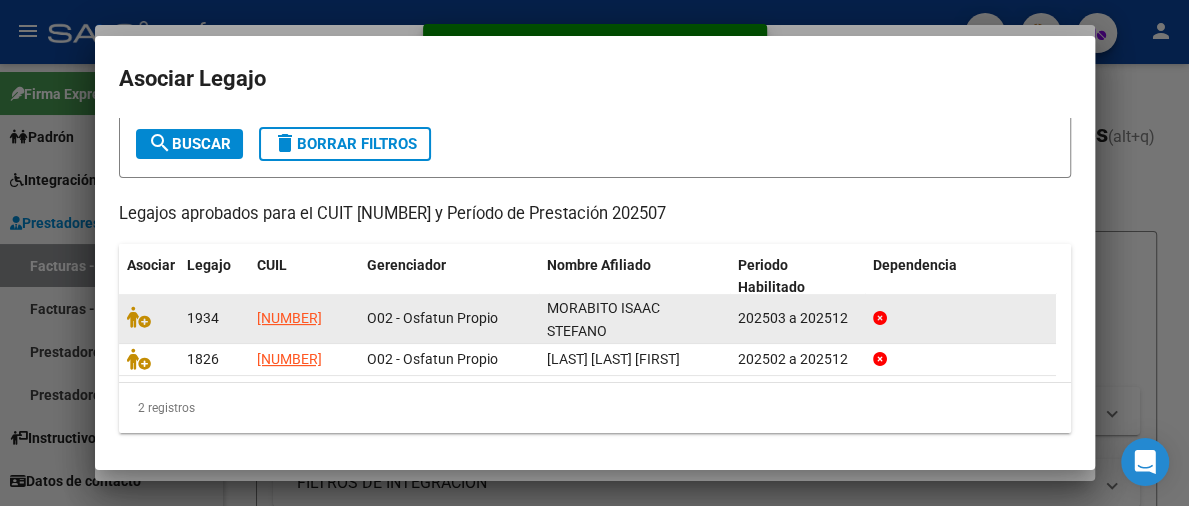 scroll, scrollTop: 106, scrollLeft: 0, axis: vertical 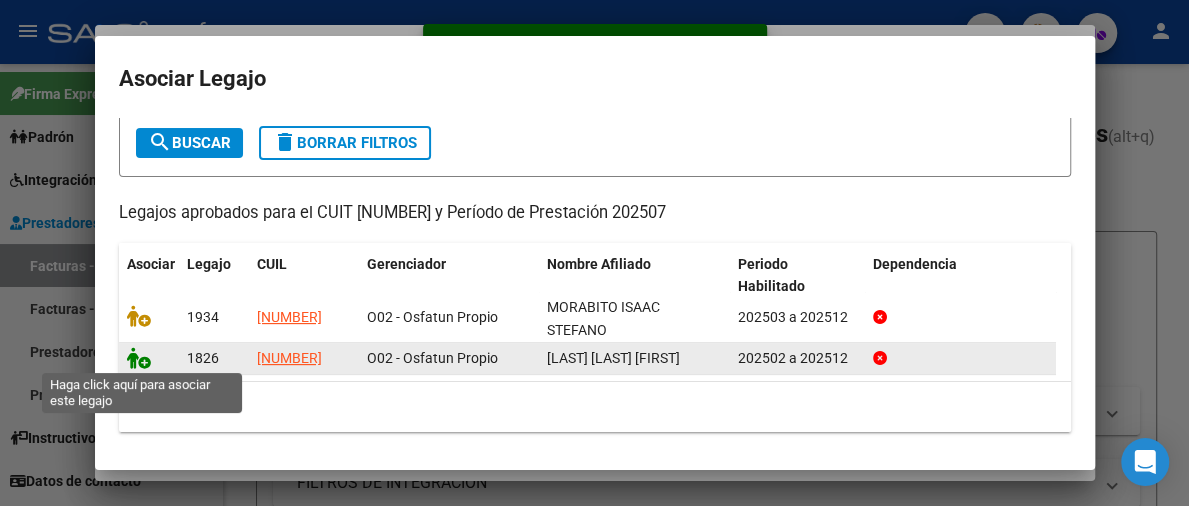 click 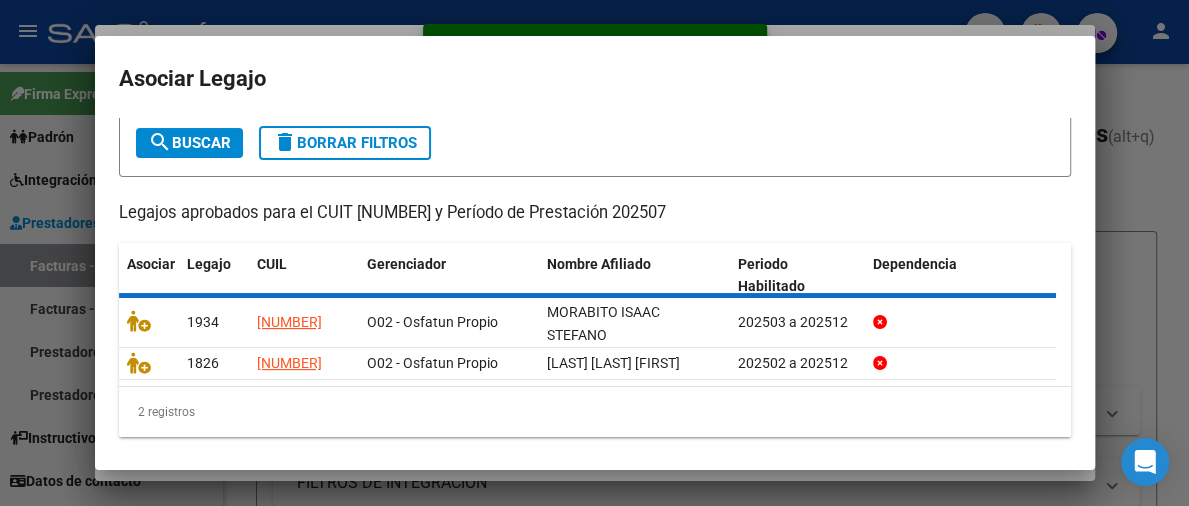 scroll, scrollTop: 1853, scrollLeft: 0, axis: vertical 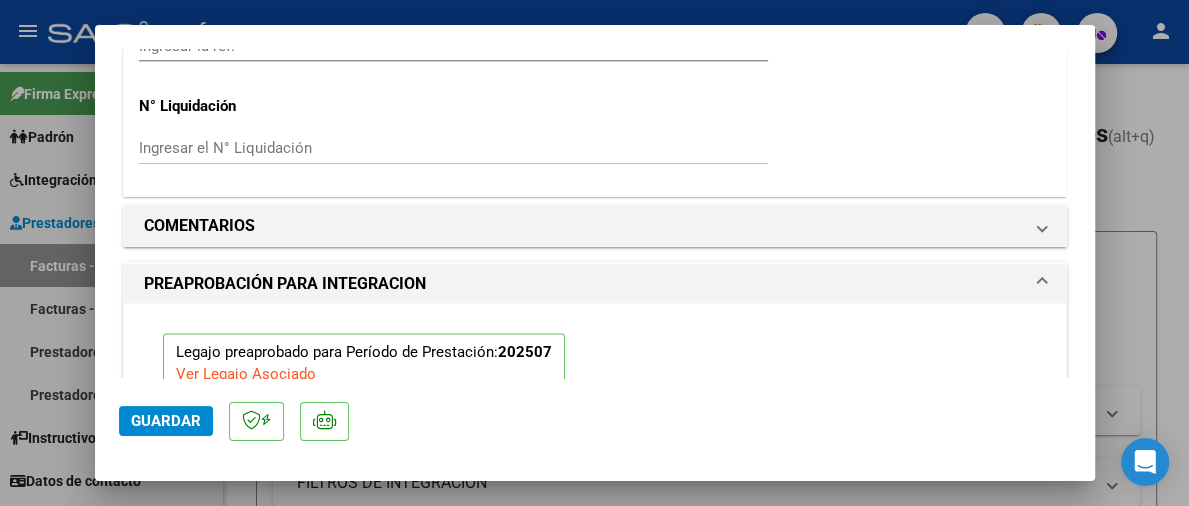 click on "Guardar" 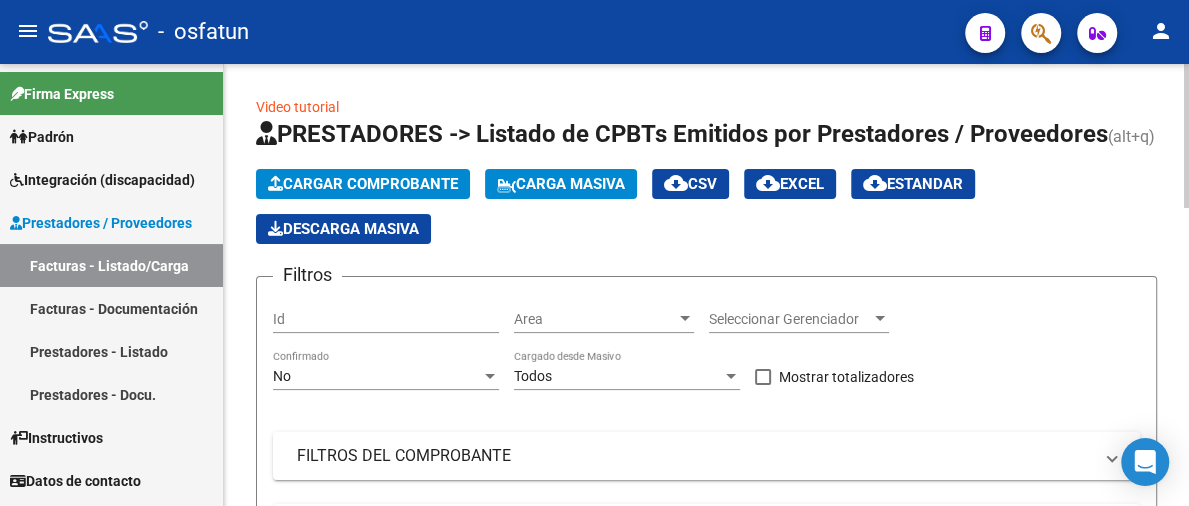 scroll, scrollTop: 100, scrollLeft: 0, axis: vertical 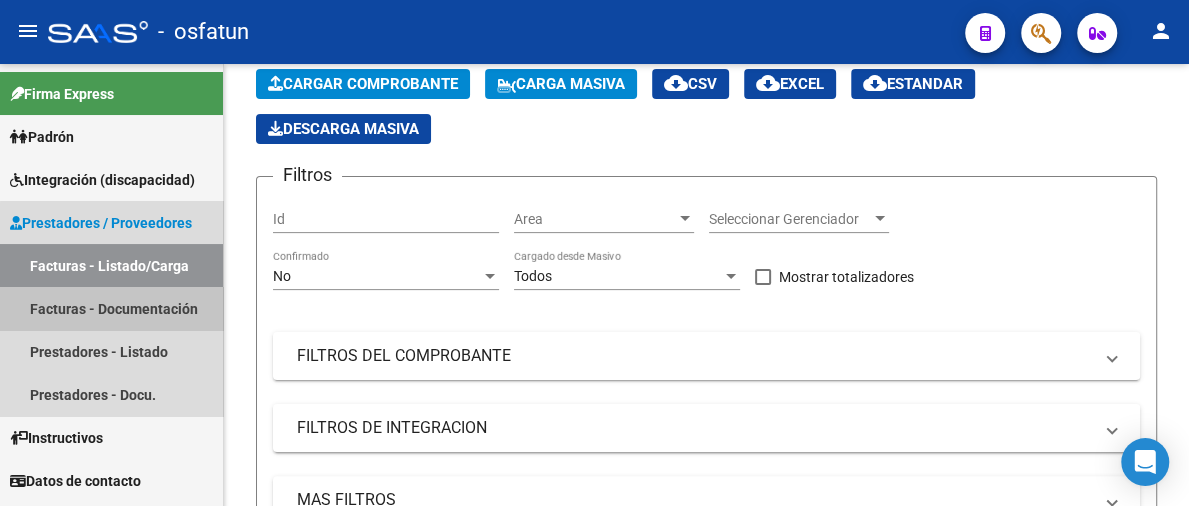 click on "Facturas - Documentación" at bounding box center [111, 308] 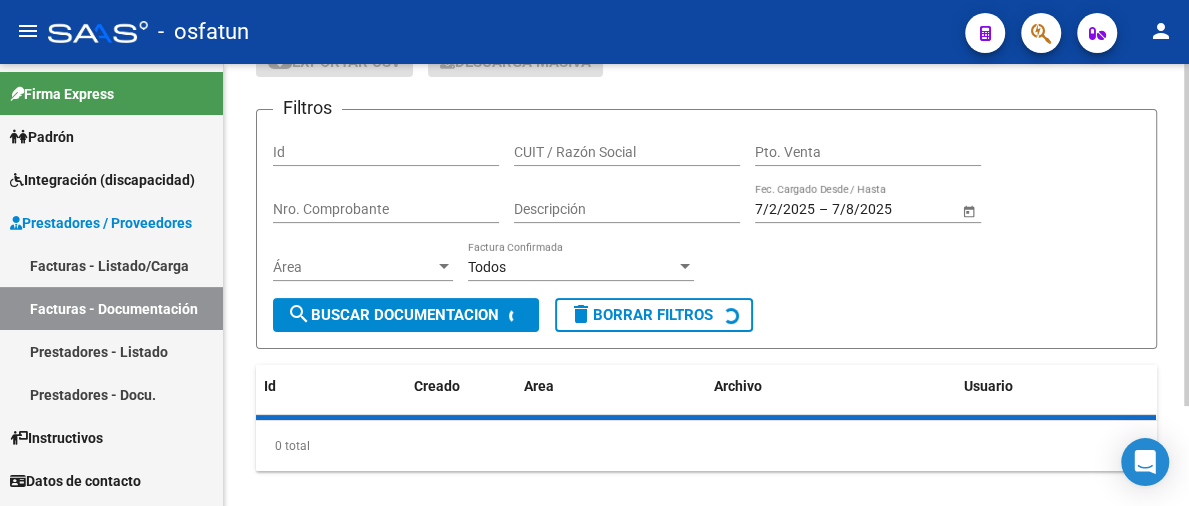 click on "CUIT / Razón Social" at bounding box center (627, 152) 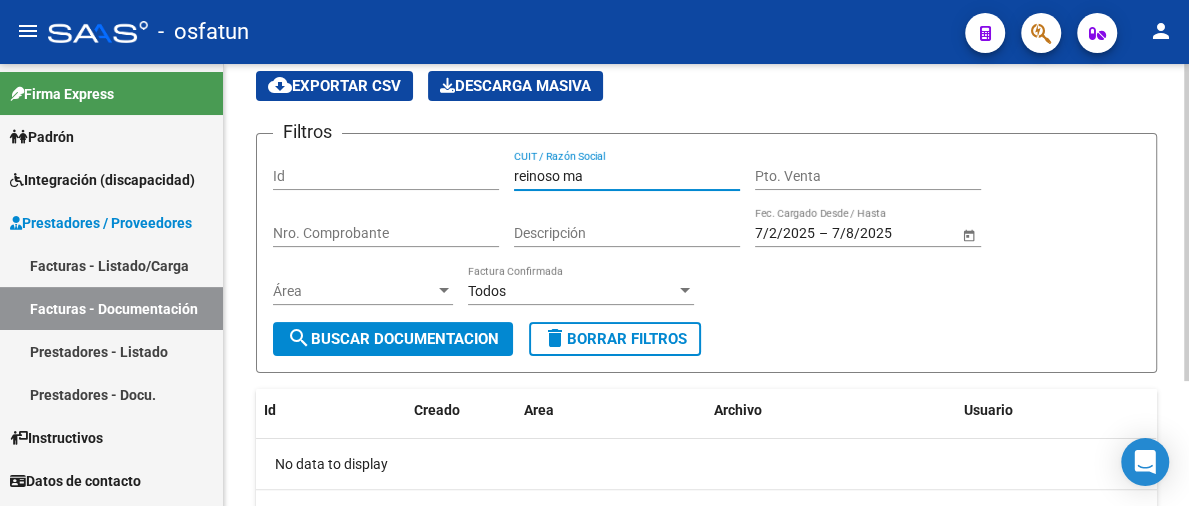 scroll, scrollTop: 0, scrollLeft: 0, axis: both 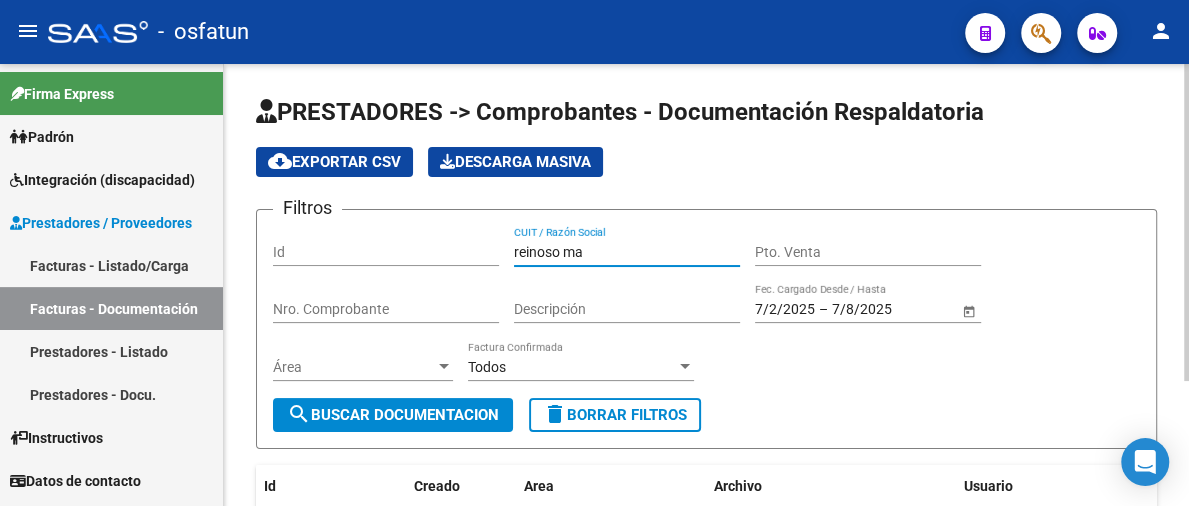 click on "reinoso ma" at bounding box center [627, 252] 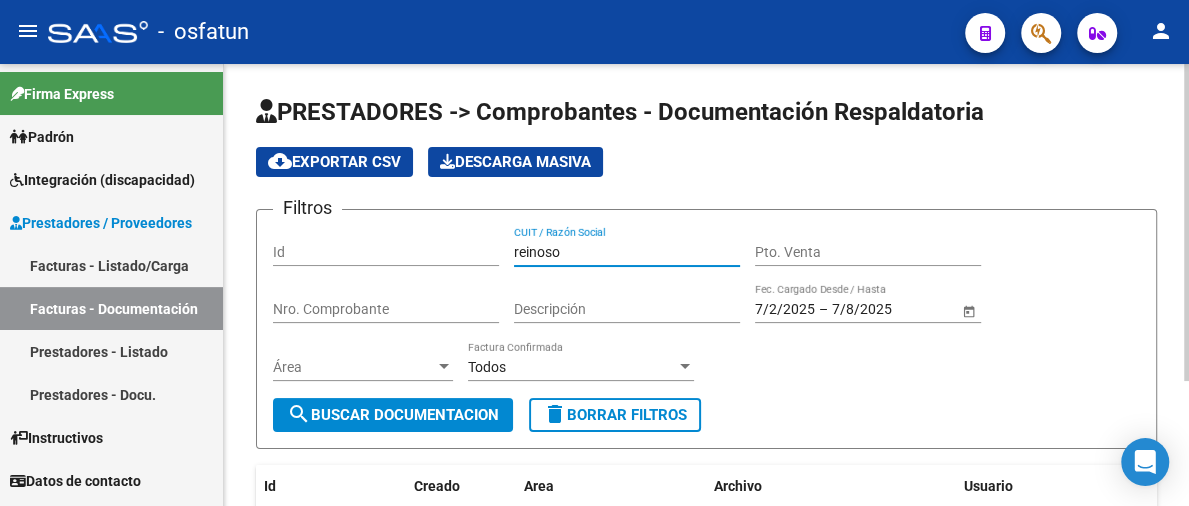 drag, startPoint x: 532, startPoint y: 247, endPoint x: 577, endPoint y: 245, distance: 45.044422 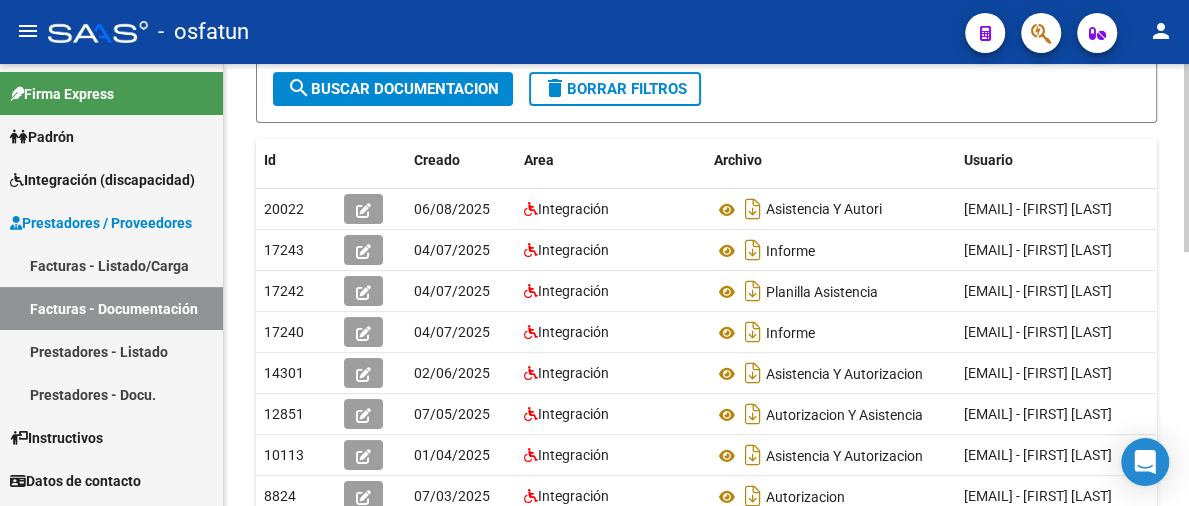 scroll, scrollTop: 328, scrollLeft: 0, axis: vertical 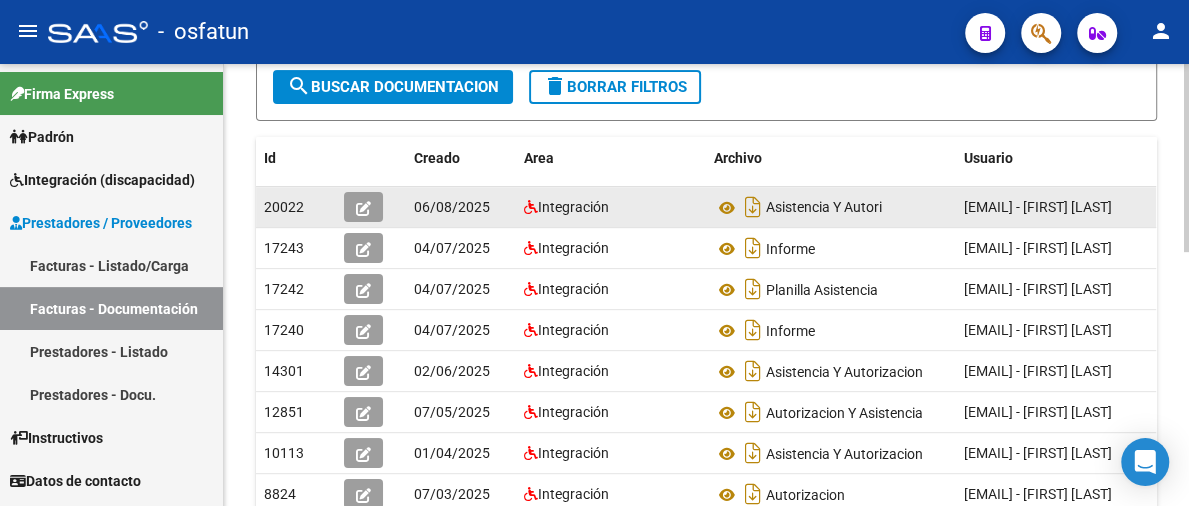 type on "reynoso" 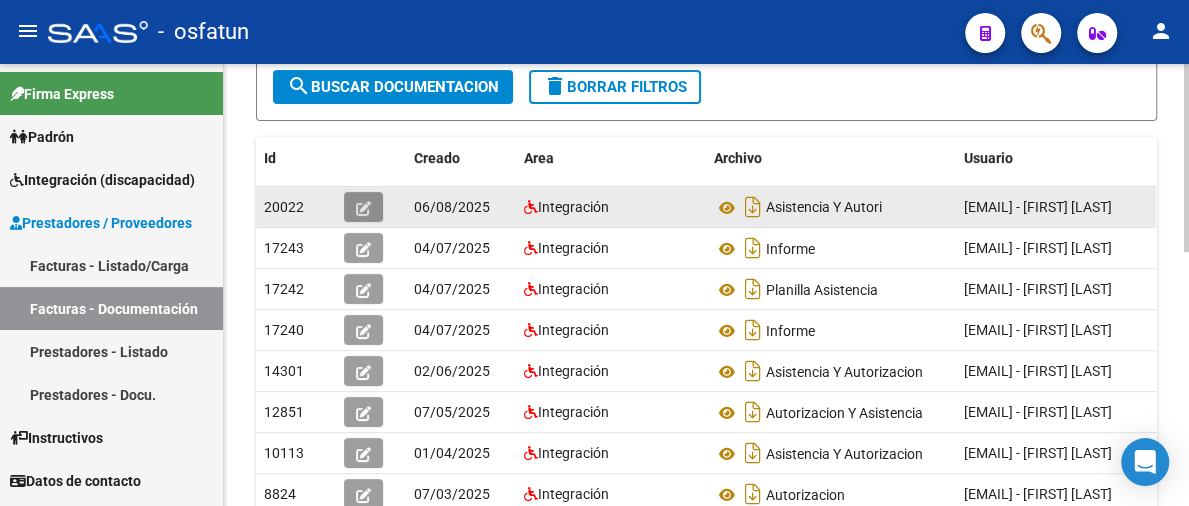click 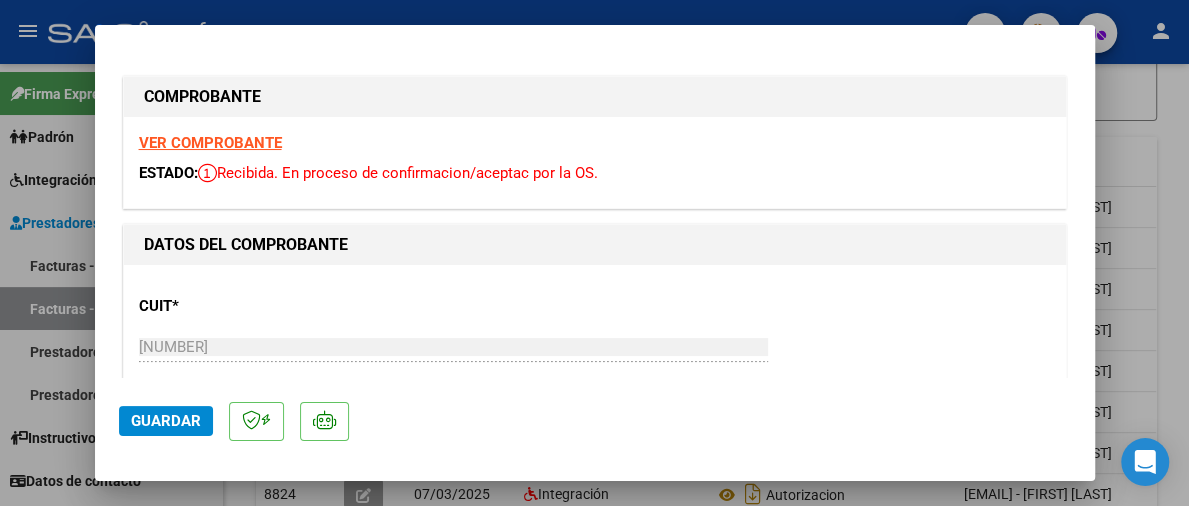 click on "VER COMPROBANTE" at bounding box center [210, 143] 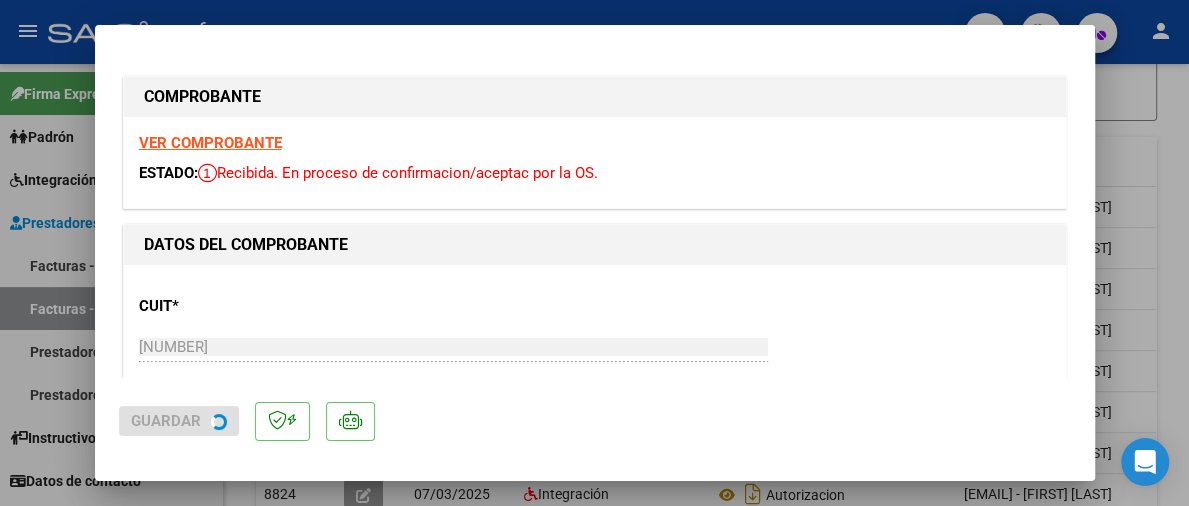 click at bounding box center [594, 253] 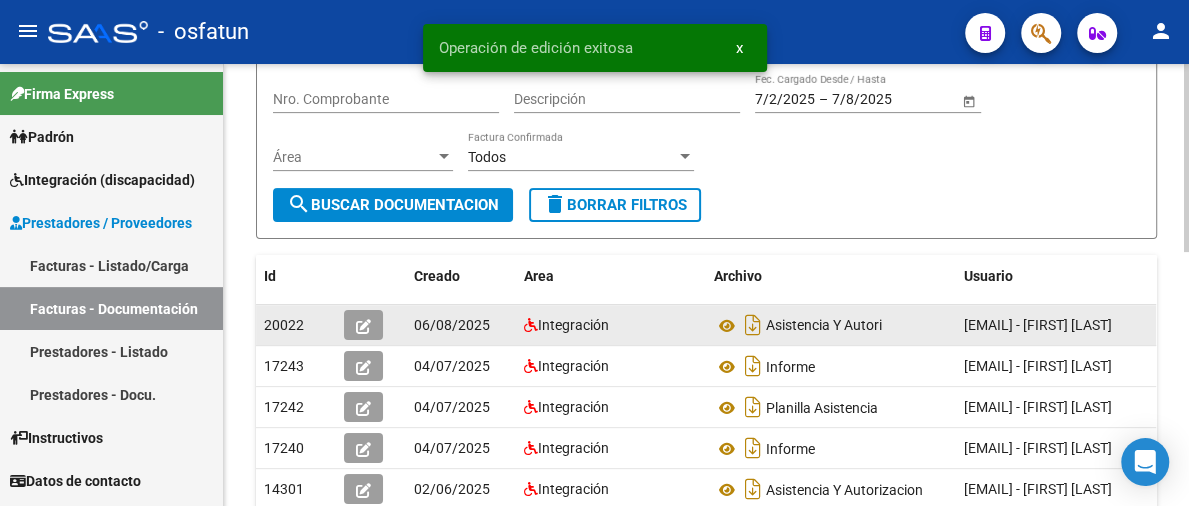 scroll, scrollTop: 28, scrollLeft: 0, axis: vertical 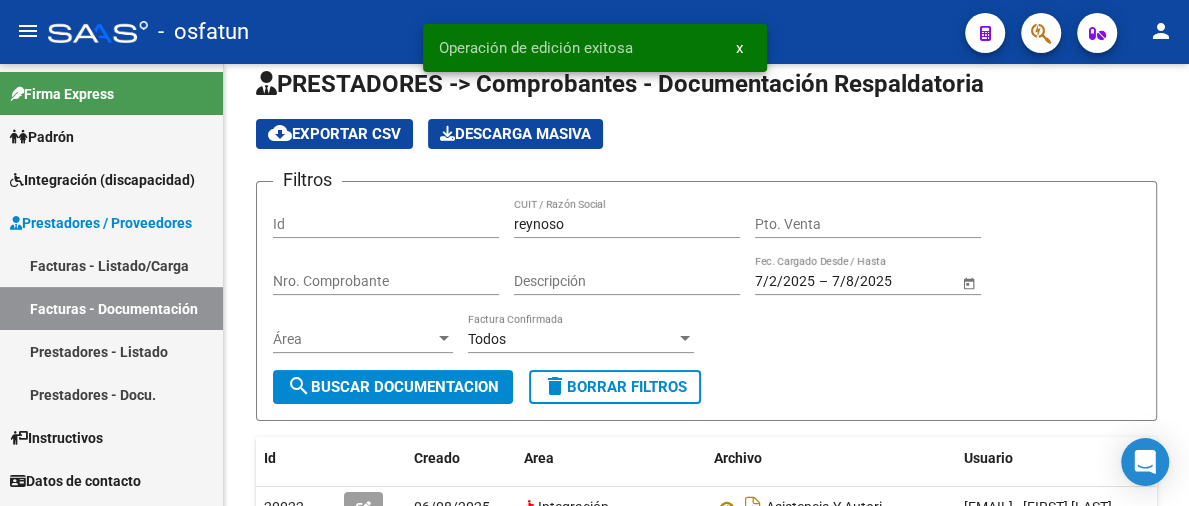 click on "Facturas - Listado/Carga" at bounding box center [111, 265] 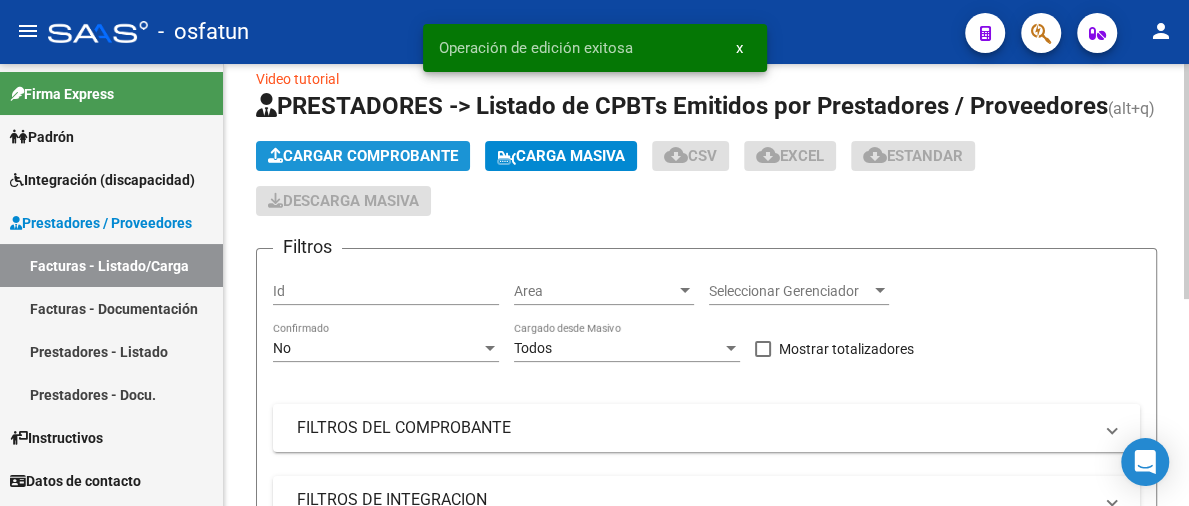click on "Cargar Comprobante" 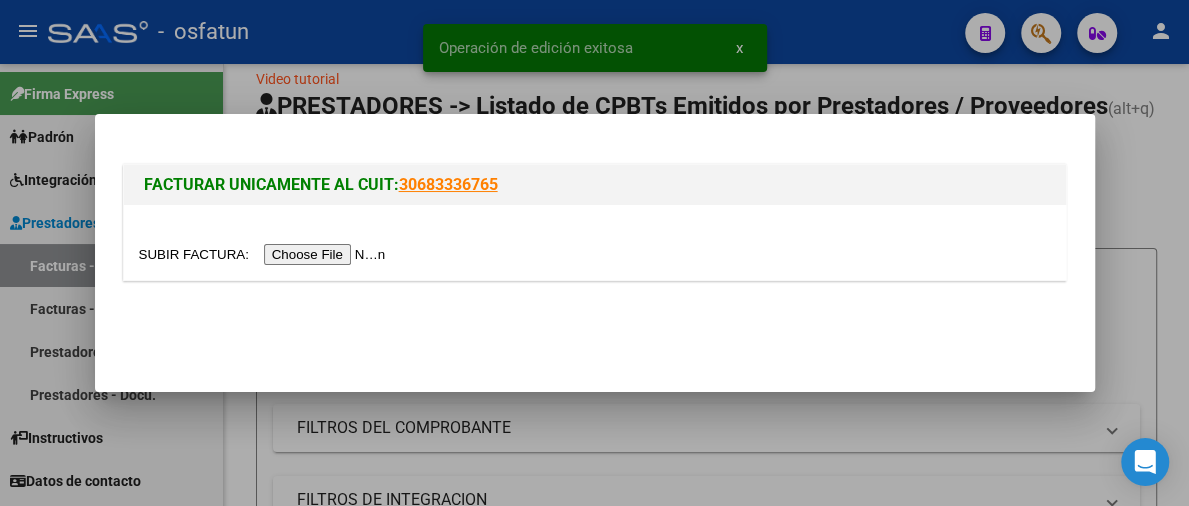 click at bounding box center [595, 242] 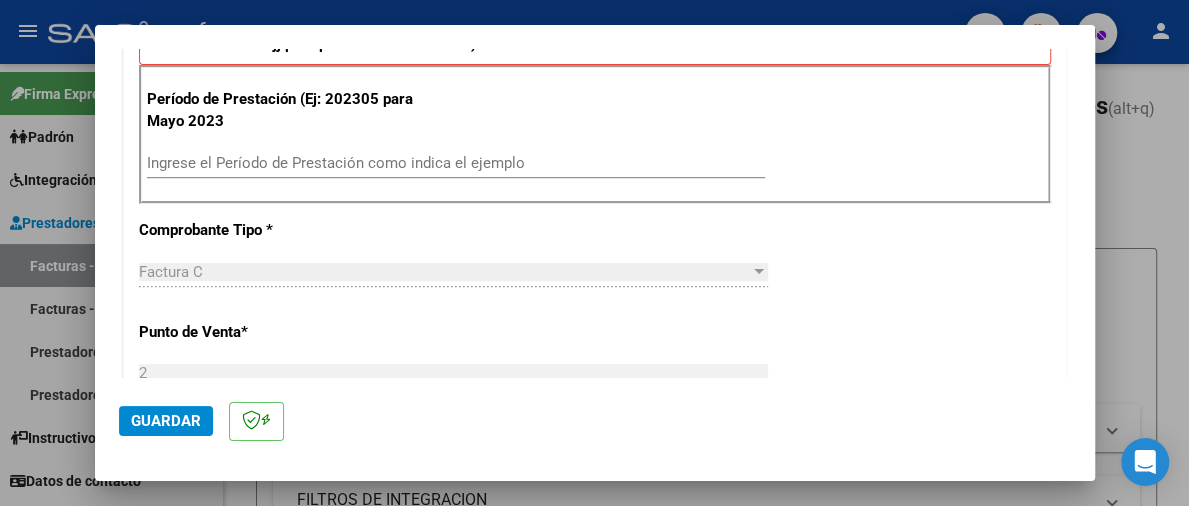 scroll, scrollTop: 600, scrollLeft: 0, axis: vertical 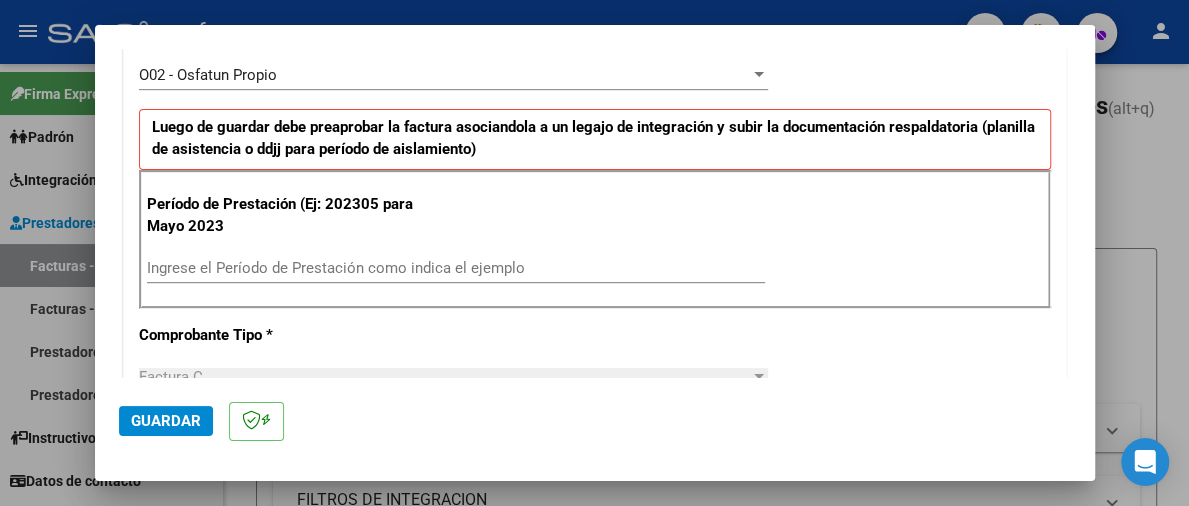click on "Ingrese el Período de Prestación como indica el ejemplo" at bounding box center (456, 268) 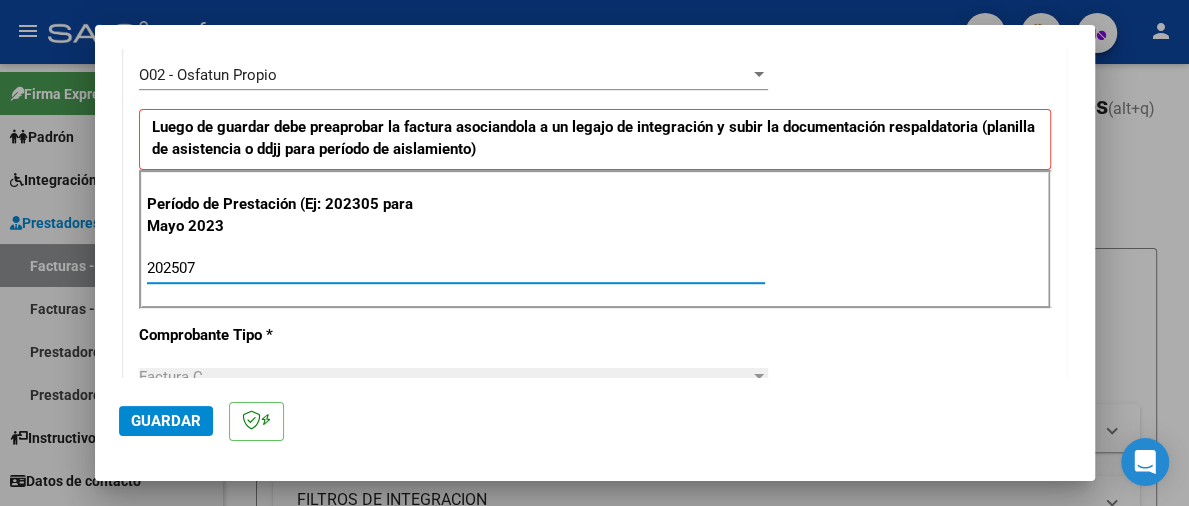 type on "202507" 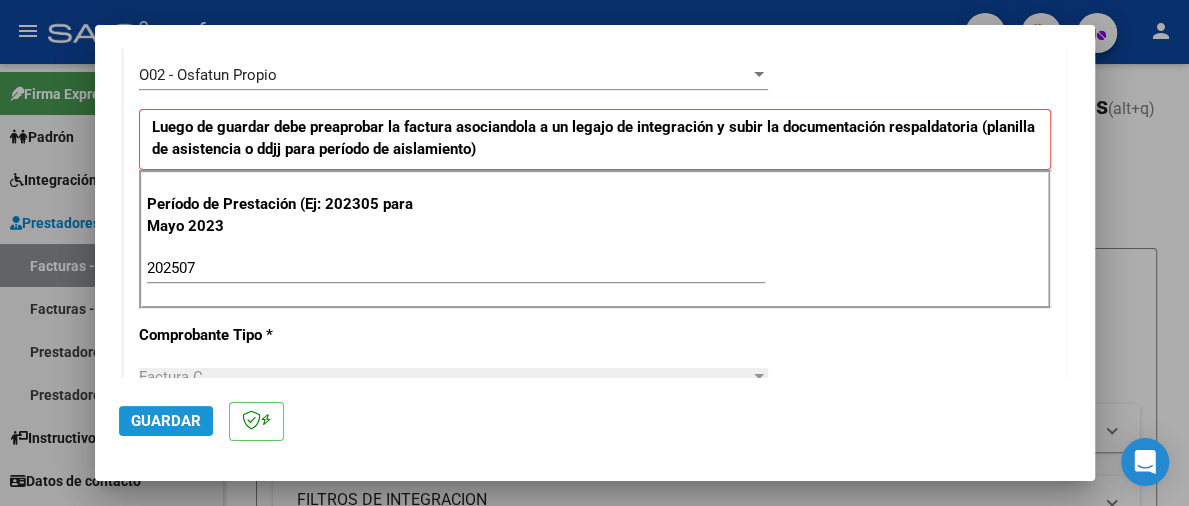 click on "Guardar" 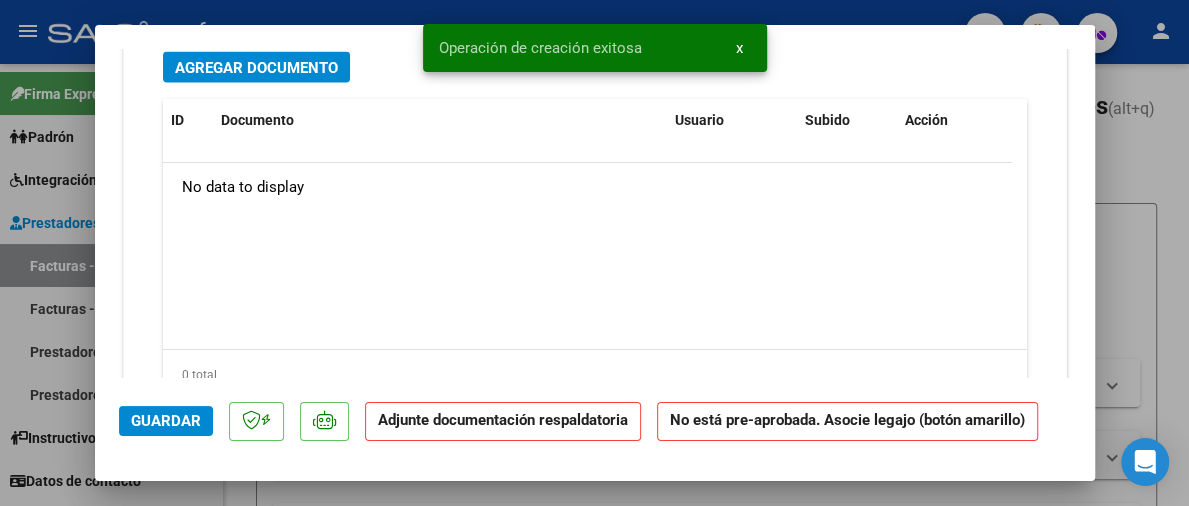 scroll, scrollTop: 2082, scrollLeft: 0, axis: vertical 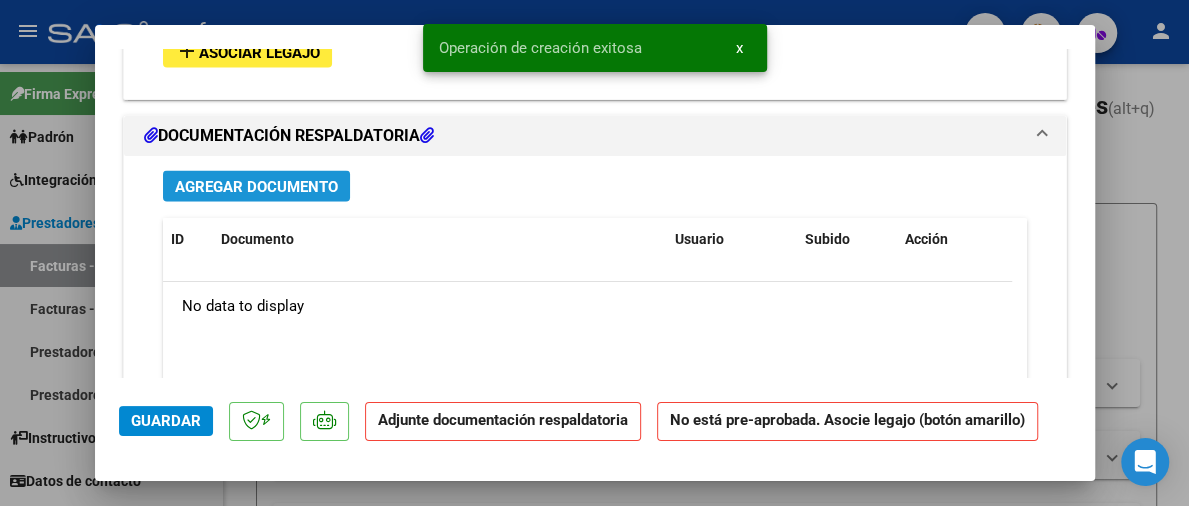 click on "Agregar Documento" at bounding box center (256, 187) 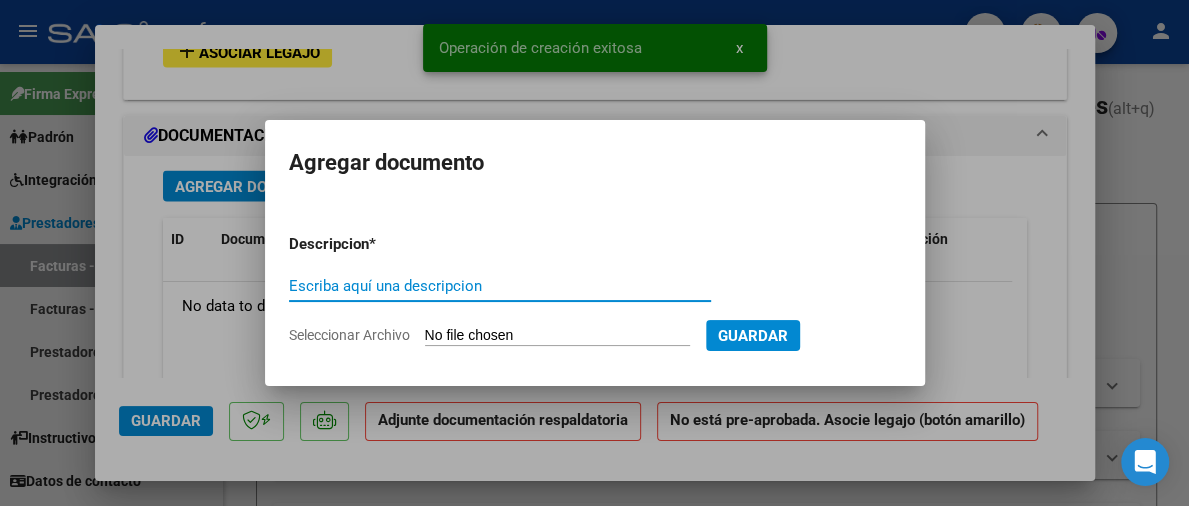 click on "Seleccionar Archivo" at bounding box center [557, 336] 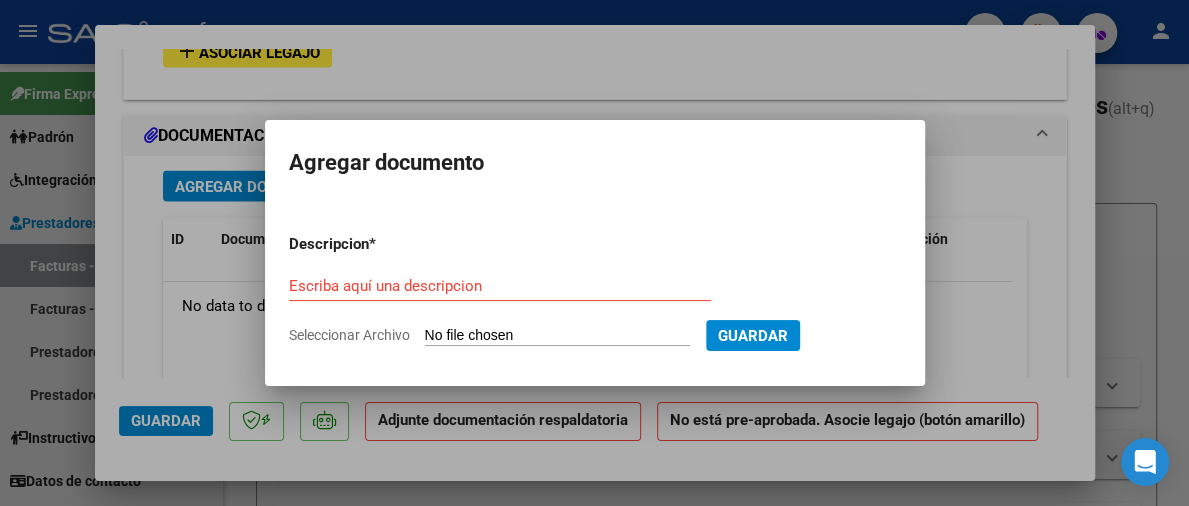 type on "C:\fakepath\asistencia julio keila.pdf" 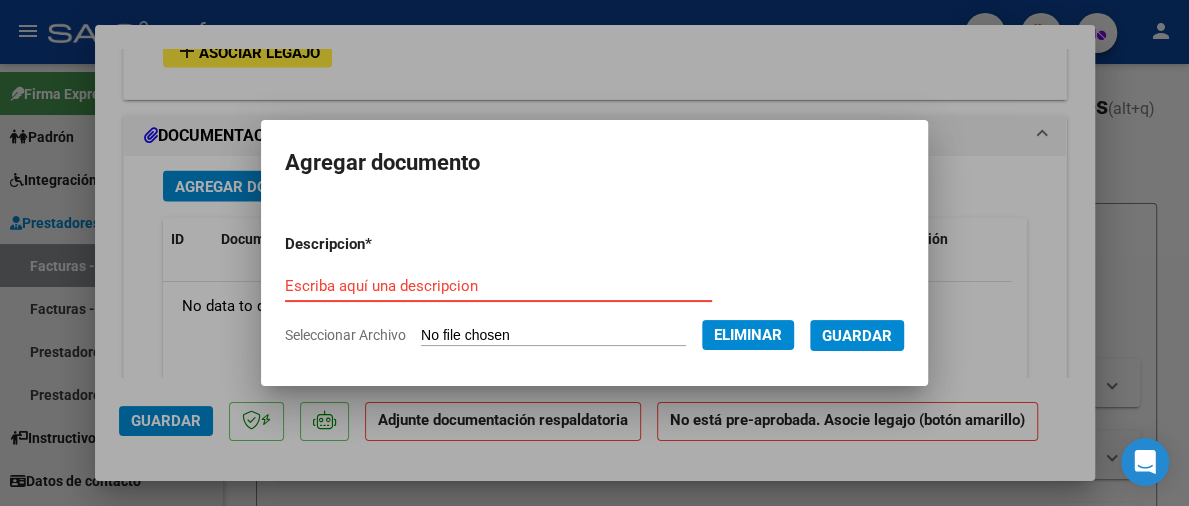 click on "Escriba aquí una descripcion" at bounding box center (498, 286) 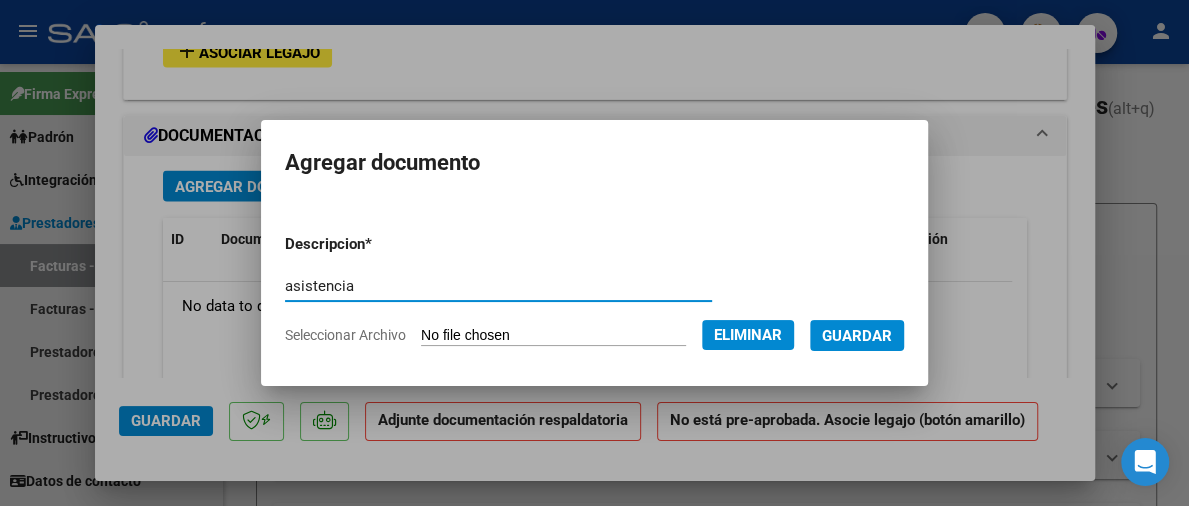 type on "asistencia" 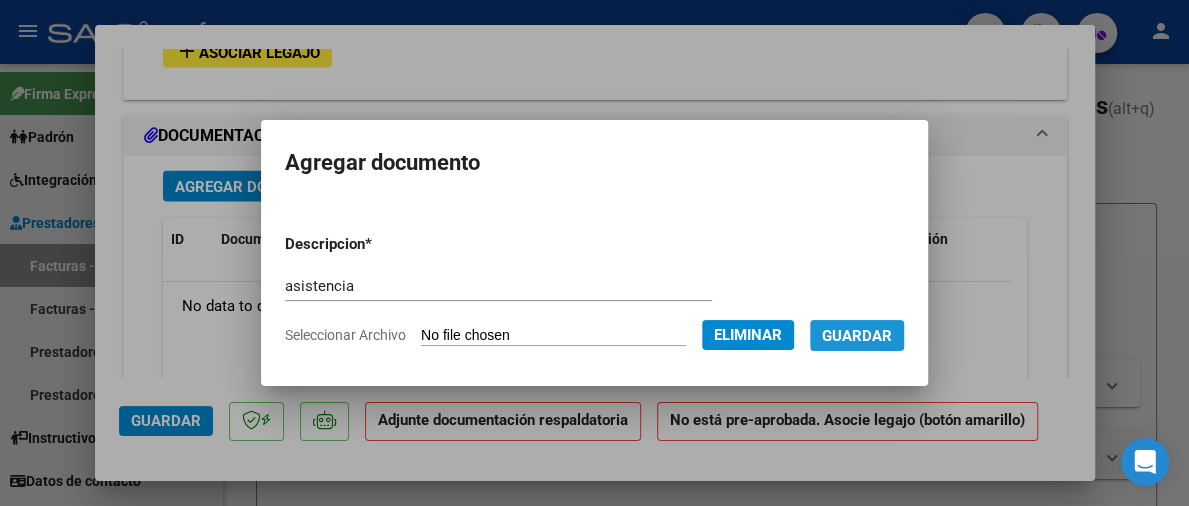 click on "Guardar" at bounding box center (857, 336) 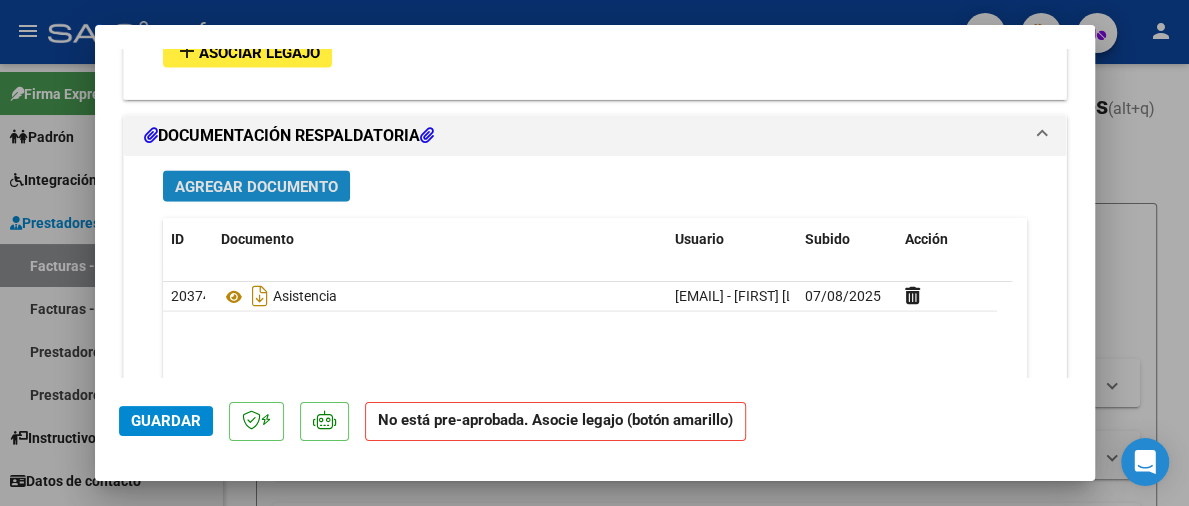click on "Agregar Documento" at bounding box center [256, 187] 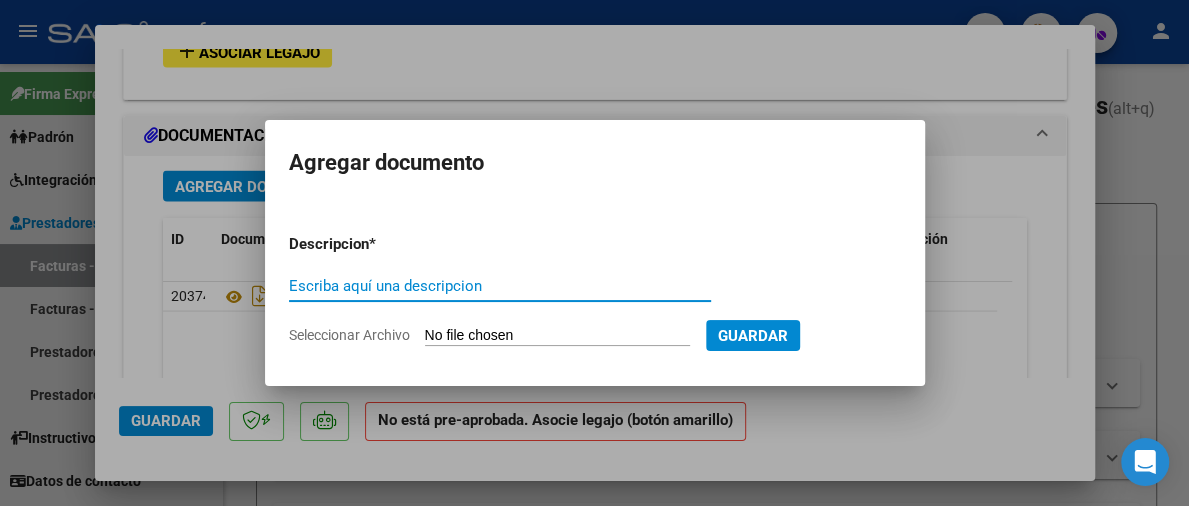click on "Seleccionar Archivo" at bounding box center (557, 336) 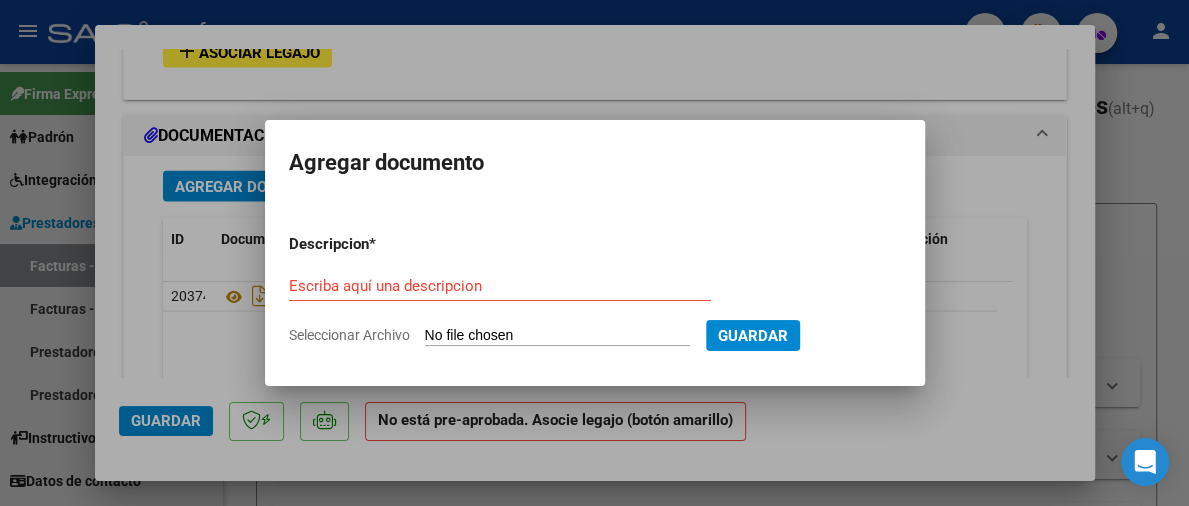 type on "C:\fakepath\order_3284867.pdf" 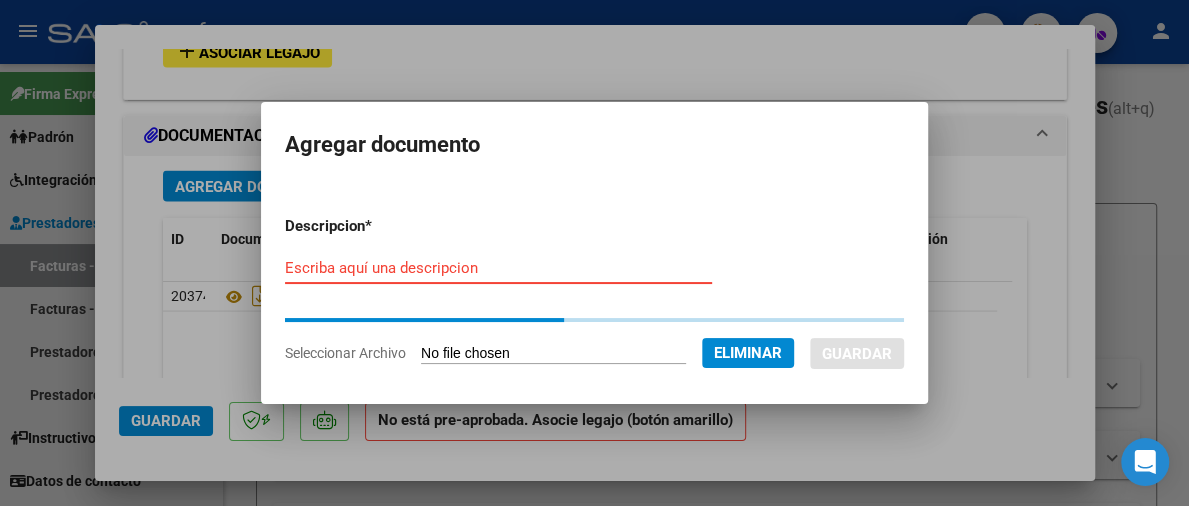 click on "Escriba aquí una descripcion" at bounding box center (498, 268) 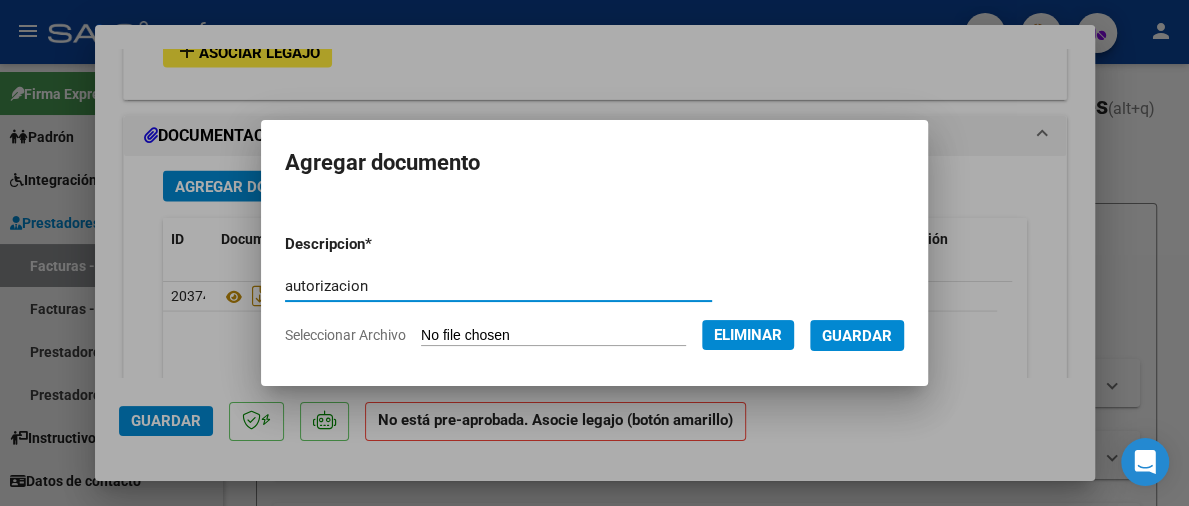 type on "autorizacion" 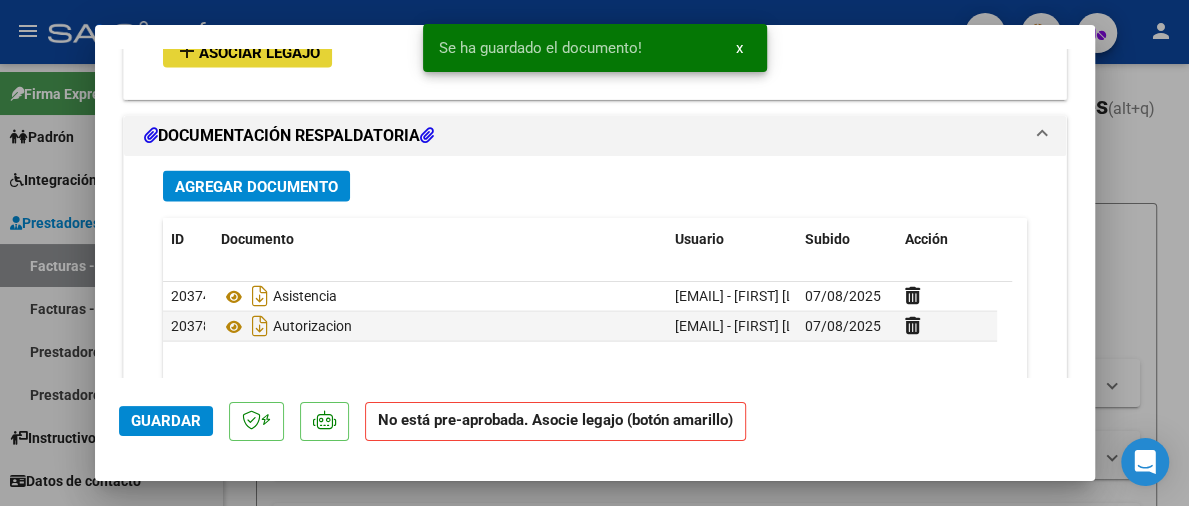 click on "Asociar Legajo" at bounding box center (259, 53) 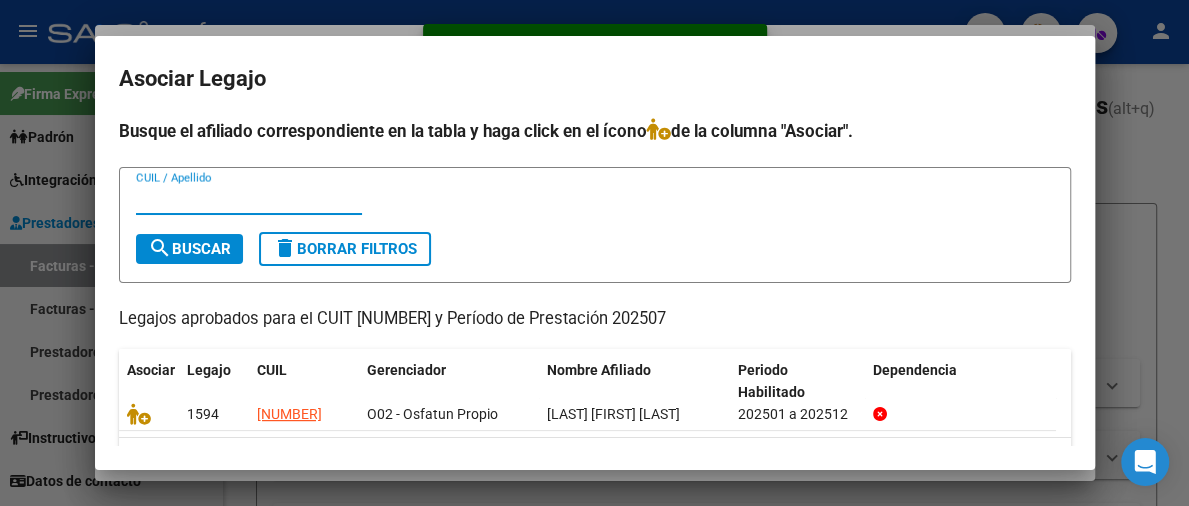 scroll, scrollTop: 56, scrollLeft: 0, axis: vertical 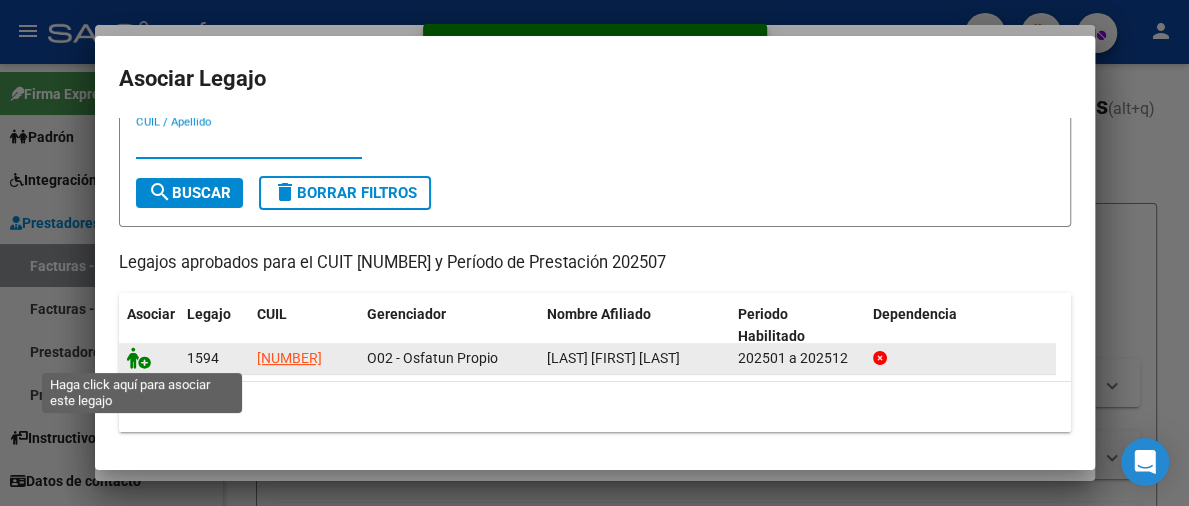 click 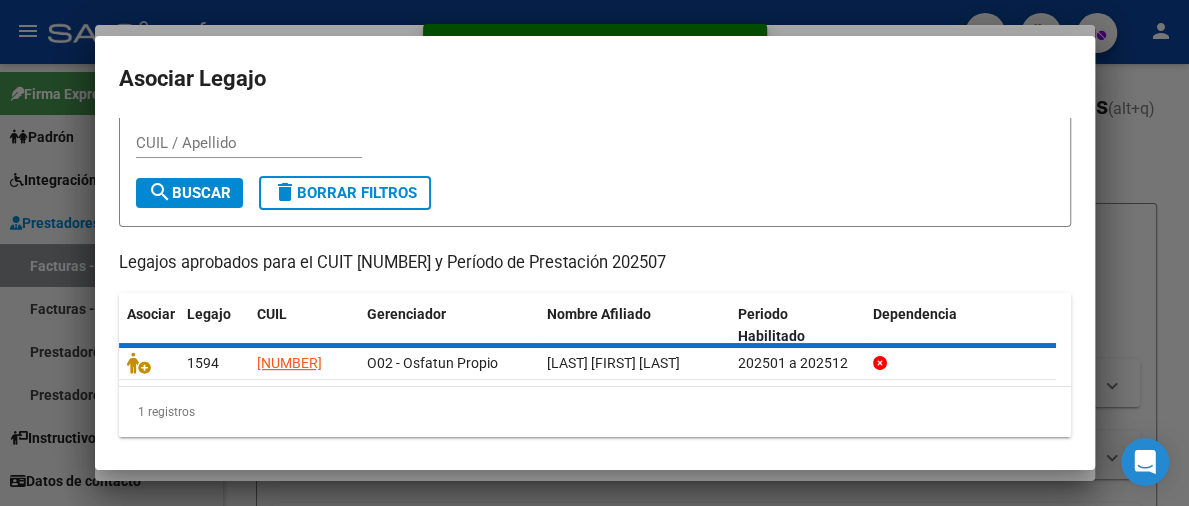 scroll, scrollTop: 2135, scrollLeft: 0, axis: vertical 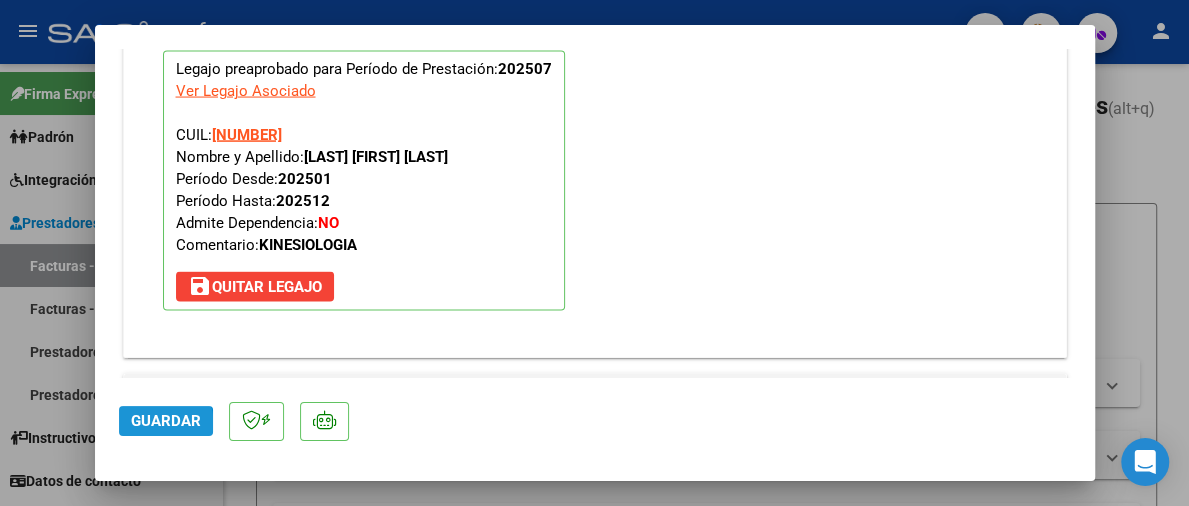 click on "Guardar" 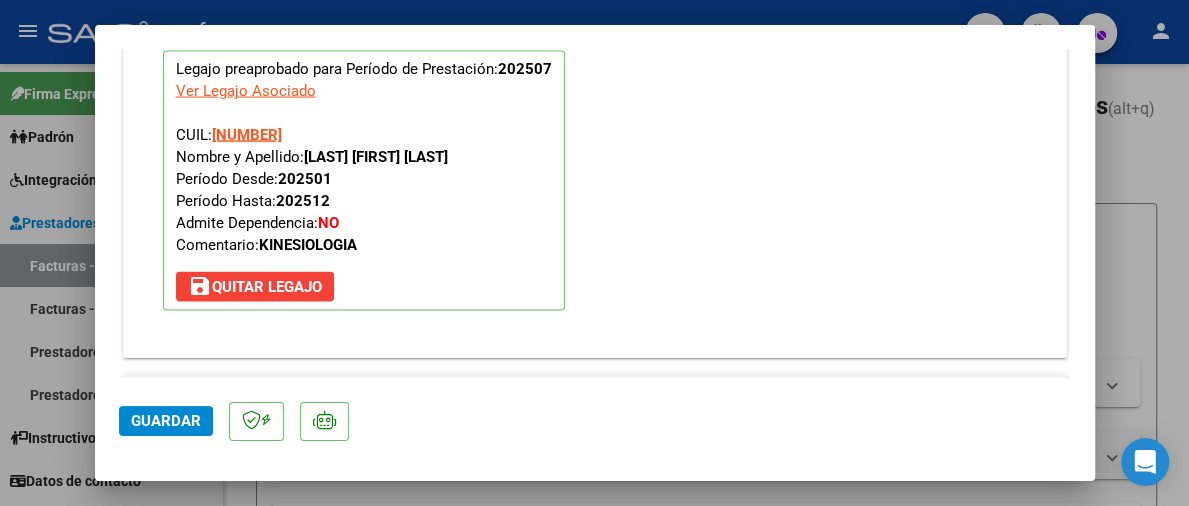 click on "Guardar" 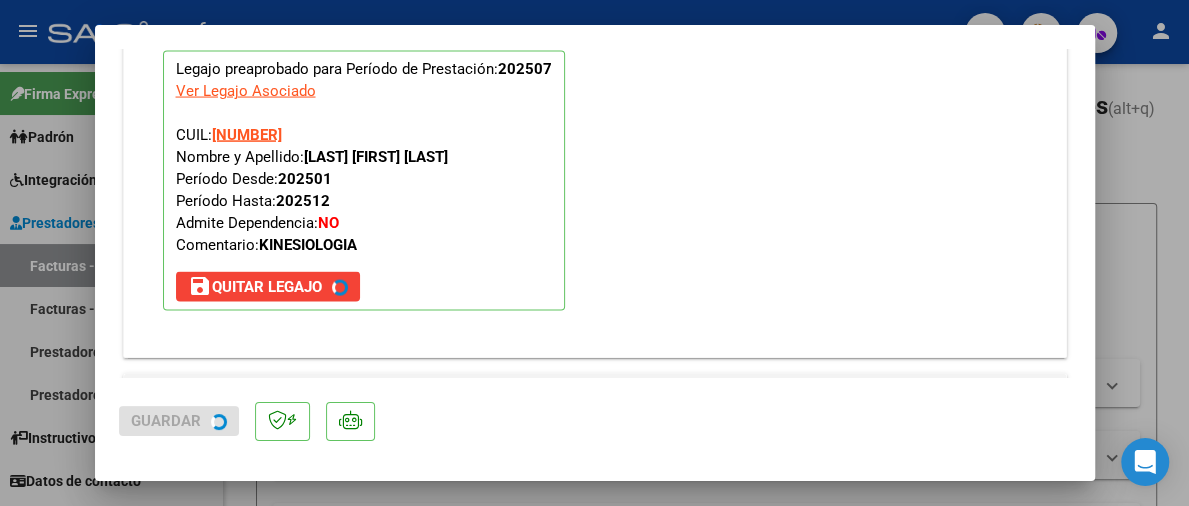 click at bounding box center (594, 253) 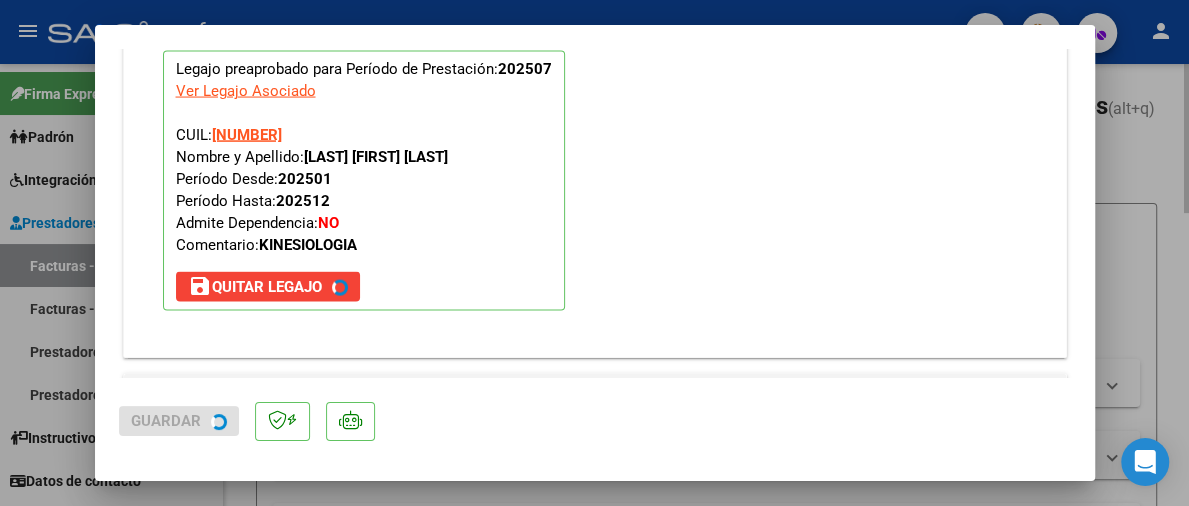 type 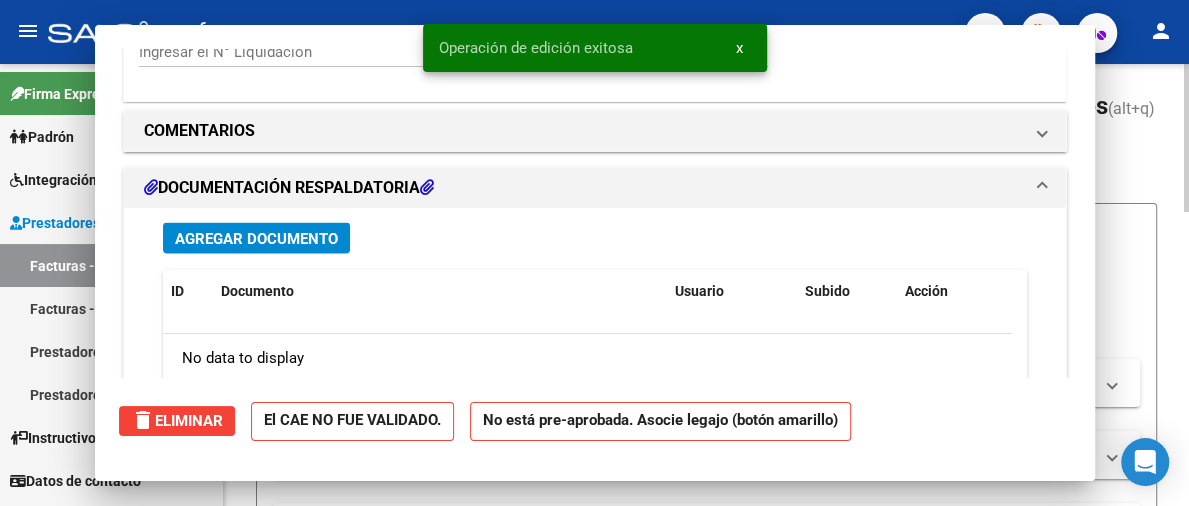 scroll, scrollTop: 0, scrollLeft: 0, axis: both 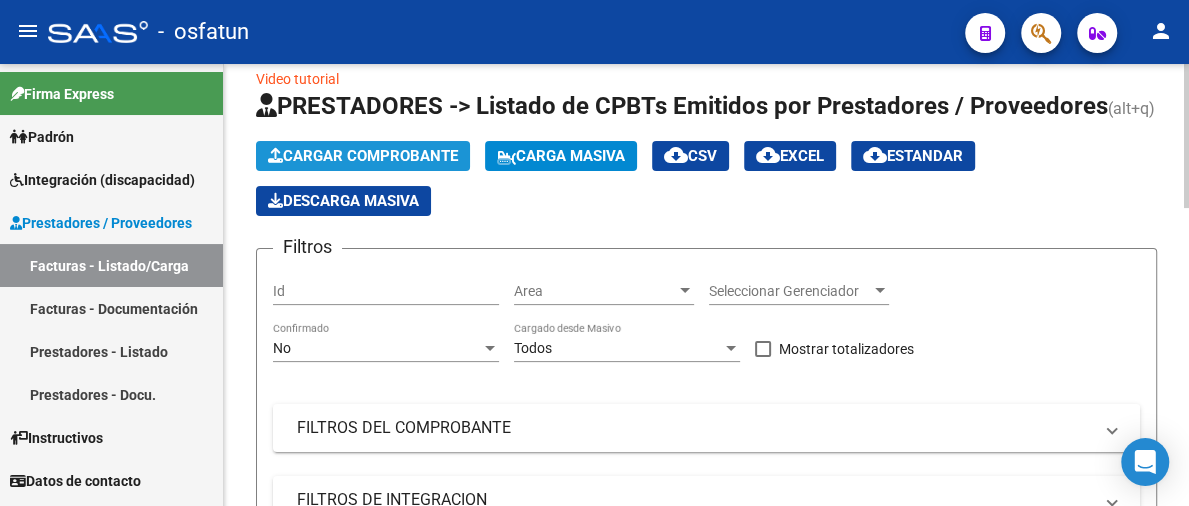 click on "Cargar Comprobante" 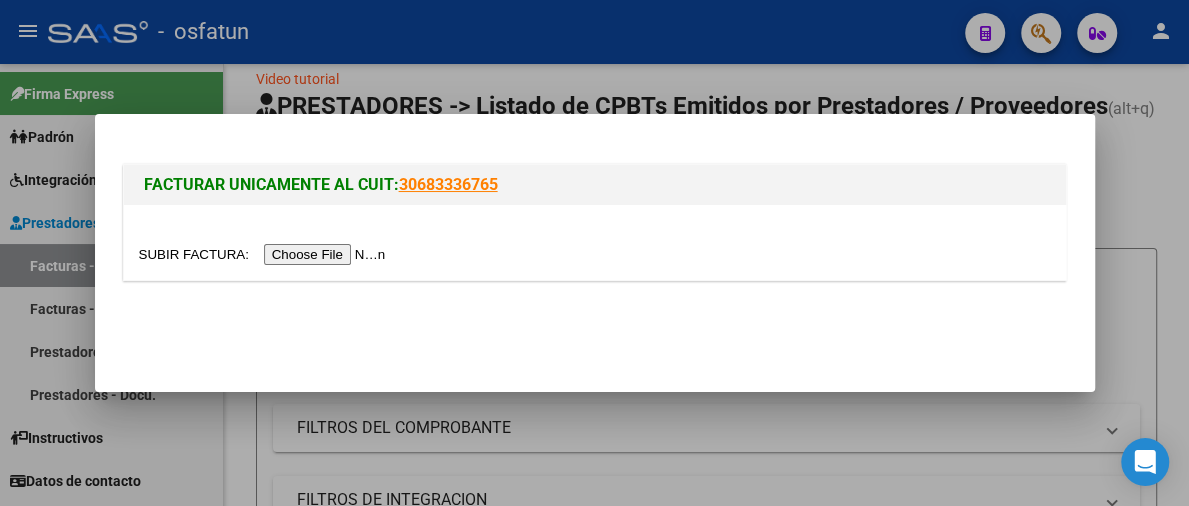 click at bounding box center (265, 254) 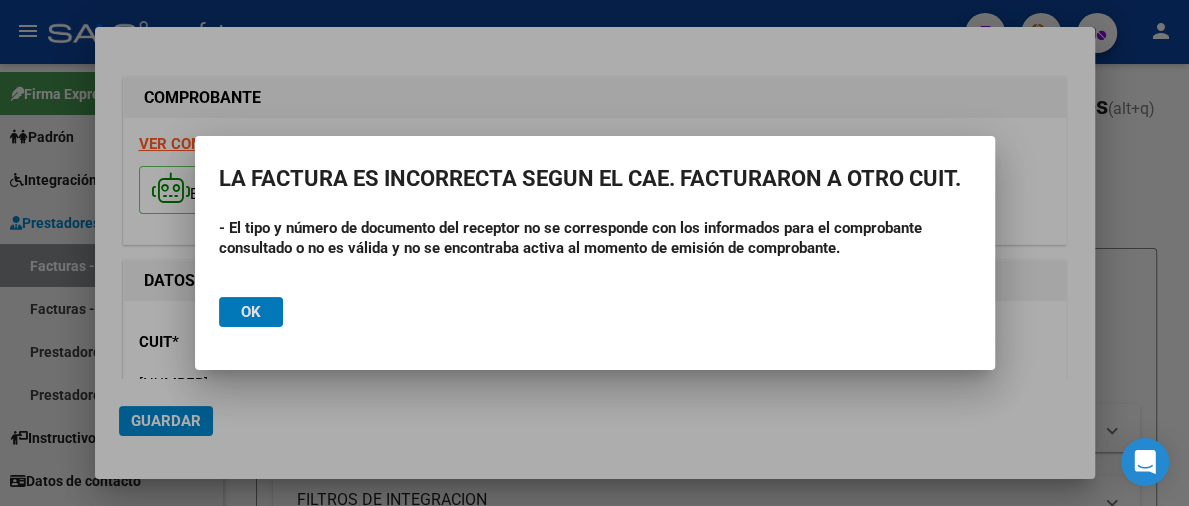 click on "Ok" 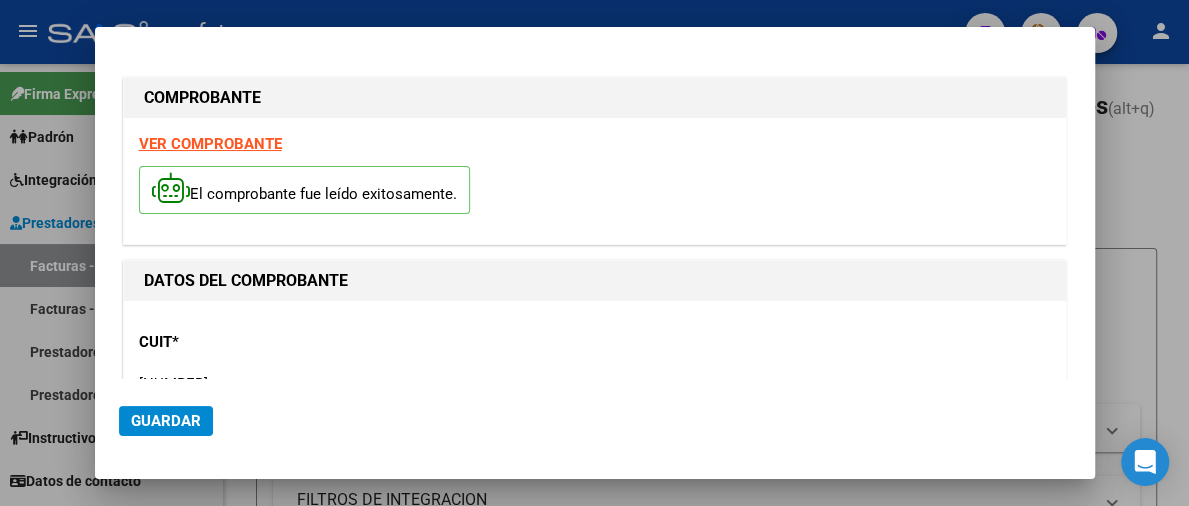 click at bounding box center [594, 253] 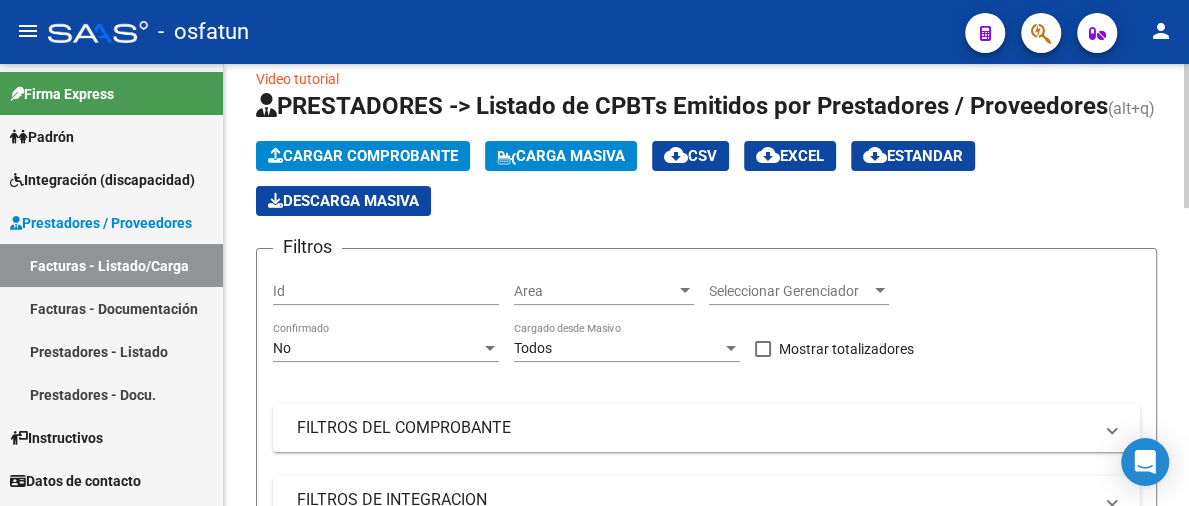 click on "Cargar Comprobante" 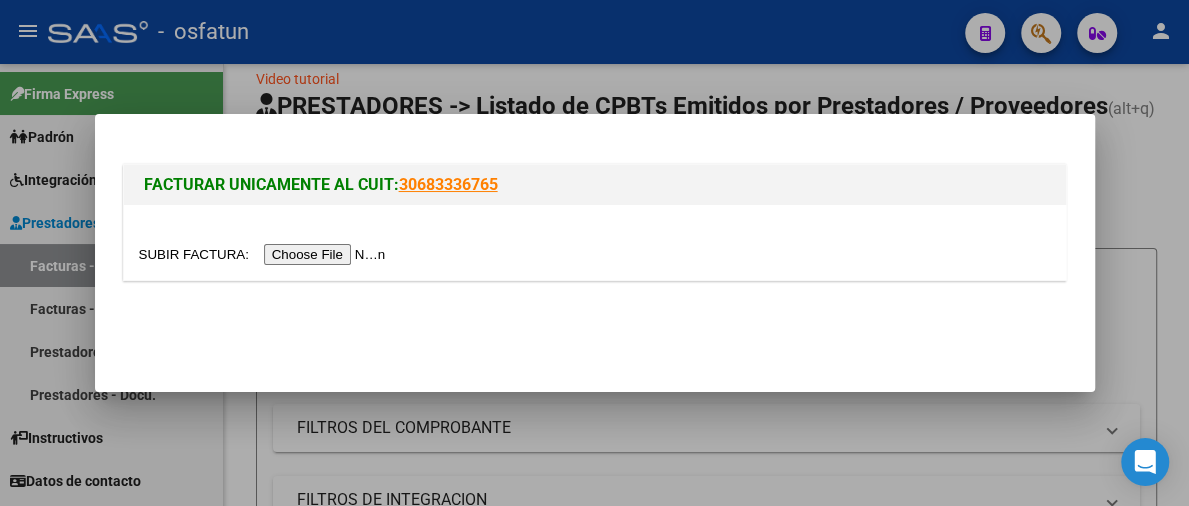 click at bounding box center [265, 254] 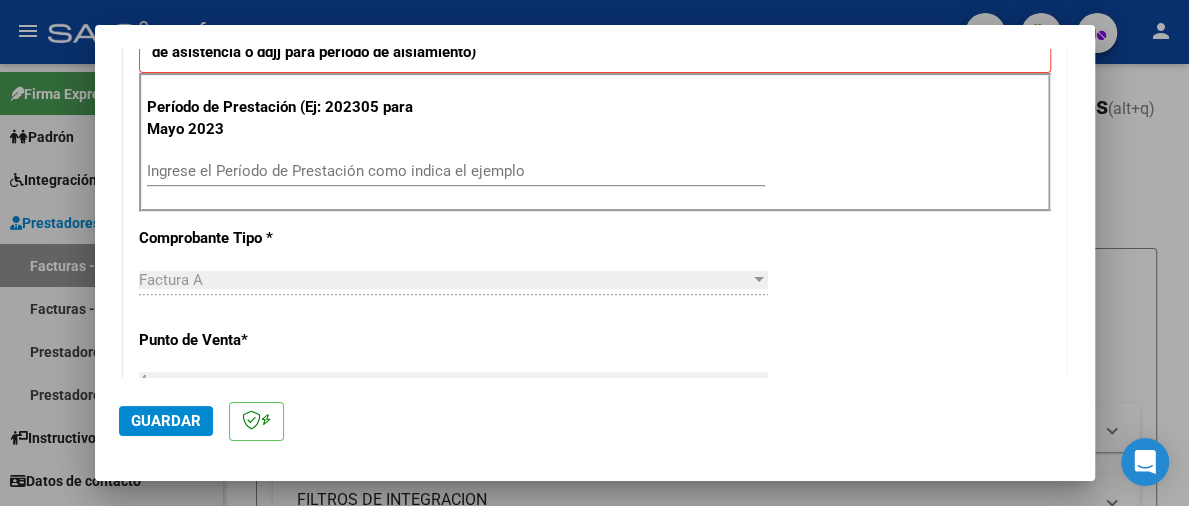 scroll, scrollTop: 800, scrollLeft: 0, axis: vertical 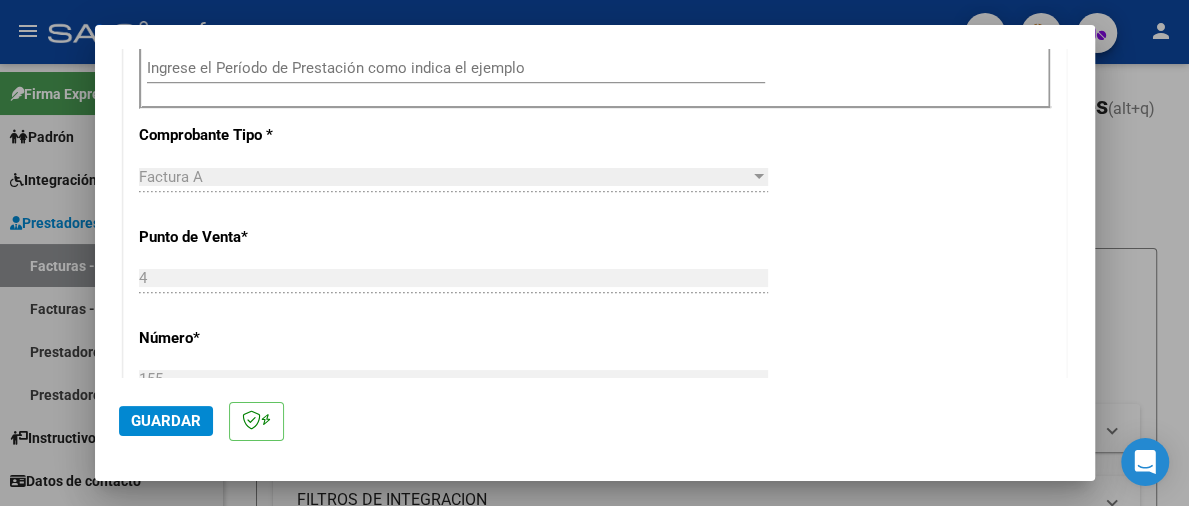 click on "Ingrese el Período de Prestación como indica el ejemplo" at bounding box center (456, 68) 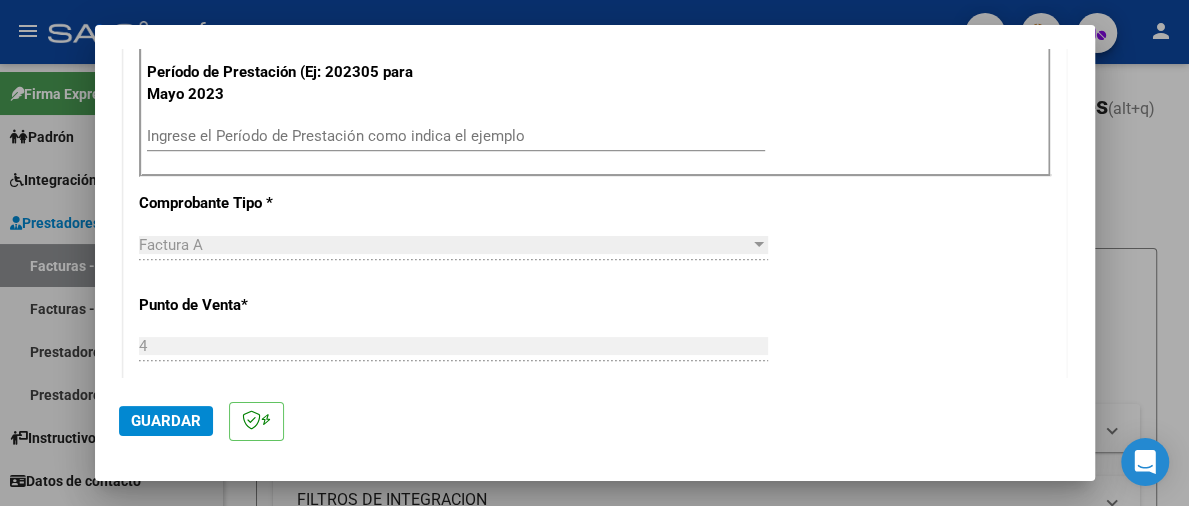 scroll, scrollTop: 700, scrollLeft: 0, axis: vertical 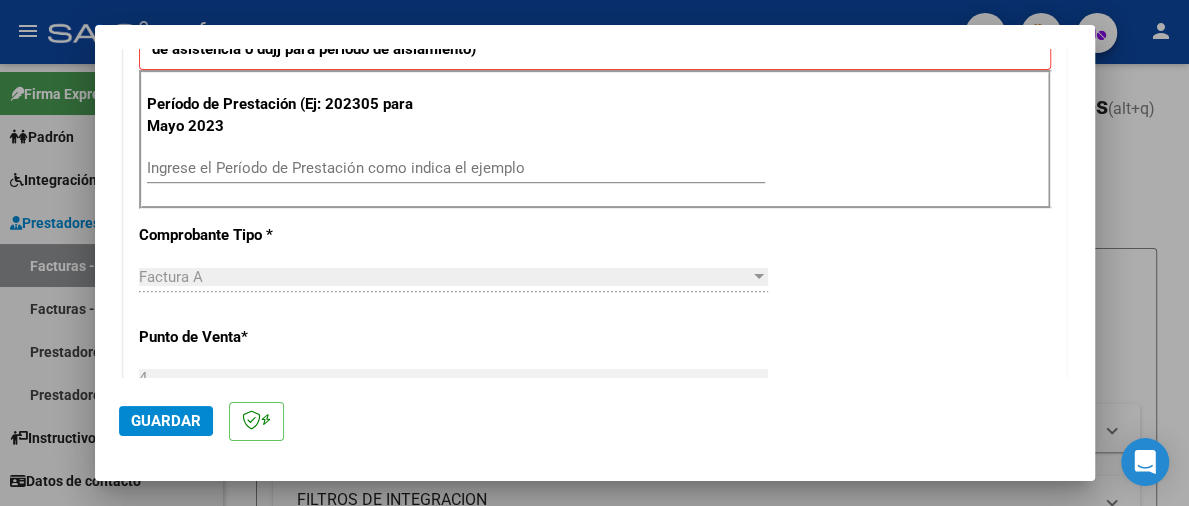 click on "Ingrese el Período de Prestación como indica el ejemplo" at bounding box center (456, 168) 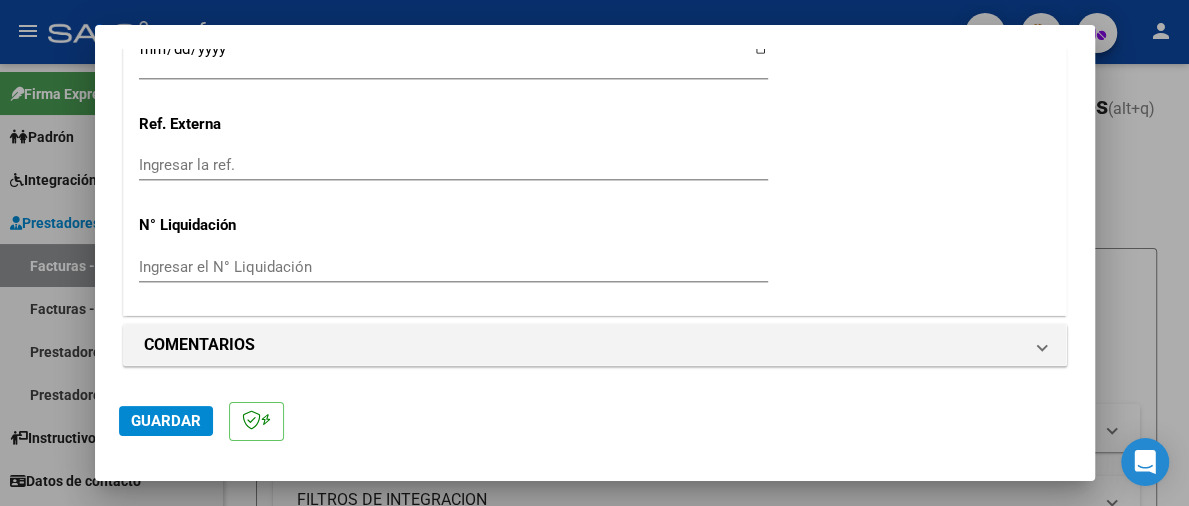 scroll, scrollTop: 1705, scrollLeft: 0, axis: vertical 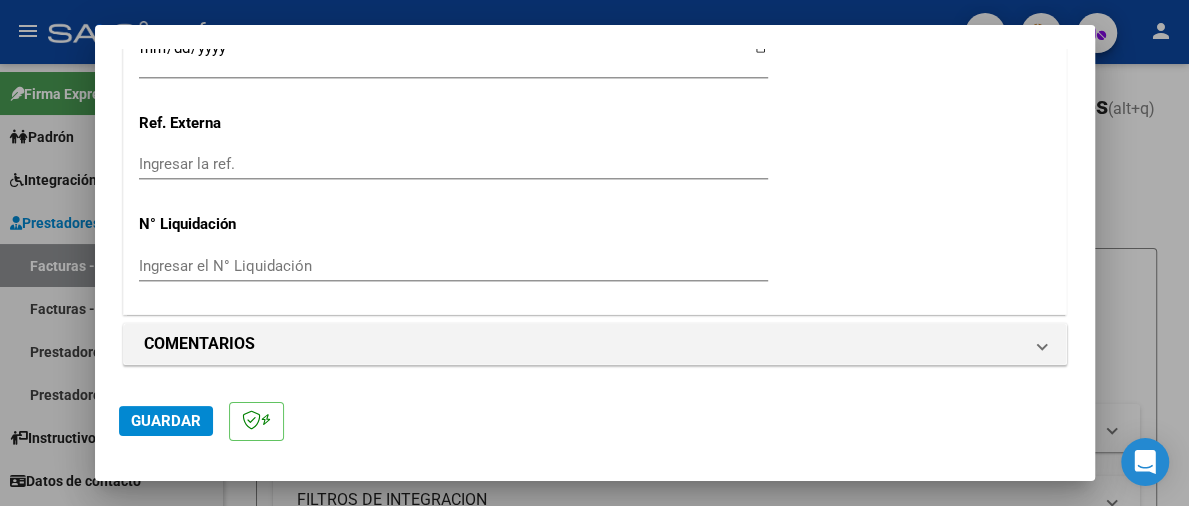 type on "202507" 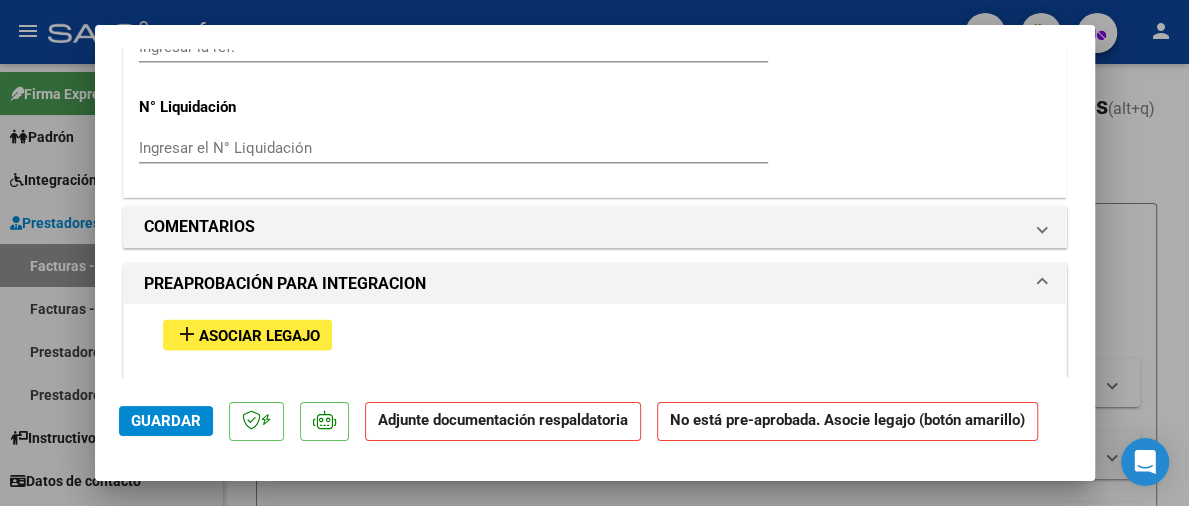 scroll, scrollTop: 2100, scrollLeft: 0, axis: vertical 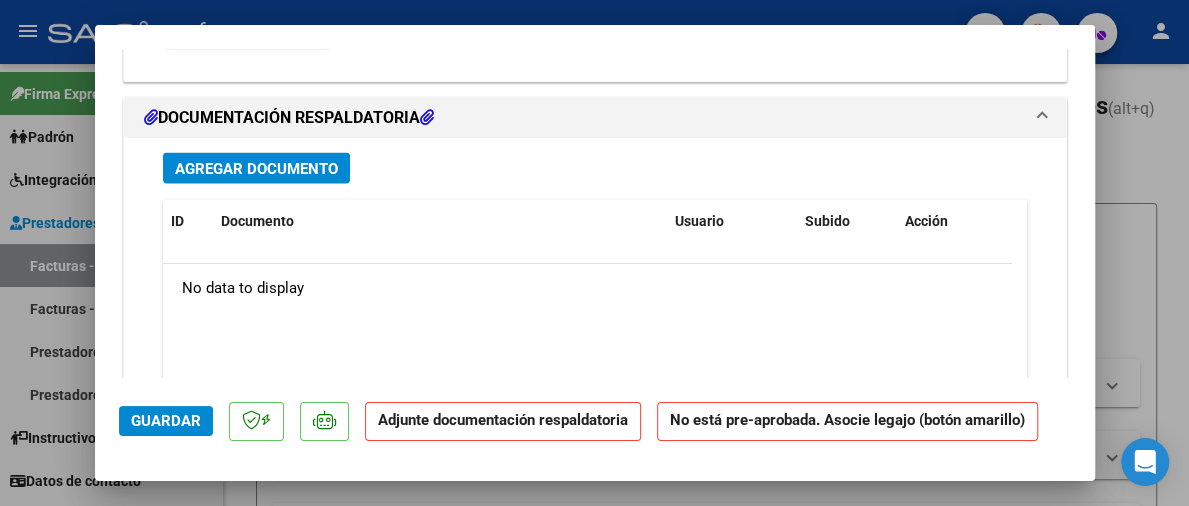 click on "Agregar Documento" at bounding box center (256, 168) 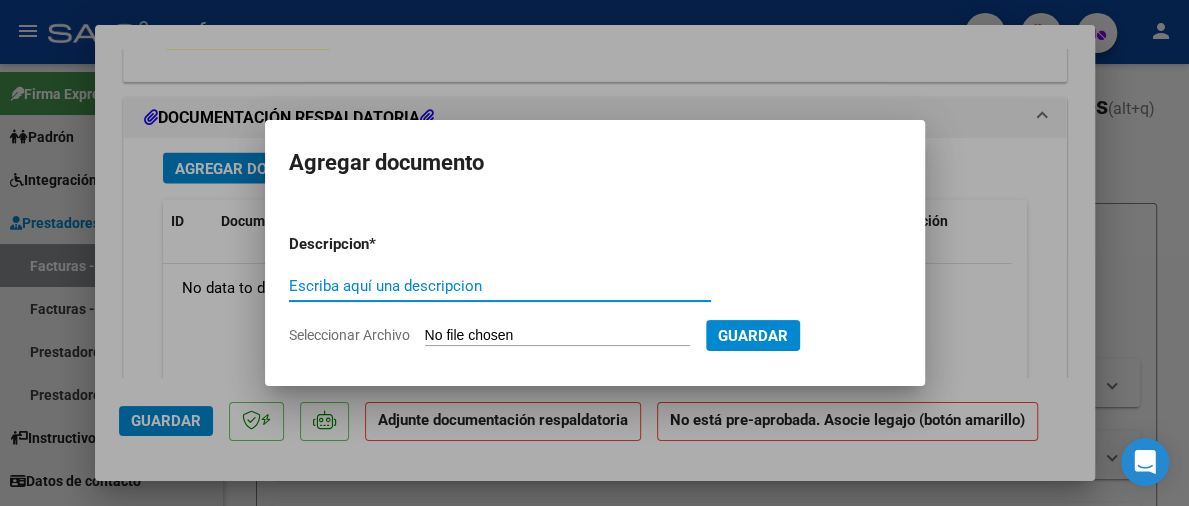 click on "Seleccionar Archivo" at bounding box center [557, 336] 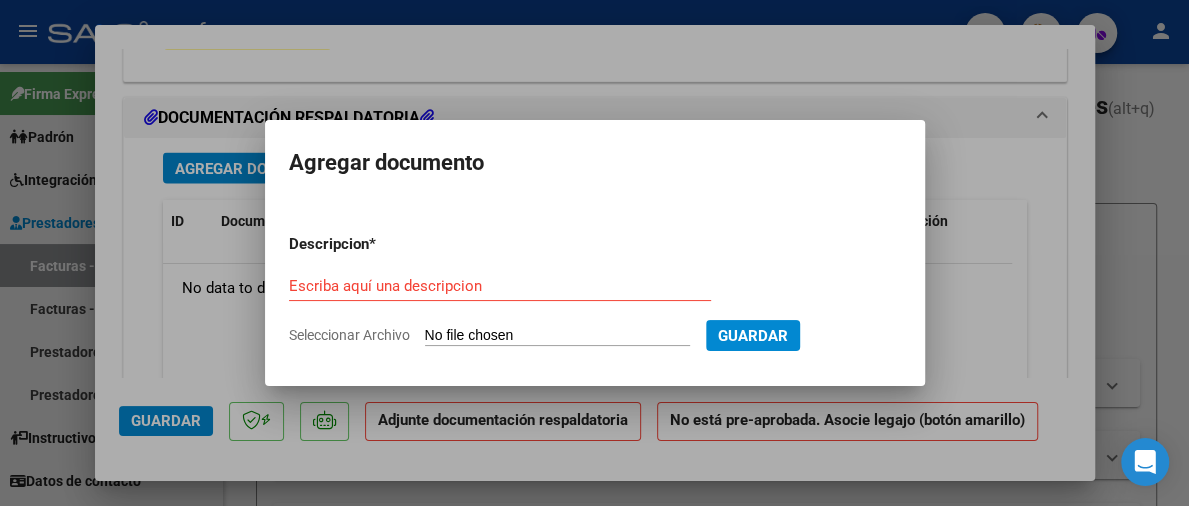 type on "C:\fakepath\Planilla de asistencia y autorizacion marzo 2025 - [LAST] [FIRST] - Psicopedagogia. JULIO .pdf" 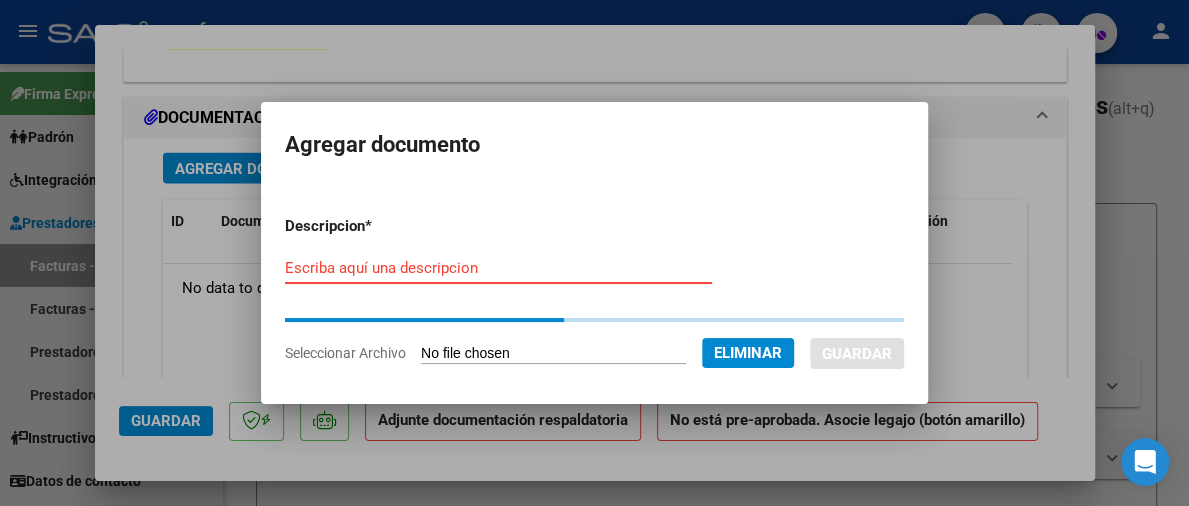 click on "Escriba aquí una descripcion" at bounding box center (498, 268) 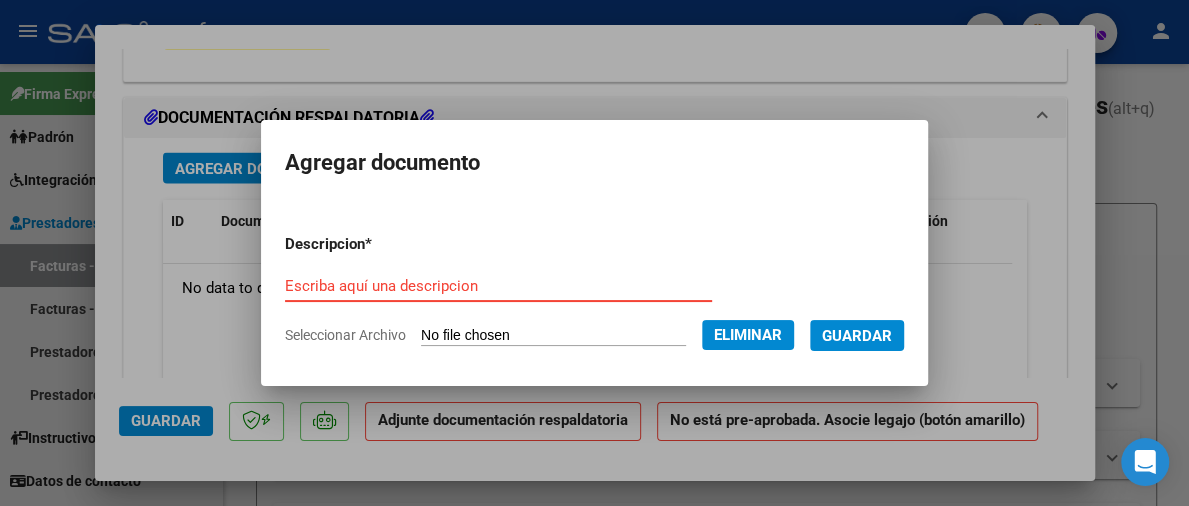 type on "a" 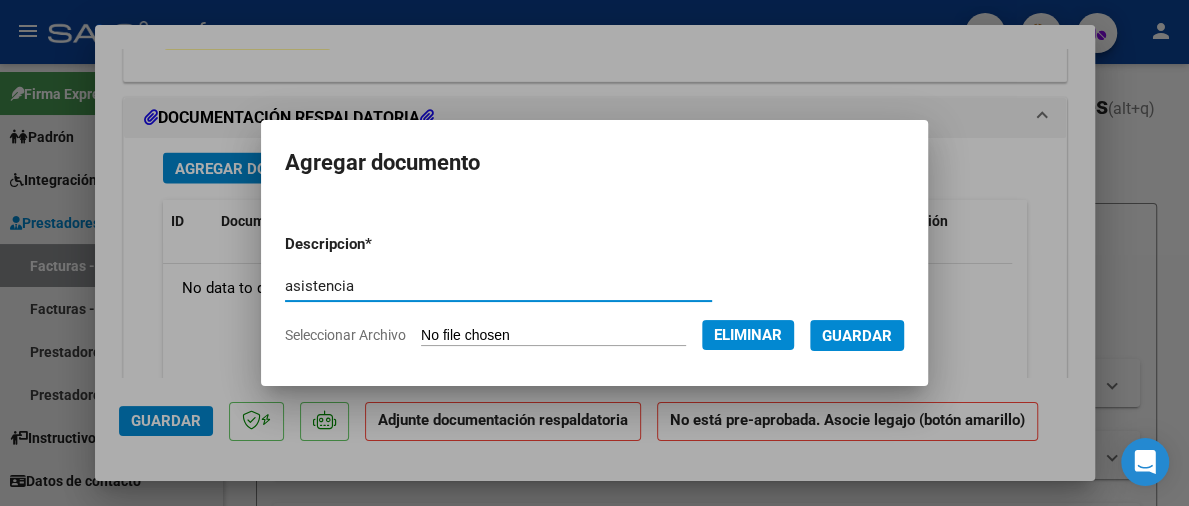 type on "asistencia" 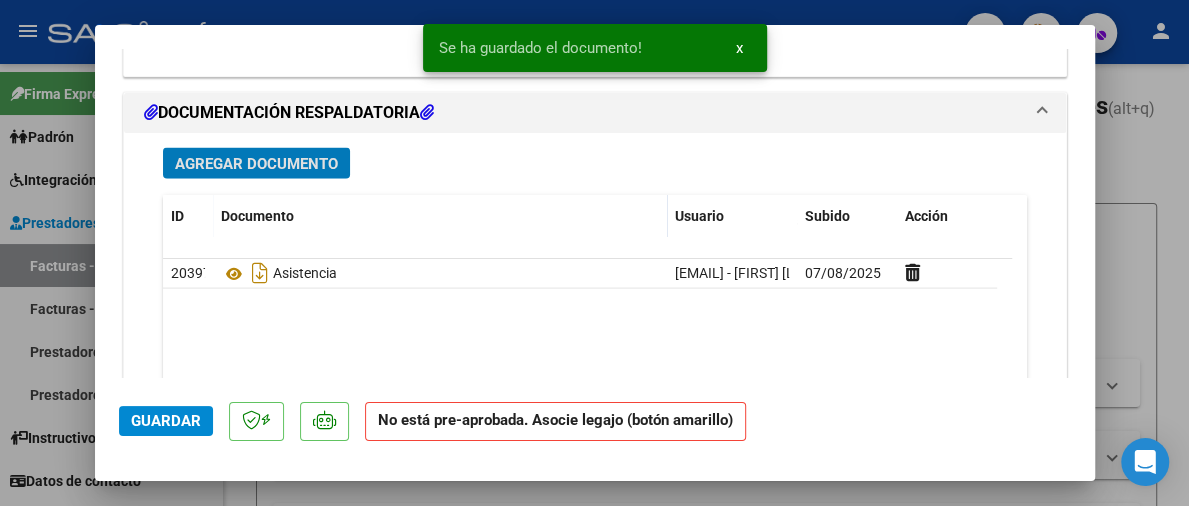 scroll, scrollTop: 2082, scrollLeft: 0, axis: vertical 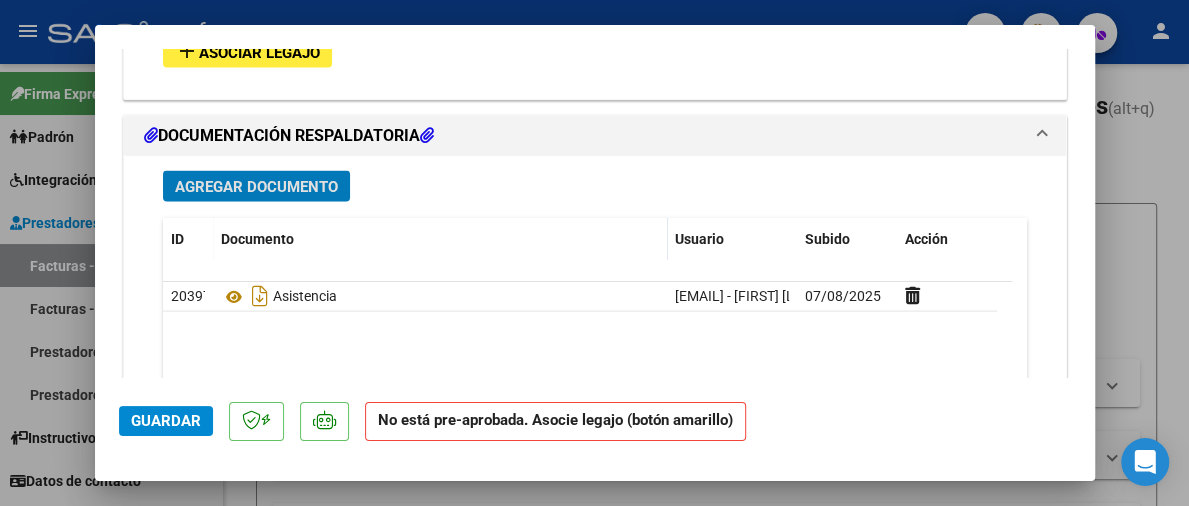 click on "Agregar Documento" at bounding box center [256, 187] 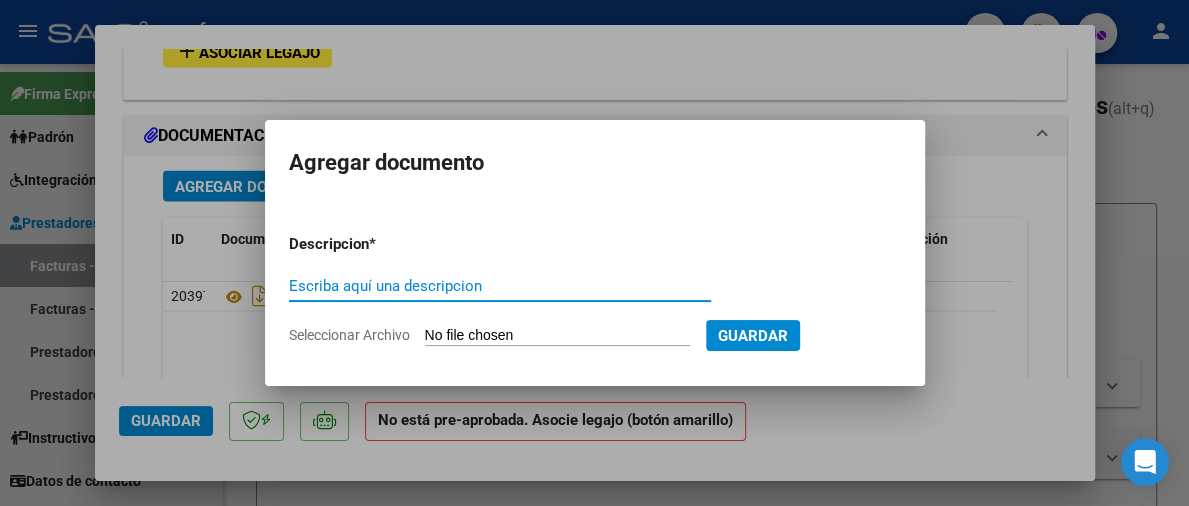 click on "Seleccionar Archivo" at bounding box center (557, 336) 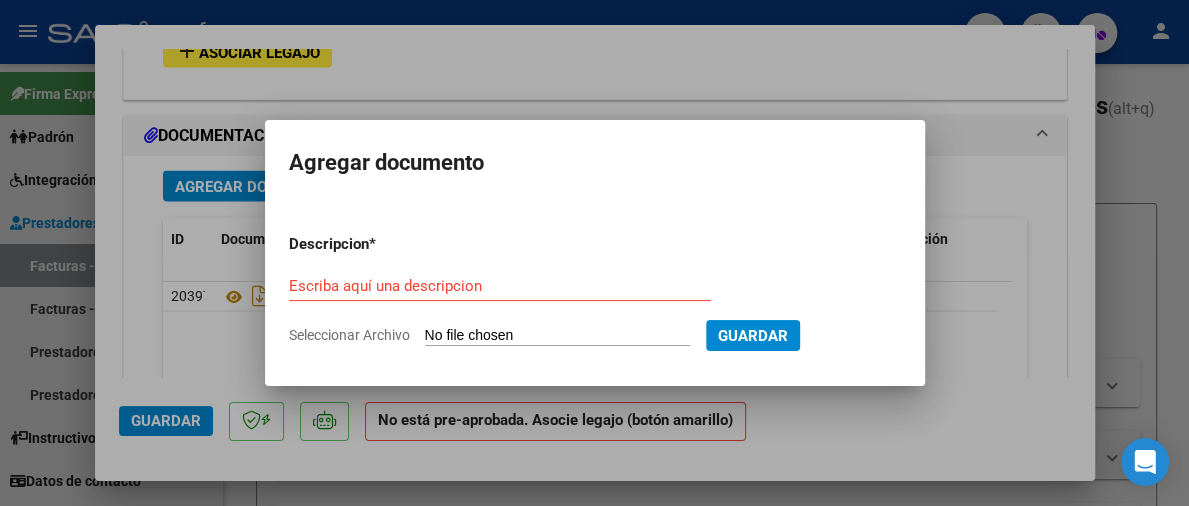 click at bounding box center [594, 253] 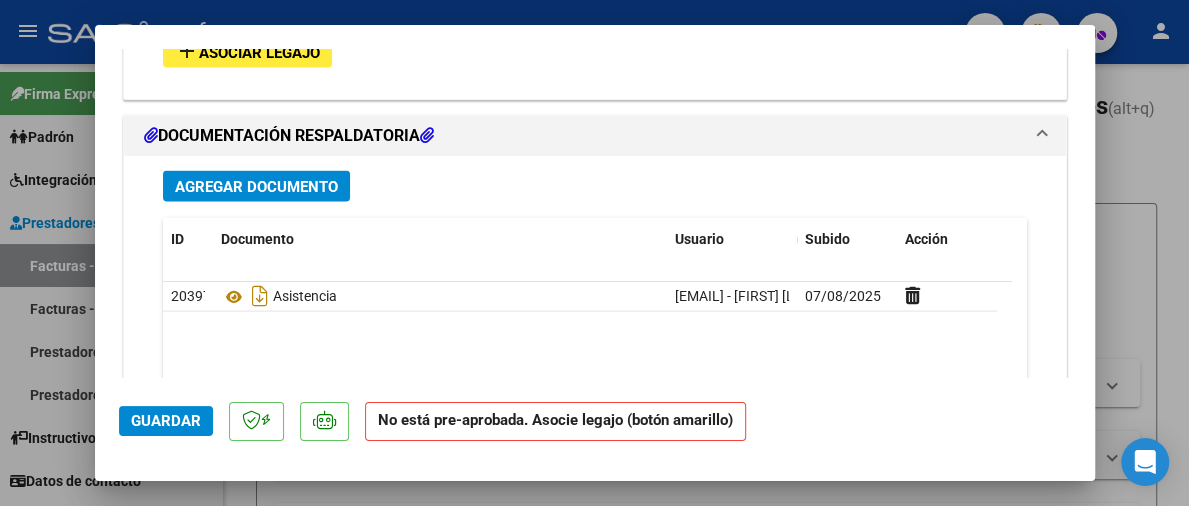 click on "Agregar Documento" at bounding box center (256, 187) 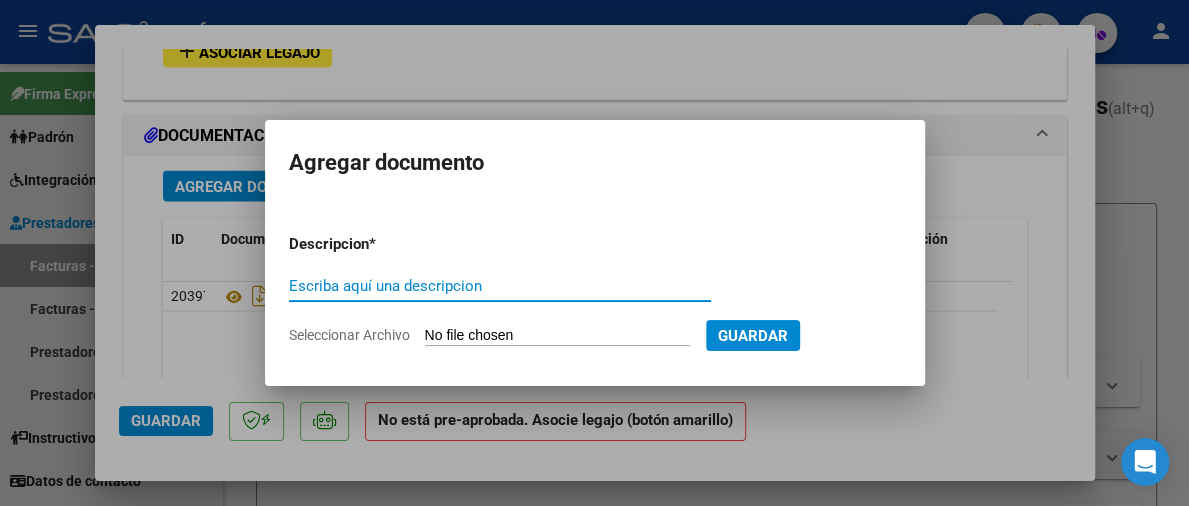 click on "Descripcion  *   Escriba aquí una descripcion  Seleccionar Archivo Guardar" at bounding box center (595, 289) 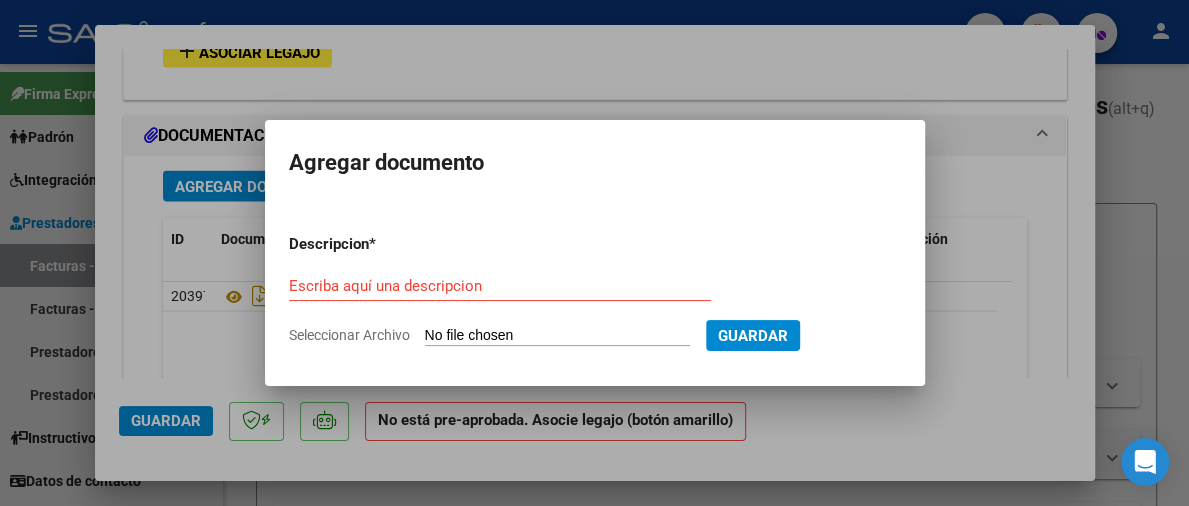 click on "Seleccionar Archivo" at bounding box center (557, 336) 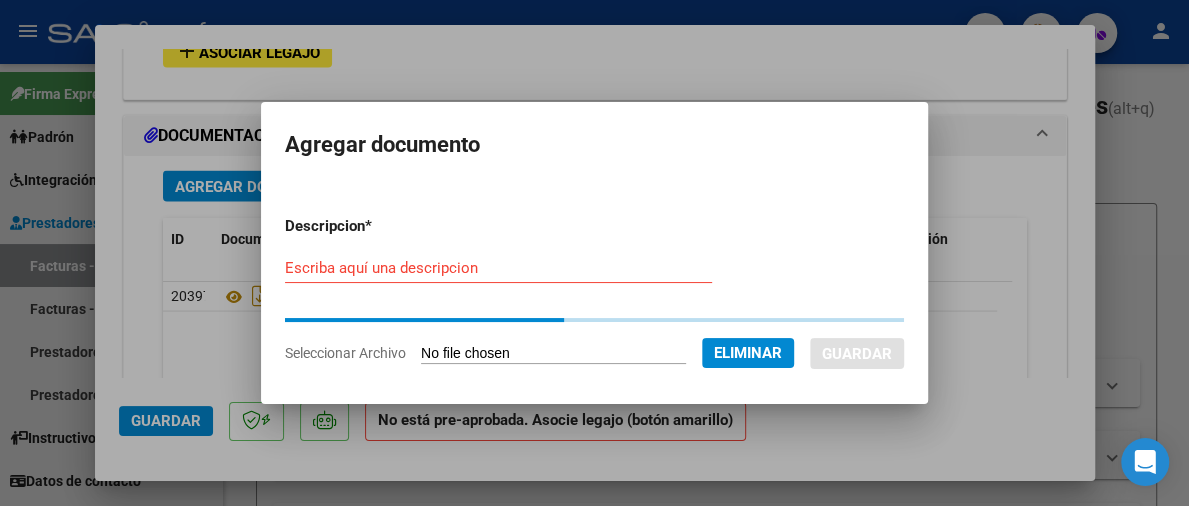 click on "Escriba aquí una descripcion" at bounding box center [498, 268] 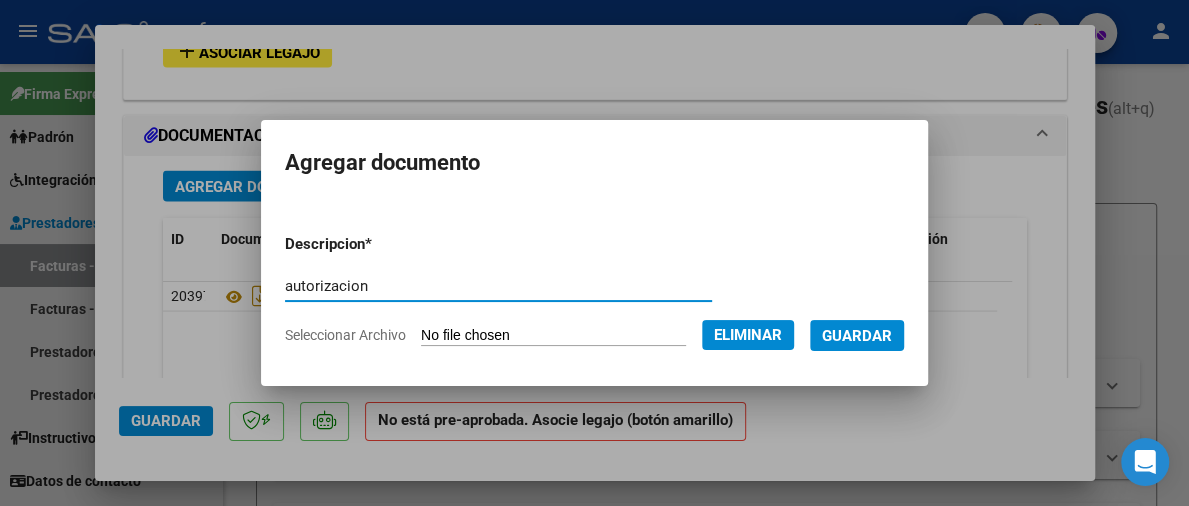 type on "autorizacion" 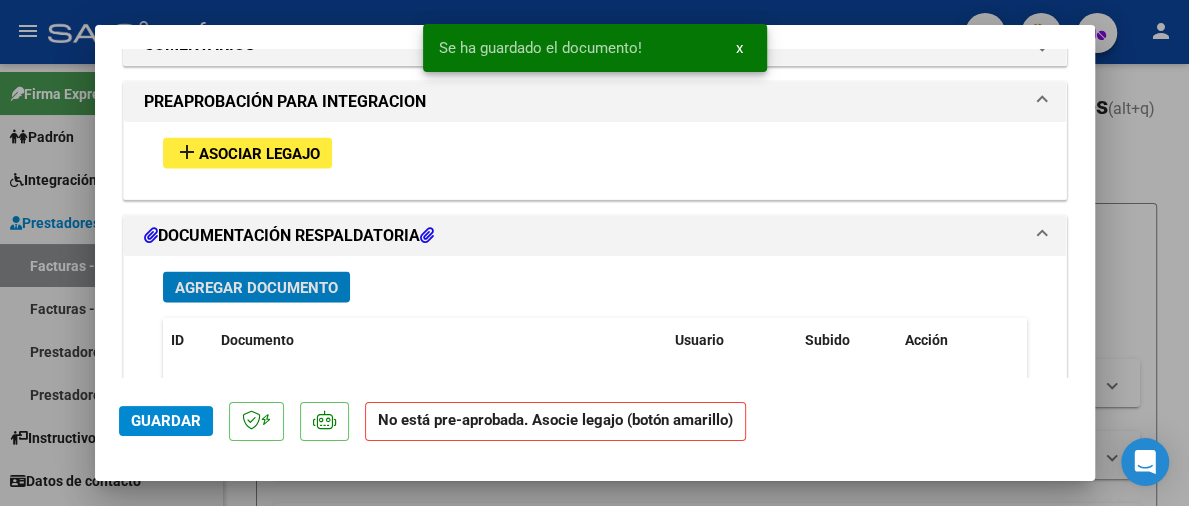 scroll, scrollTop: 1882, scrollLeft: 0, axis: vertical 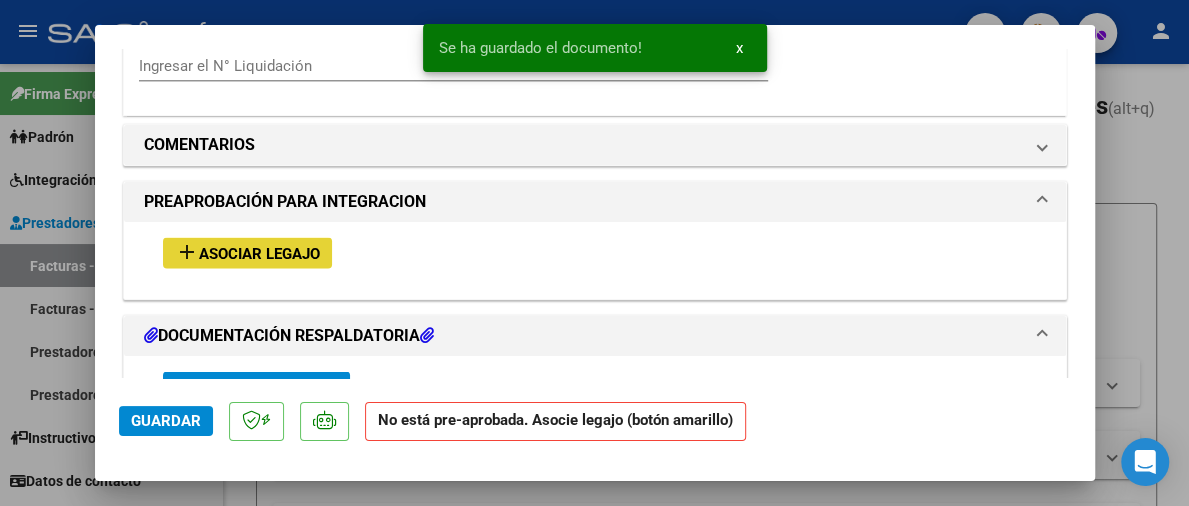 click on "Asociar Legajo" at bounding box center [259, 253] 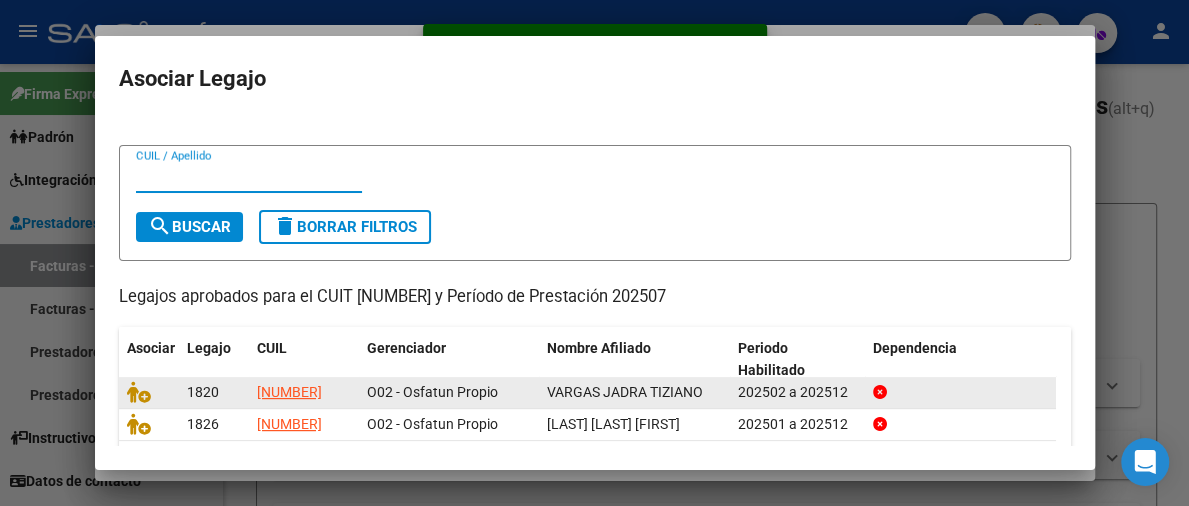 scroll, scrollTop: 89, scrollLeft: 0, axis: vertical 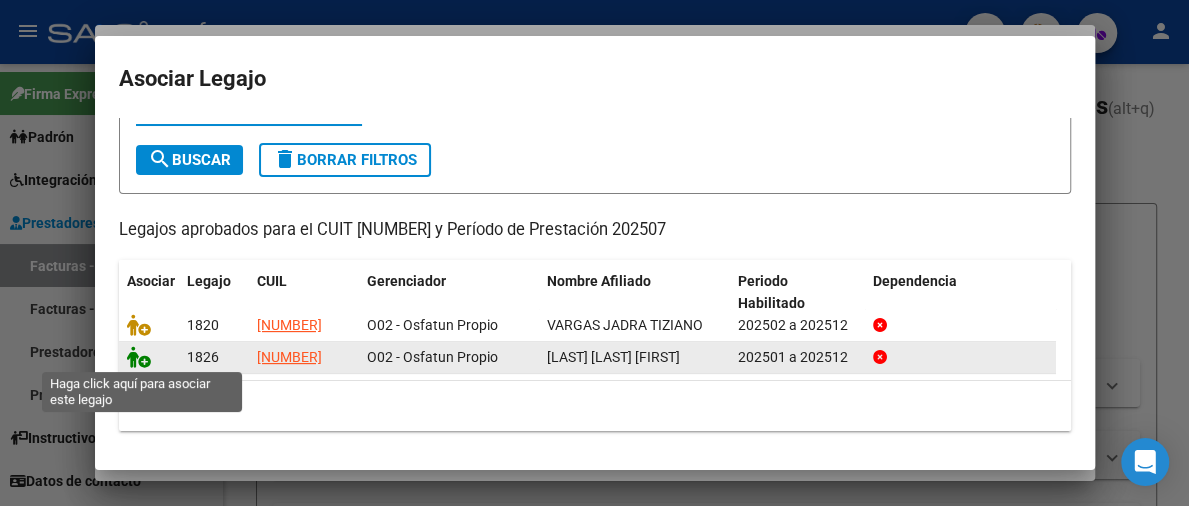 click 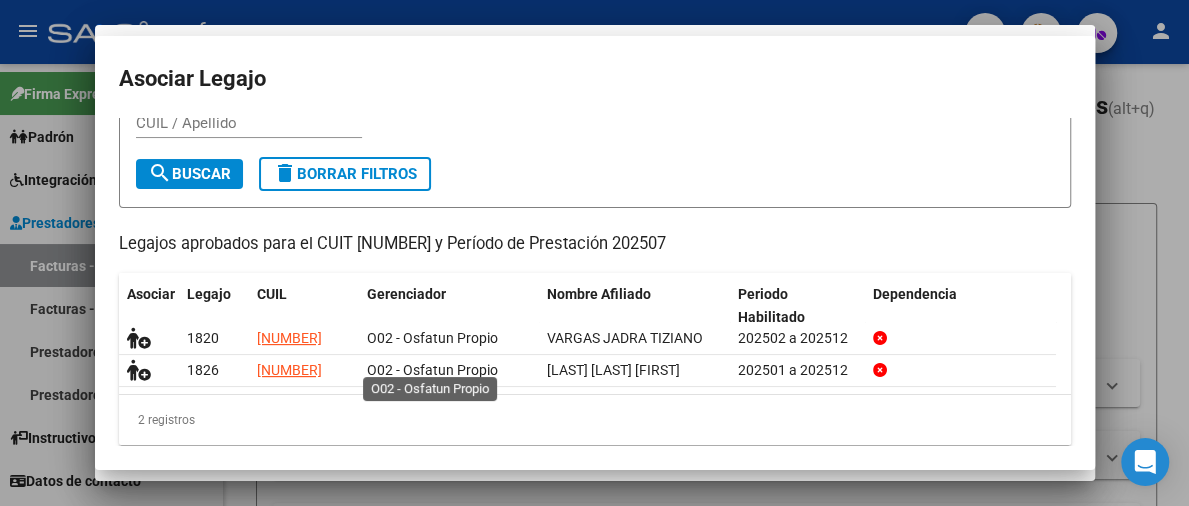 scroll, scrollTop: 1934, scrollLeft: 0, axis: vertical 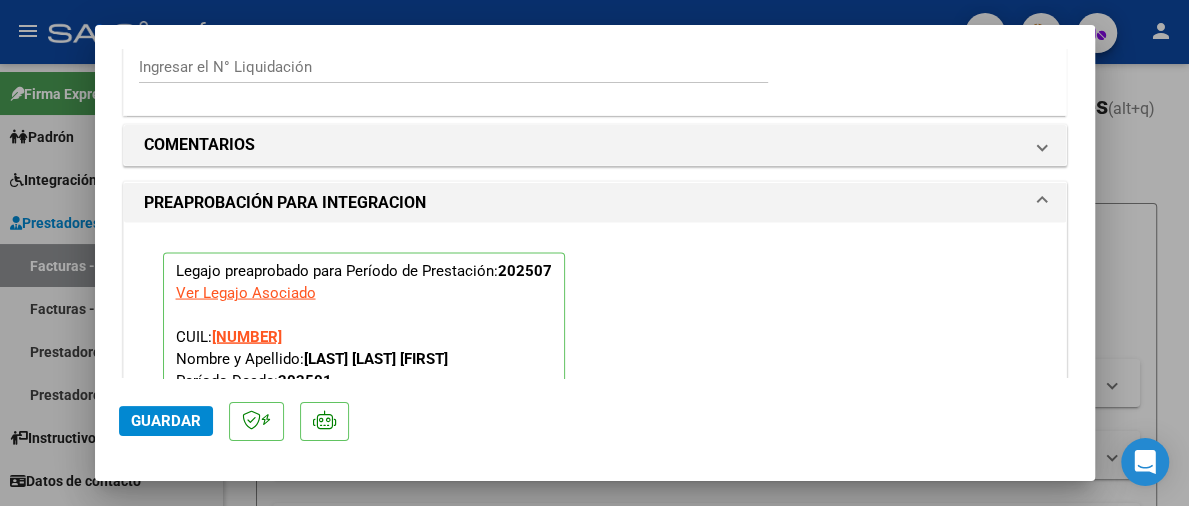 click on "Guardar" 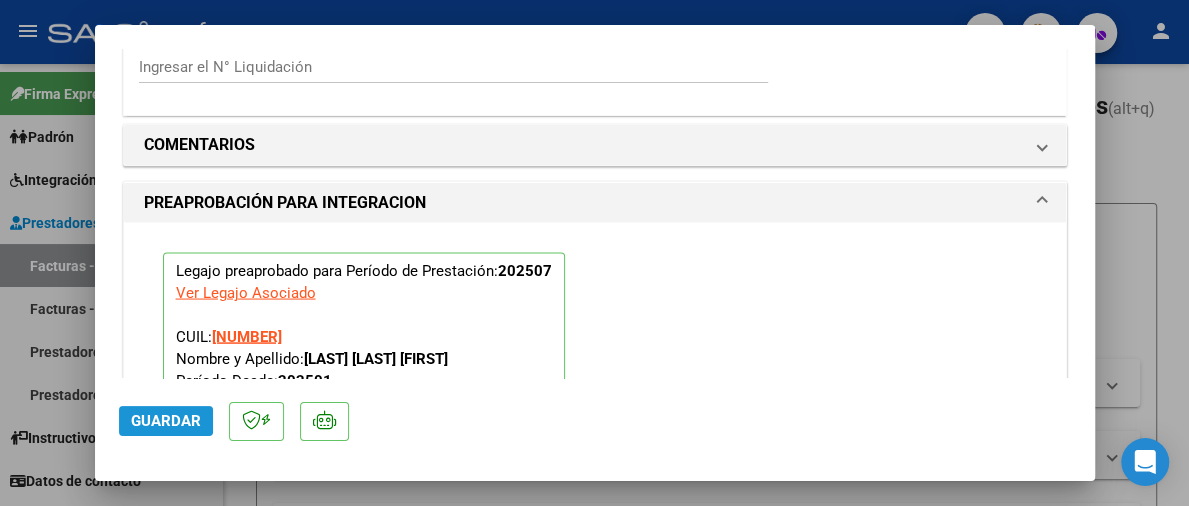 click on "Guardar" 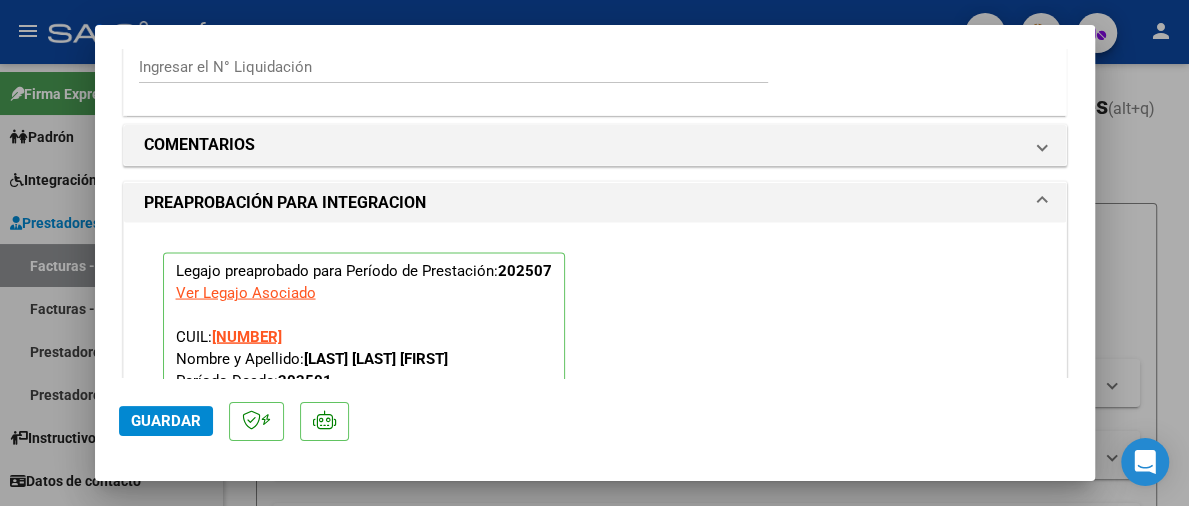 click on "Guardar" 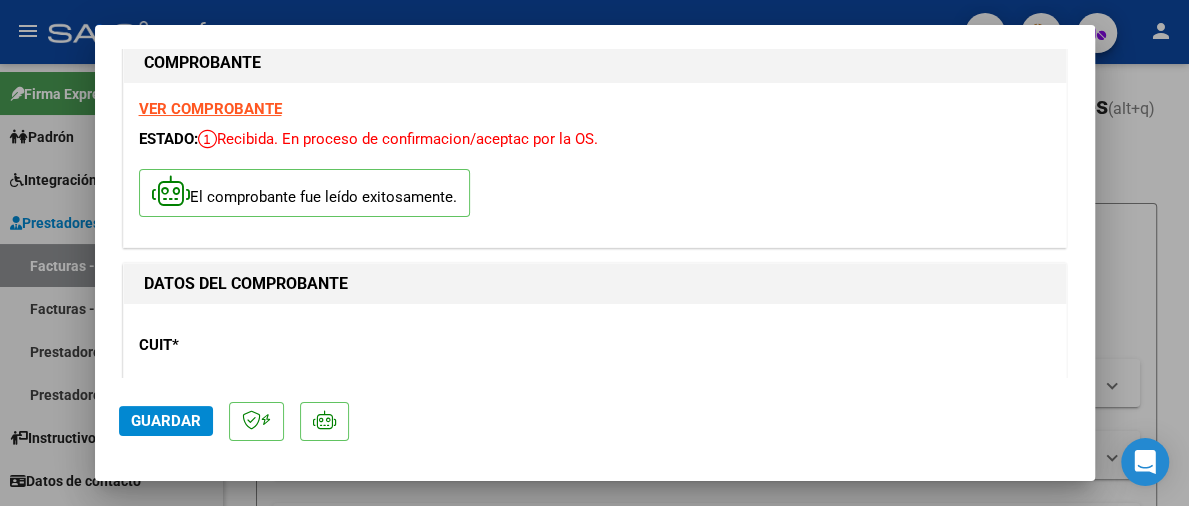 scroll, scrollTop: 0, scrollLeft: 0, axis: both 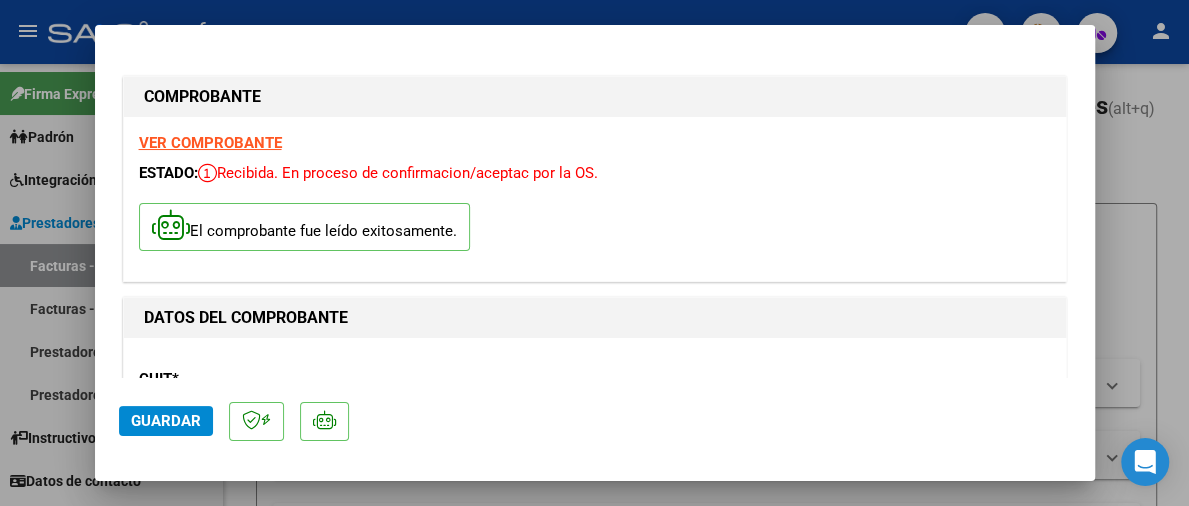drag, startPoint x: 1131, startPoint y: 135, endPoint x: 941, endPoint y: 133, distance: 190.01053 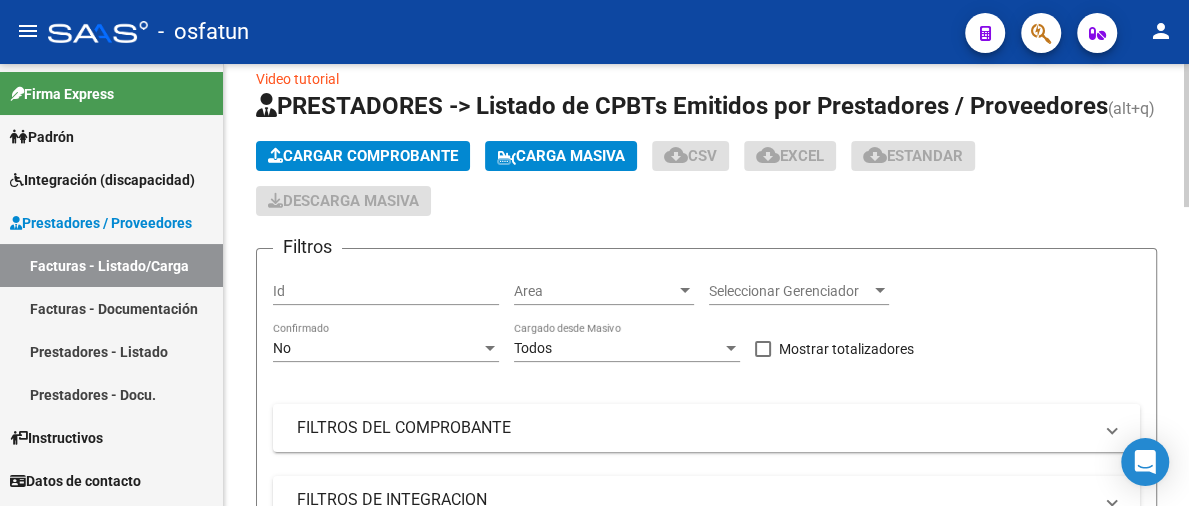 click on "Cargar Comprobante" 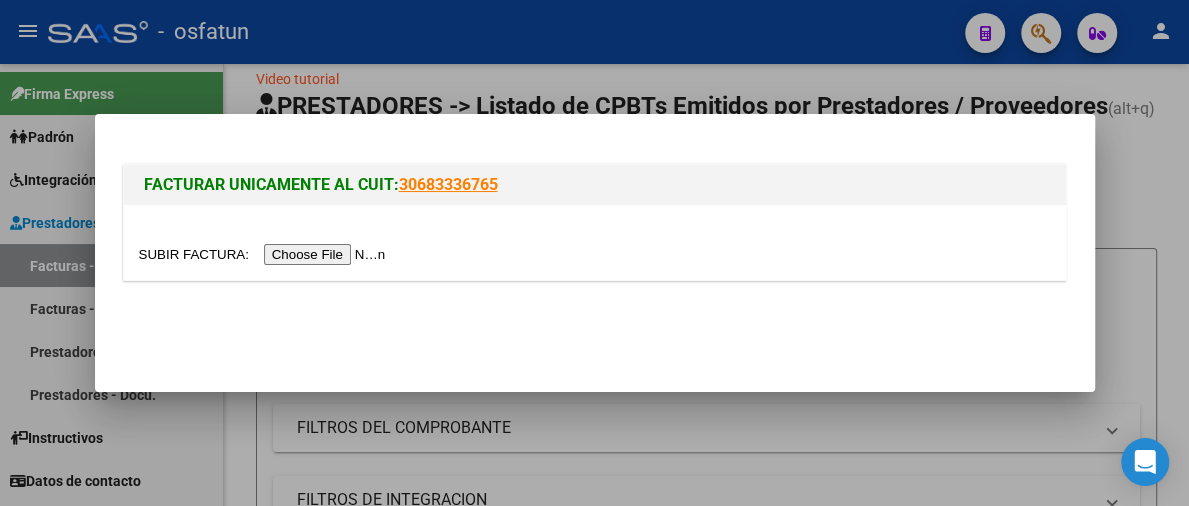 click at bounding box center (265, 254) 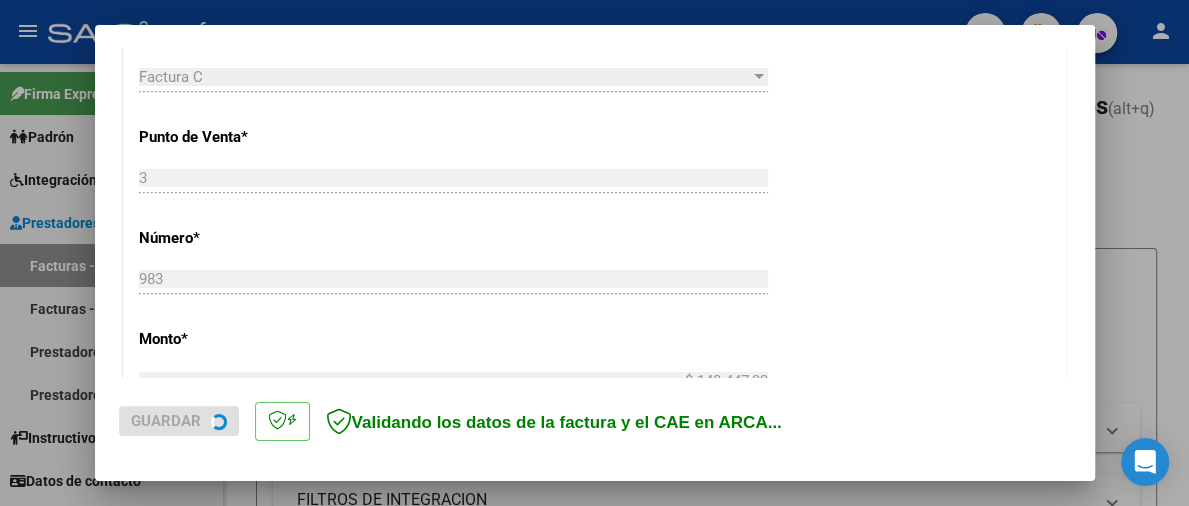scroll, scrollTop: 600, scrollLeft: 0, axis: vertical 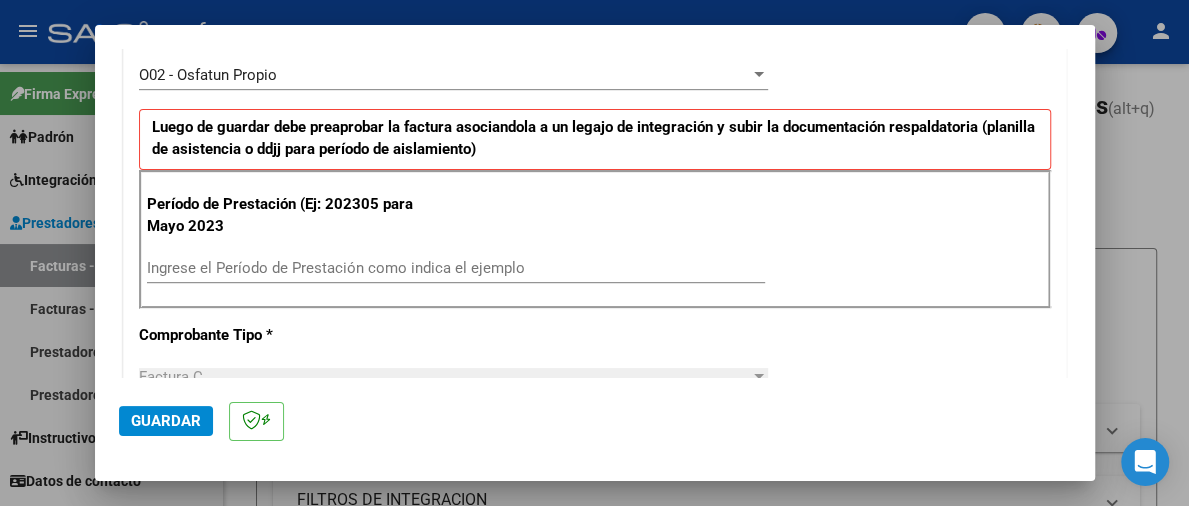 click on "Ingrese el Período de Prestación como indica el ejemplo" at bounding box center (456, 268) 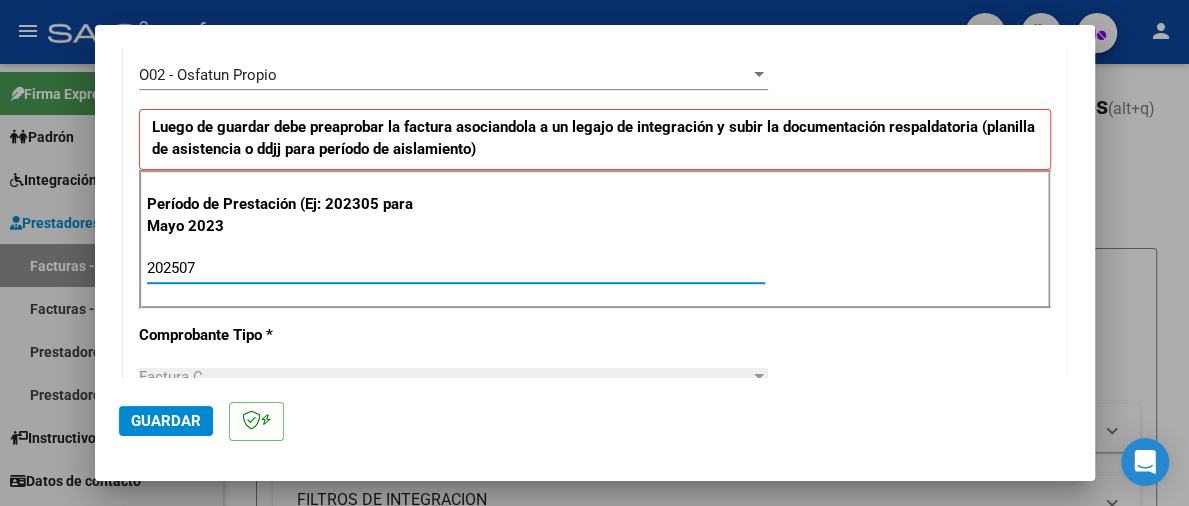 type on "202507" 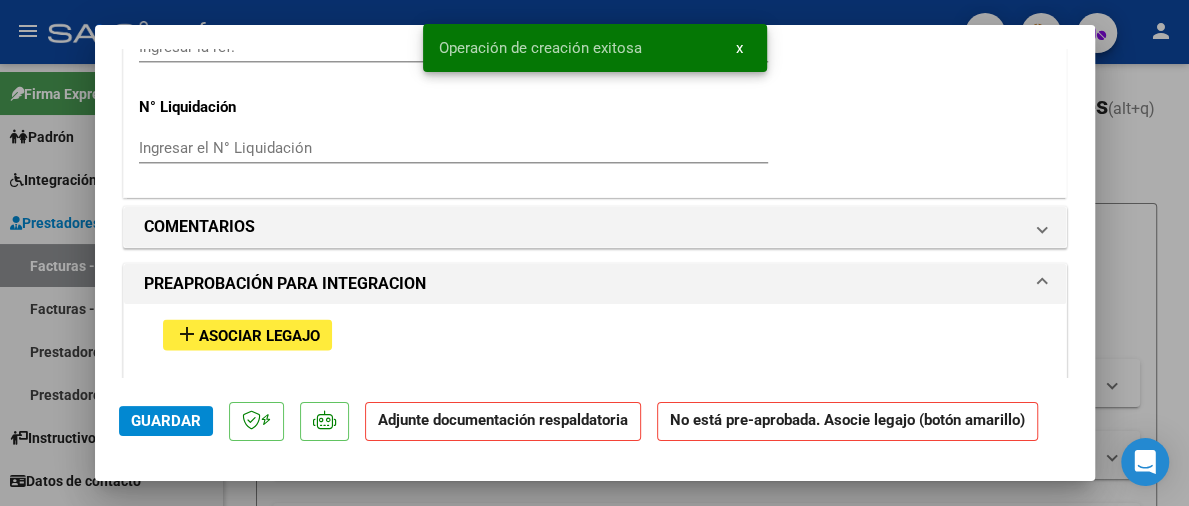 scroll, scrollTop: 2100, scrollLeft: 0, axis: vertical 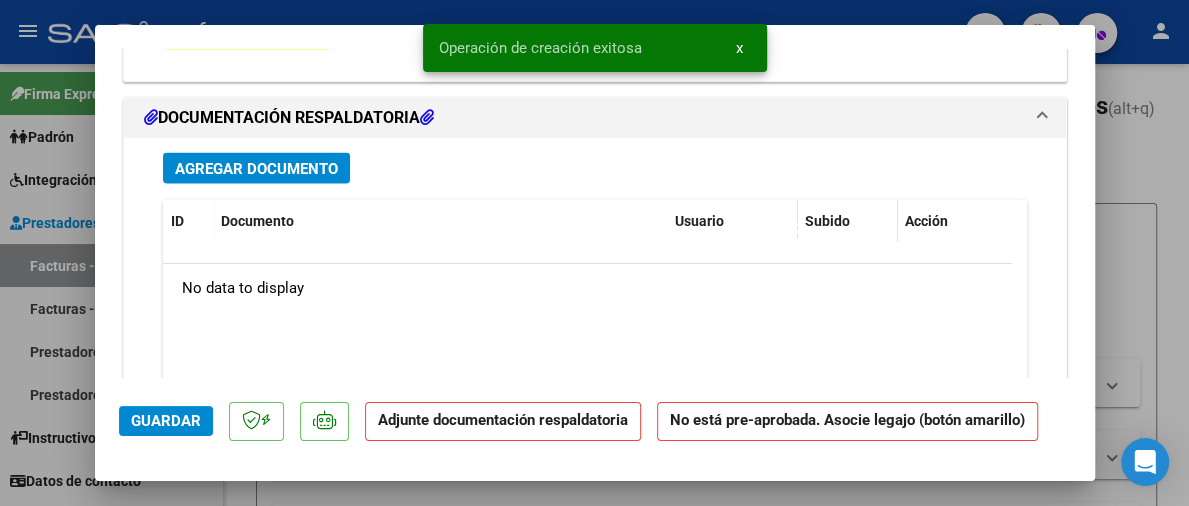 click on "Agregar Documento" at bounding box center (256, 169) 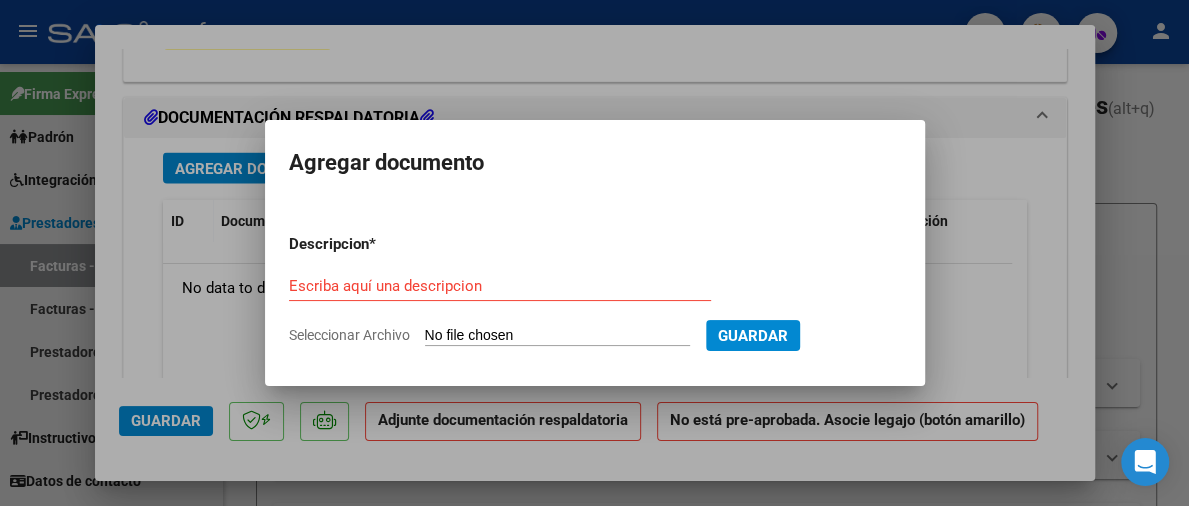 click on "Seleccionar Archivo" at bounding box center (557, 336) 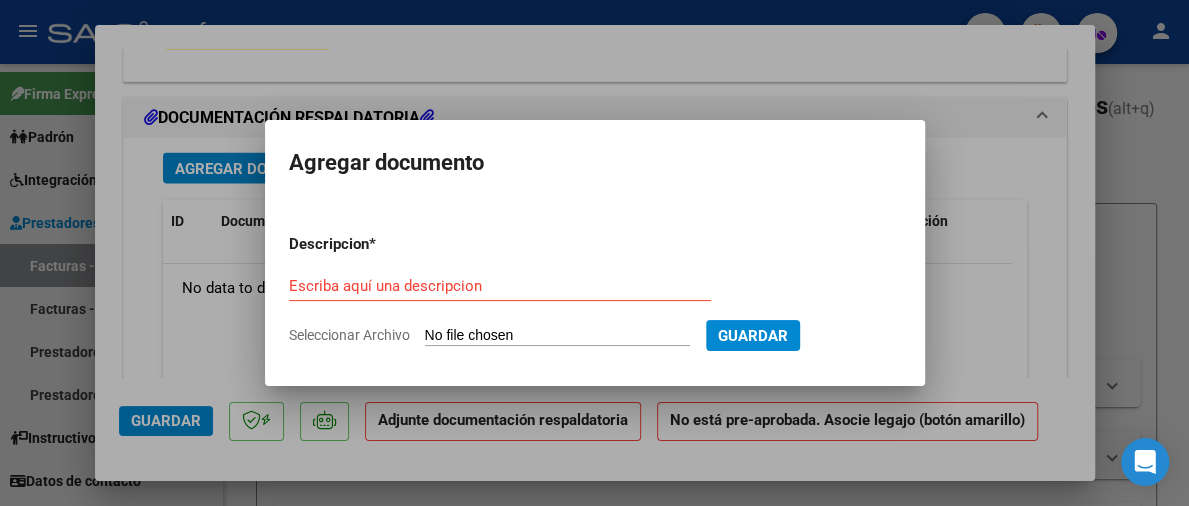 type on "C:\fakepath\Asistencia [LAST] [FIRST] julio 25.pdf" 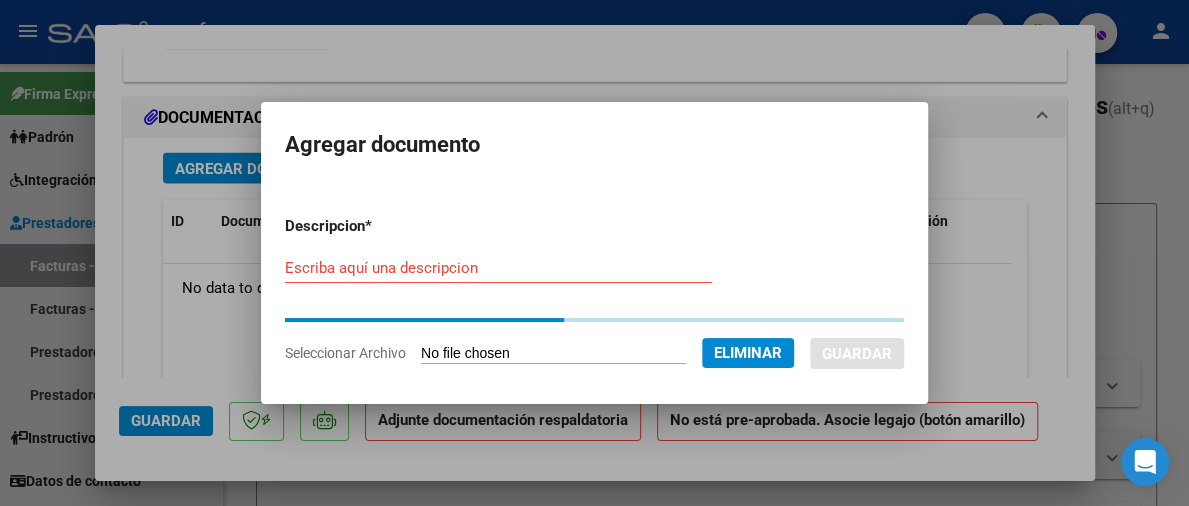 click on "Escriba aquí una descripcion" at bounding box center [498, 268] 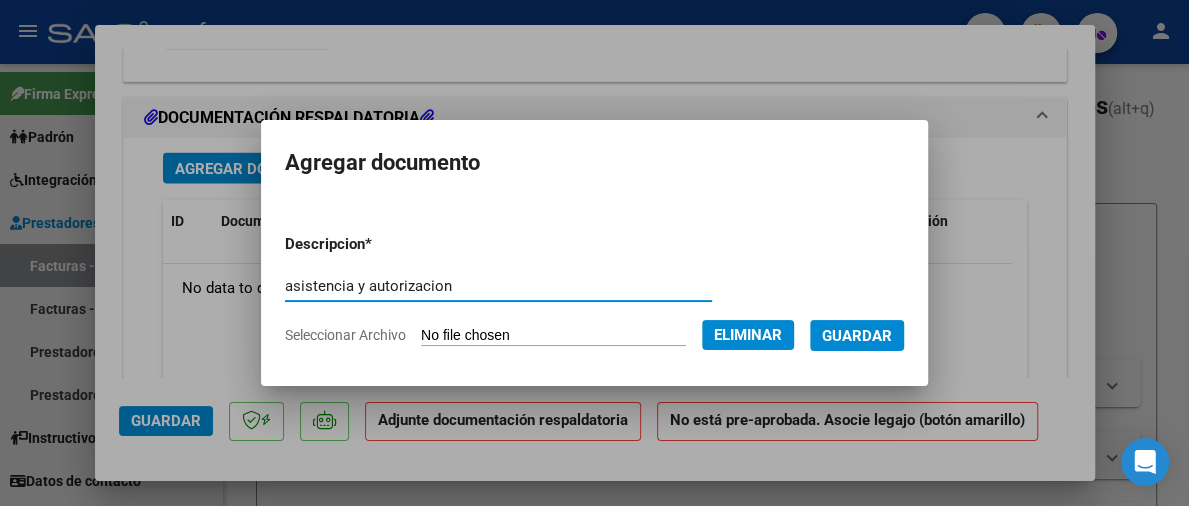type on "asistencia y autorizacion" 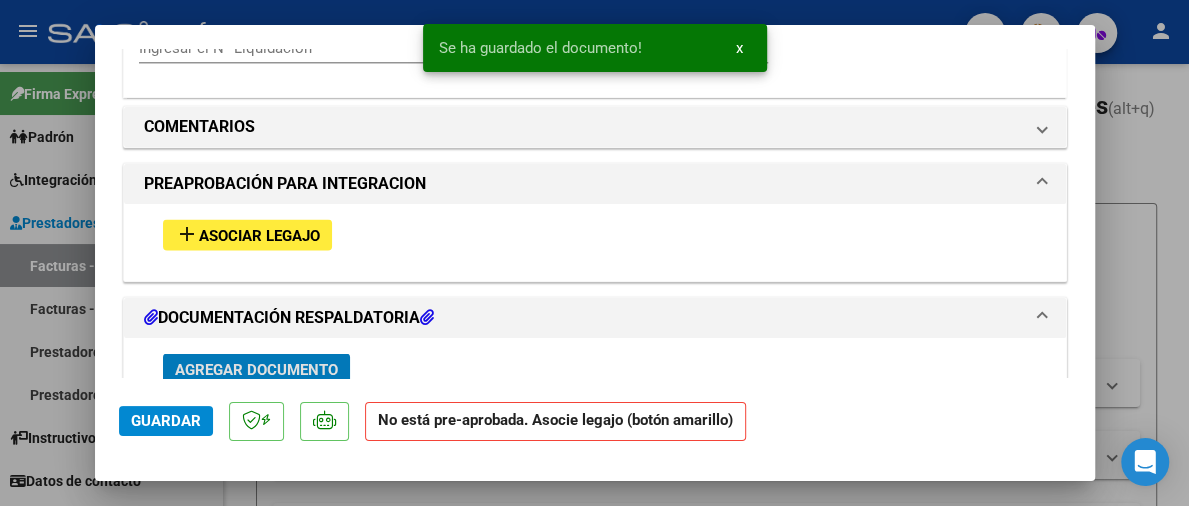 scroll, scrollTop: 1900, scrollLeft: 0, axis: vertical 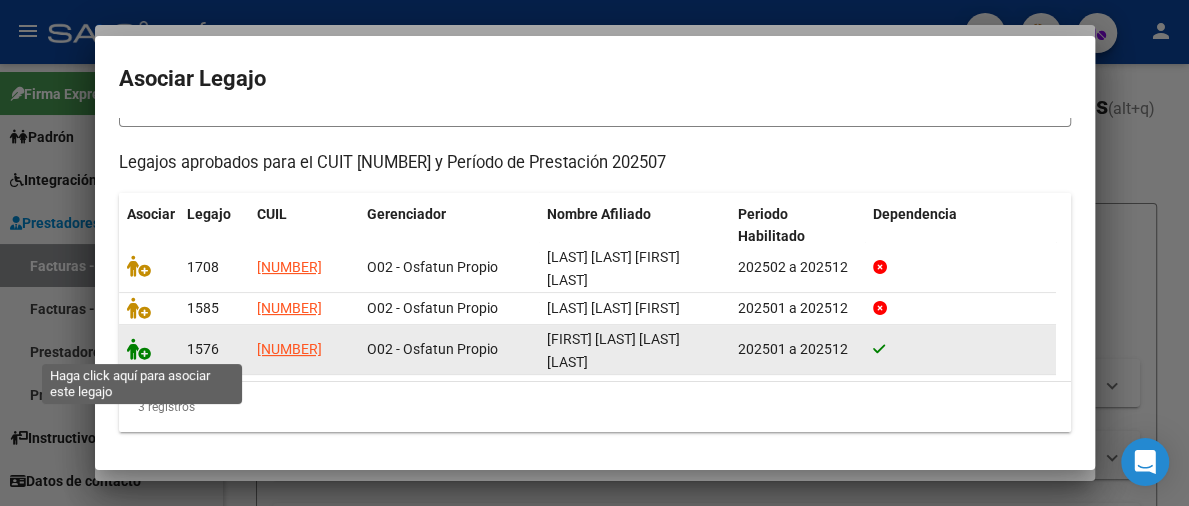 click 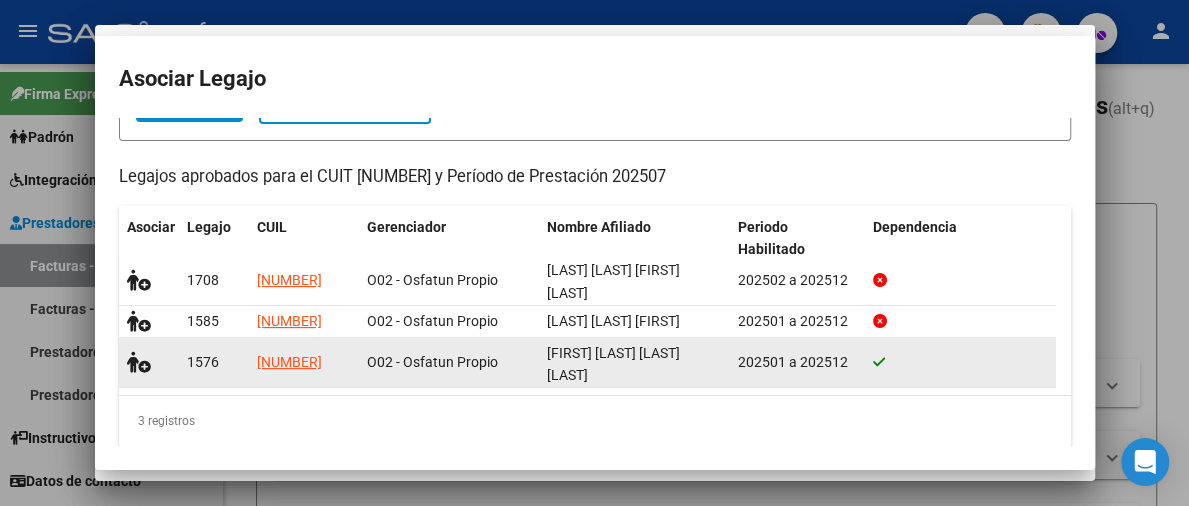 scroll, scrollTop: 1952, scrollLeft: 0, axis: vertical 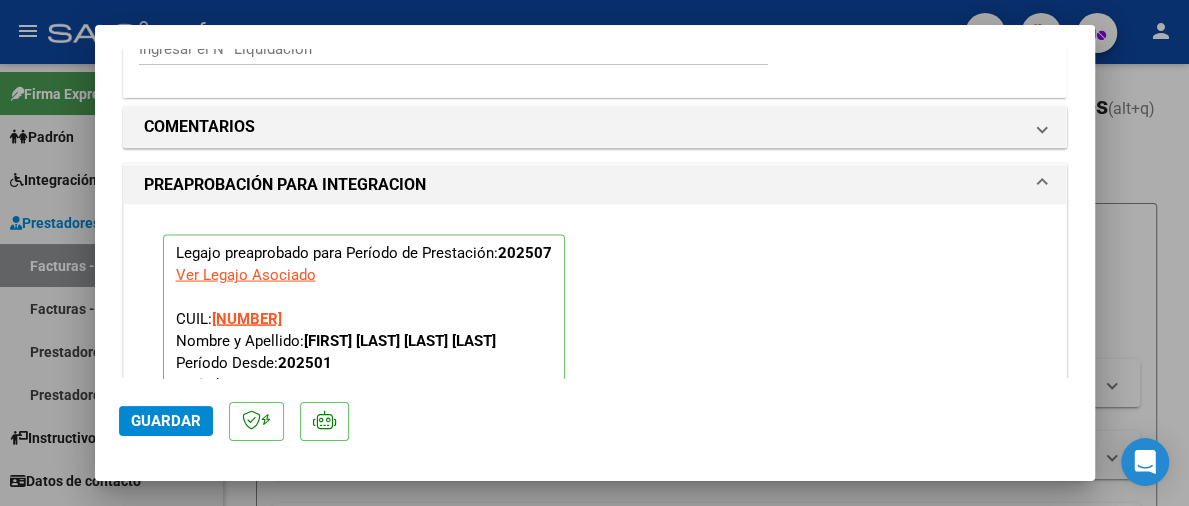 click on "Guardar" 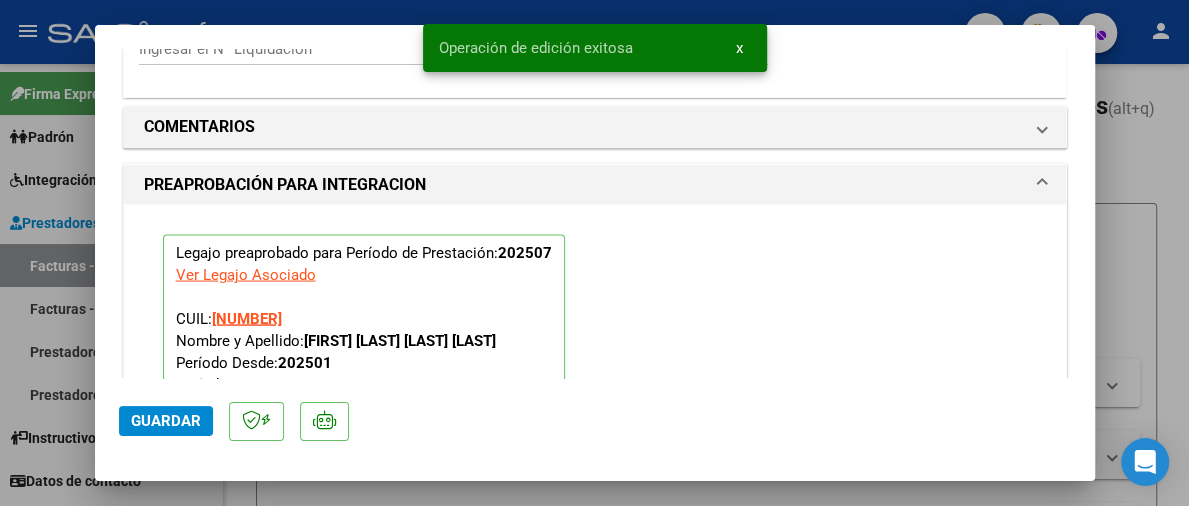click at bounding box center [594, 253] 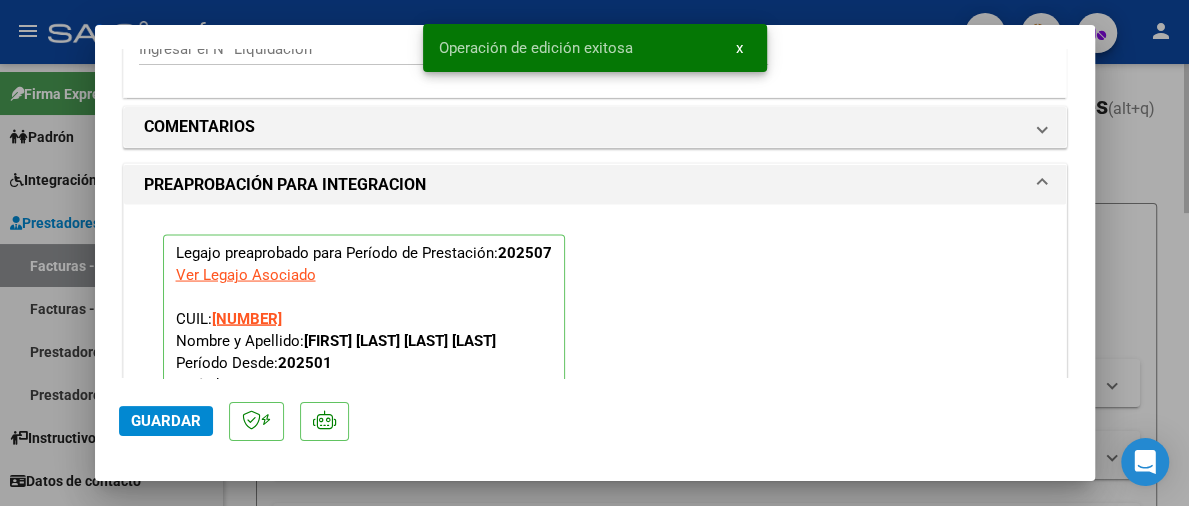 scroll, scrollTop: 2138, scrollLeft: 0, axis: vertical 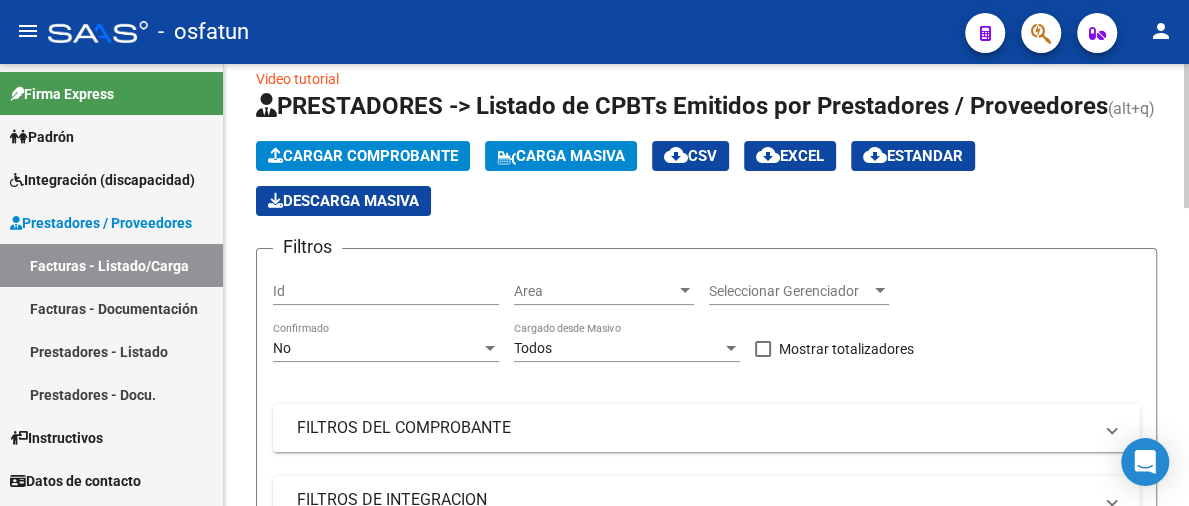 click on "Cargar Comprobante" 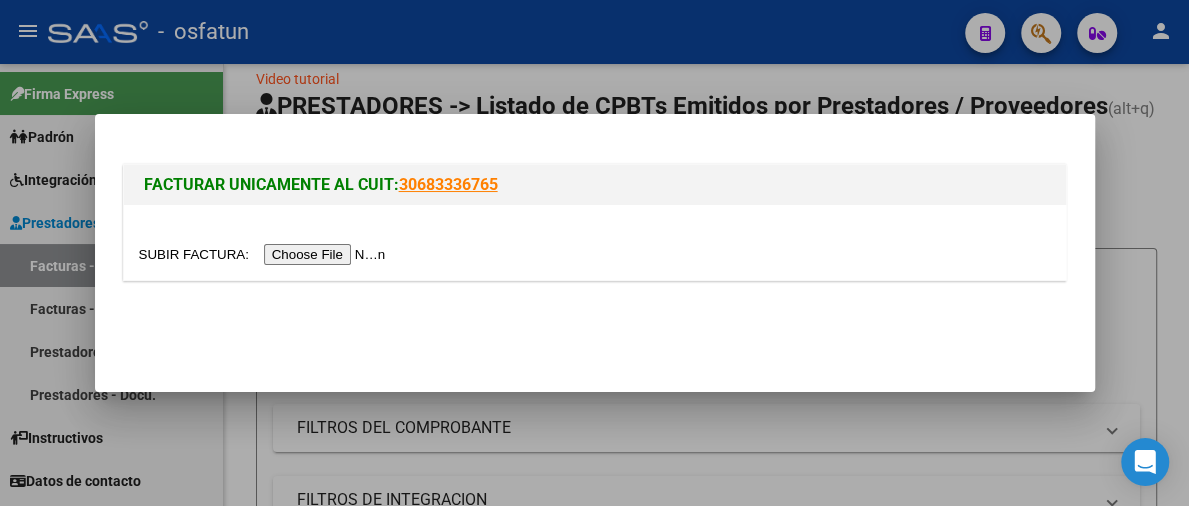 click at bounding box center (265, 254) 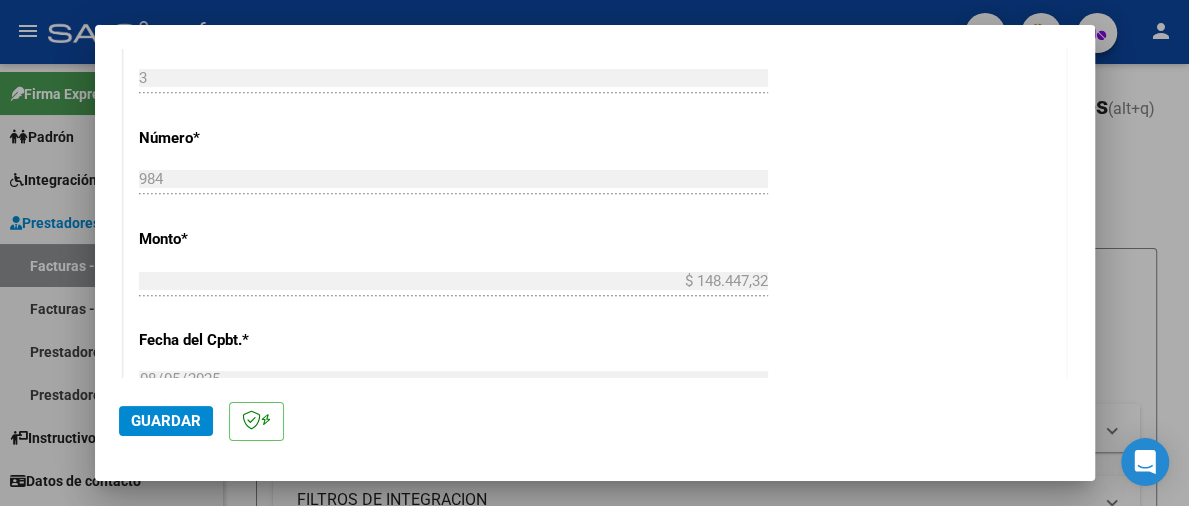 scroll, scrollTop: 700, scrollLeft: 0, axis: vertical 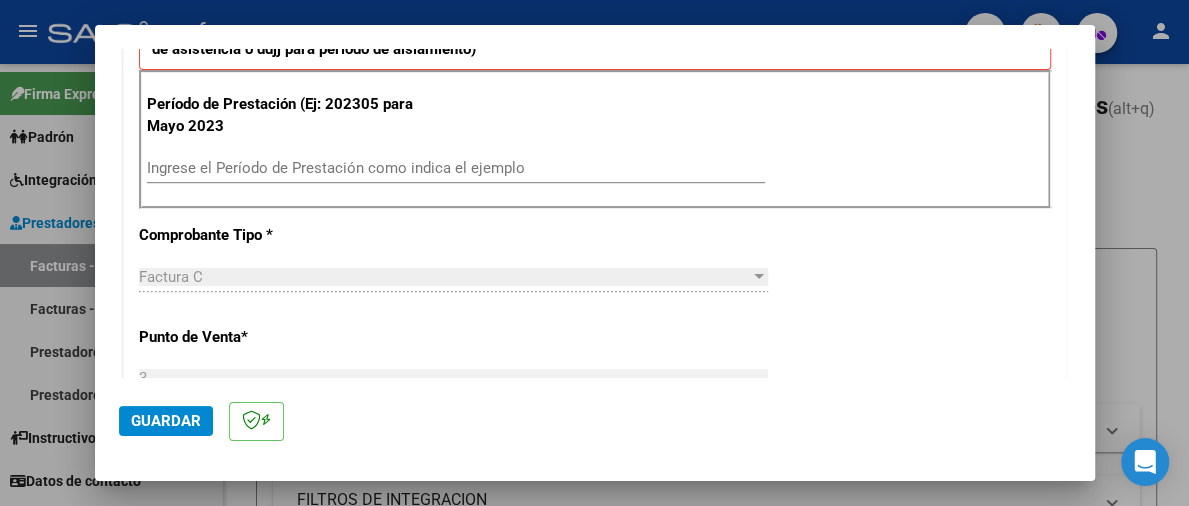 click on "Ingrese el Período de Prestación como indica el ejemplo" at bounding box center (456, 168) 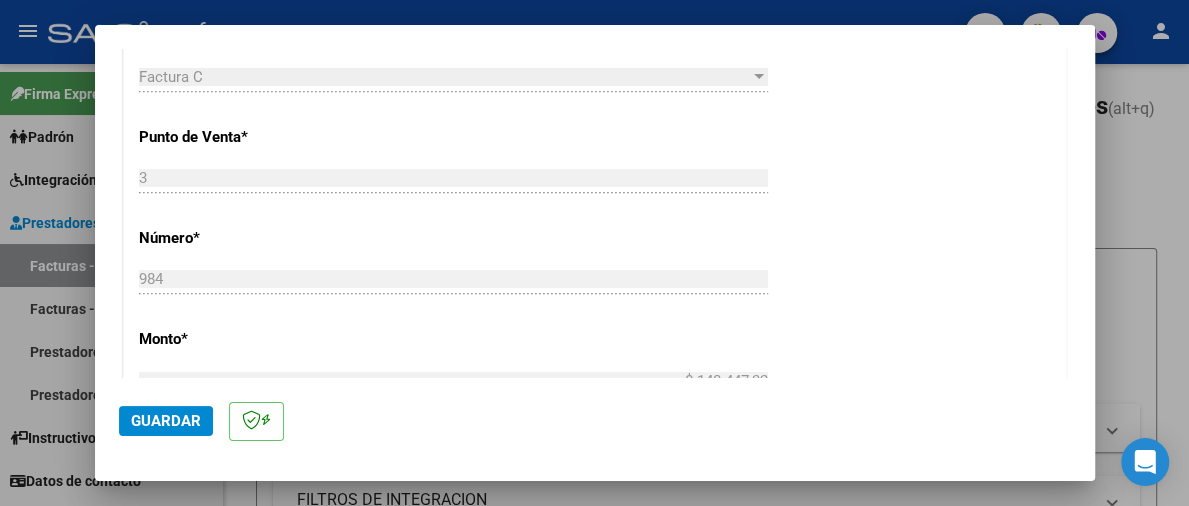 type on "202507" 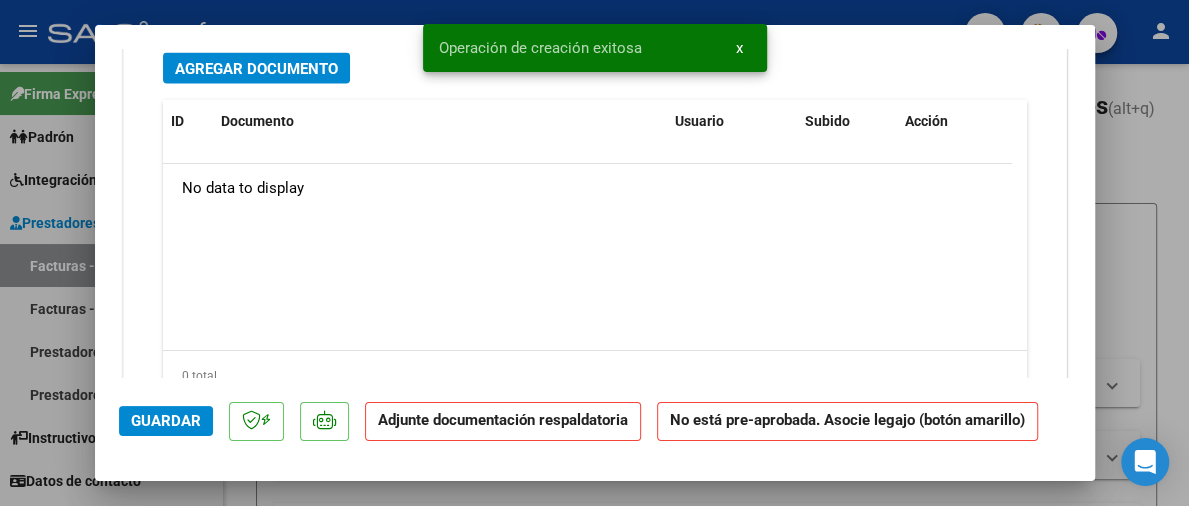 scroll, scrollTop: 2082, scrollLeft: 0, axis: vertical 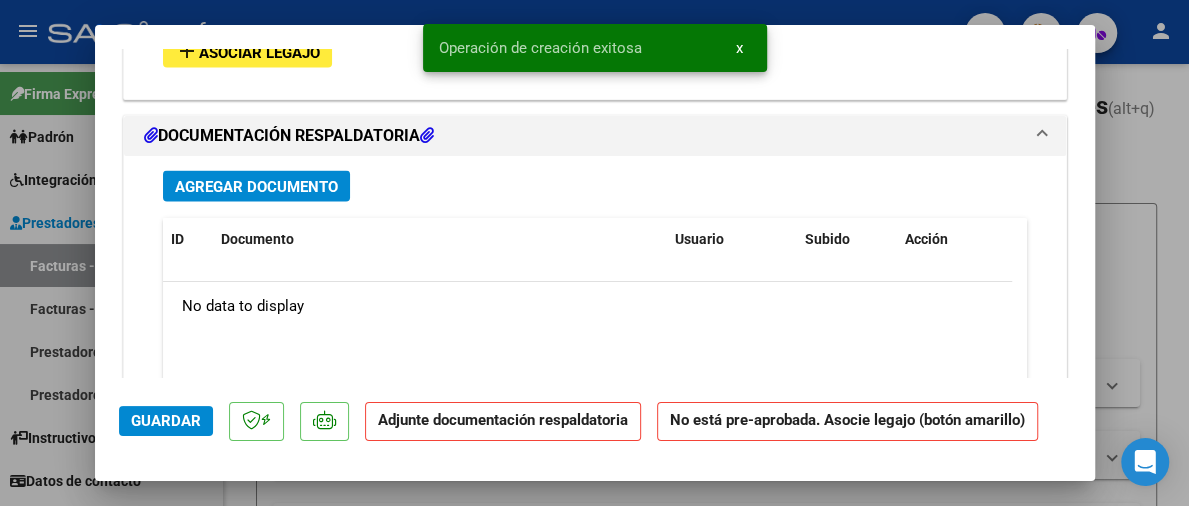 click on "Agregar Documento" at bounding box center [256, 186] 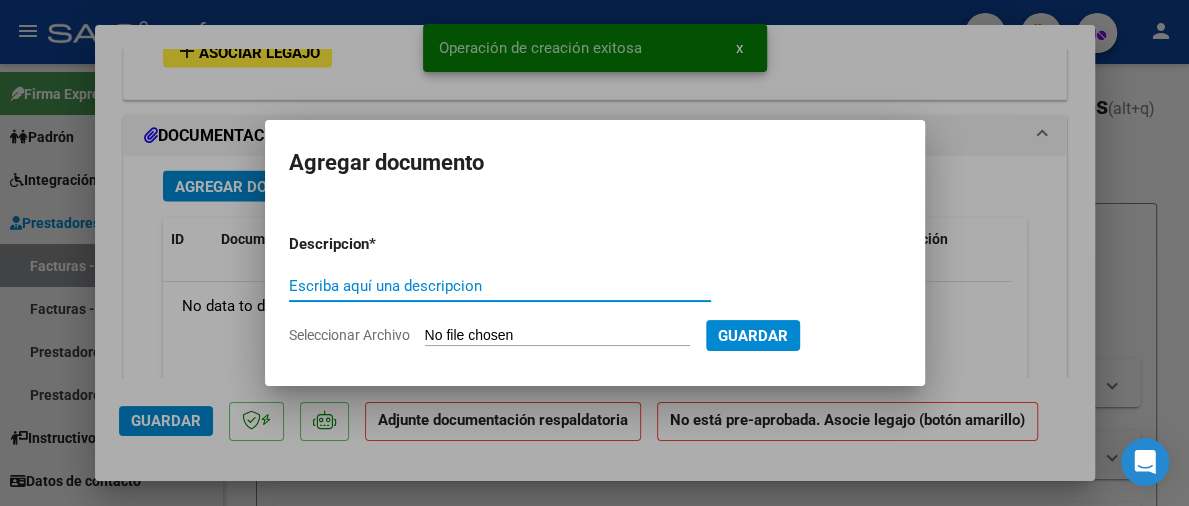 click on "Descripcion  *   Escriba aquí una descripcion  Seleccionar Archivo Guardar" at bounding box center [595, 289] 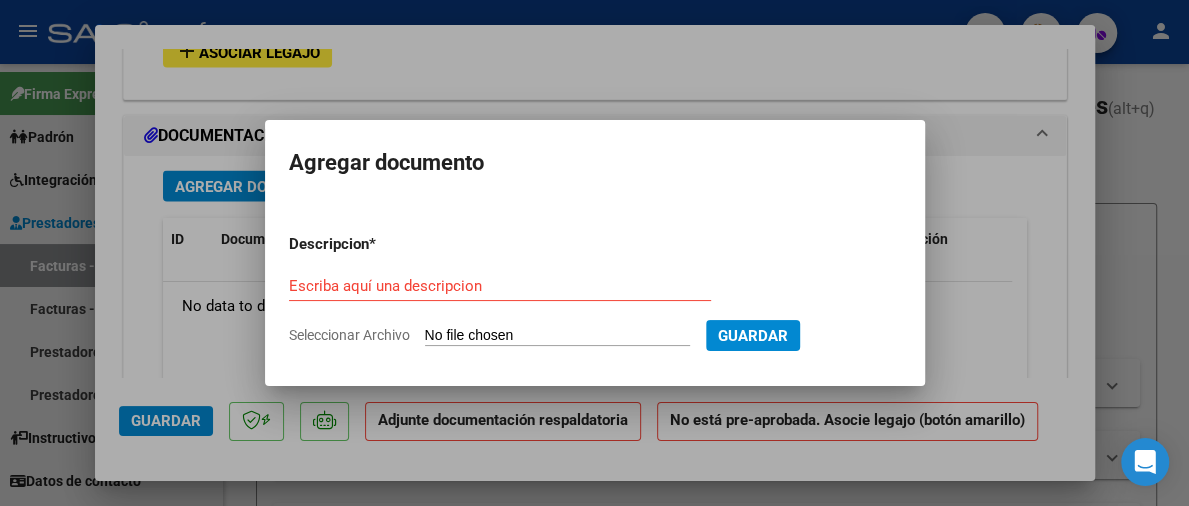 click on "Seleccionar Archivo" at bounding box center [557, 336] 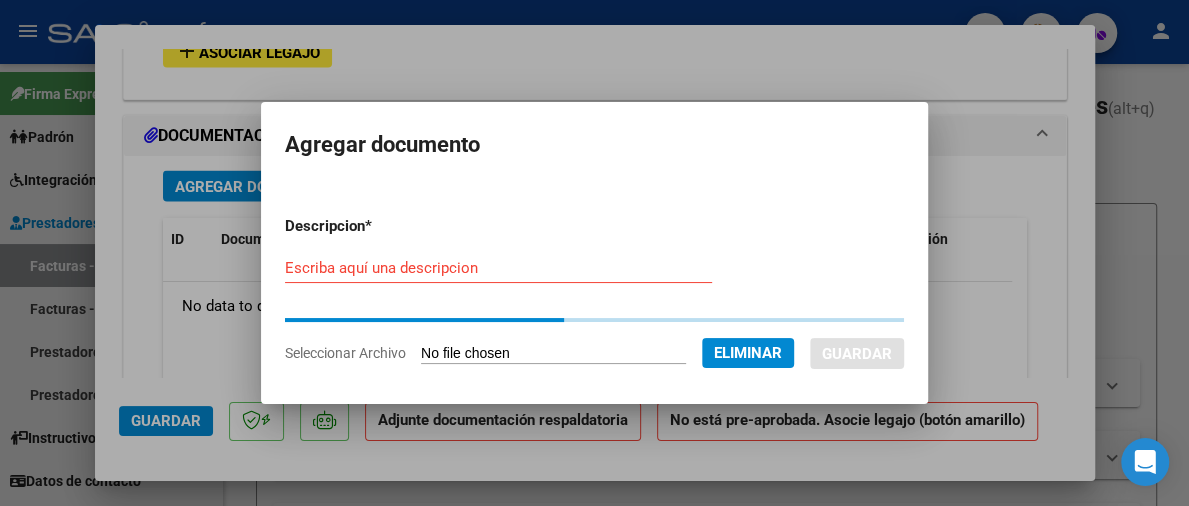 click on "Escriba aquí una descripcion" at bounding box center (498, 268) 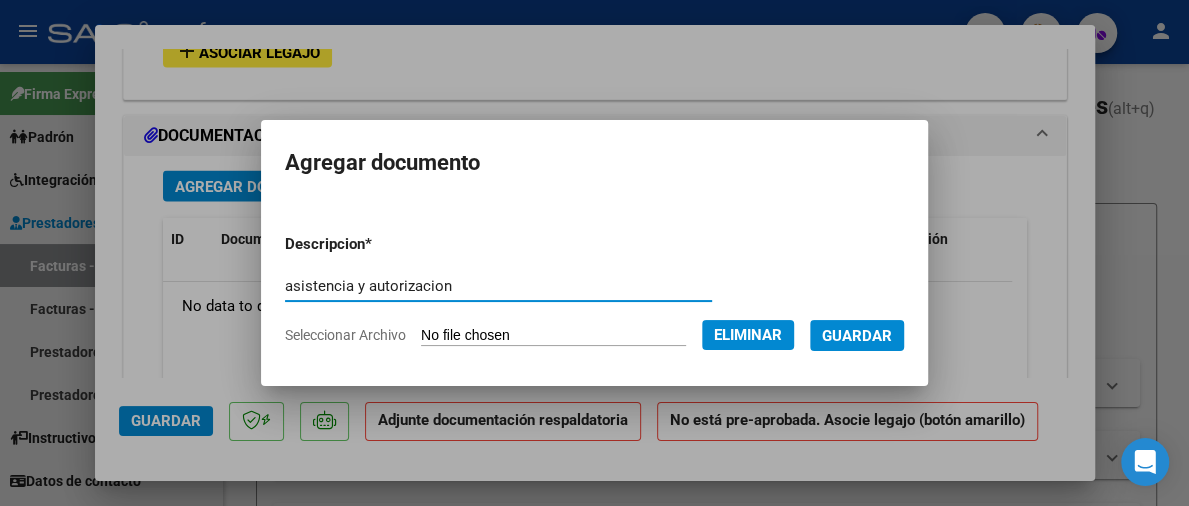 type on "asistencia y autorizacion" 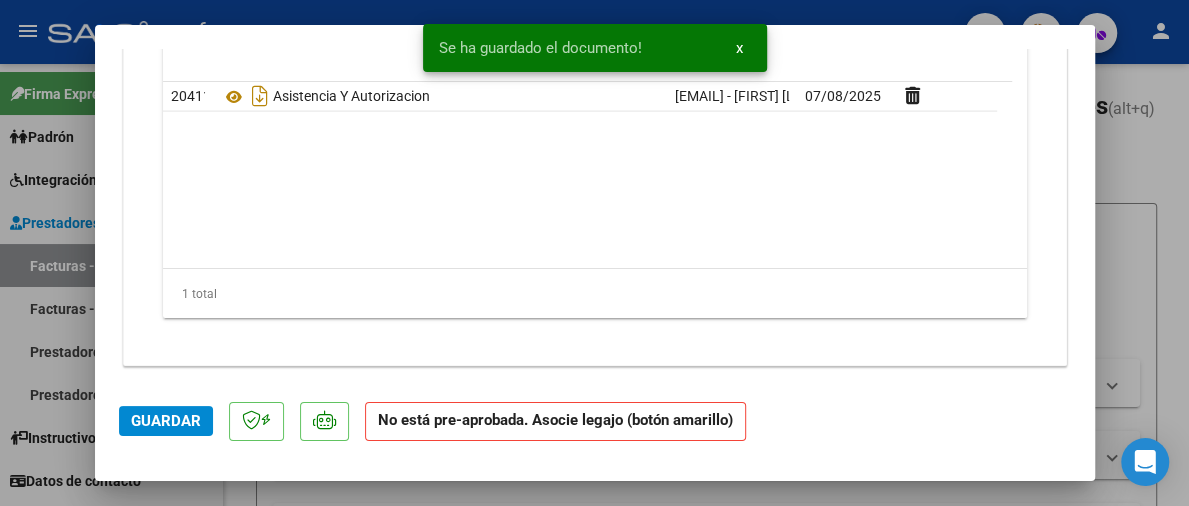 scroll, scrollTop: 1982, scrollLeft: 0, axis: vertical 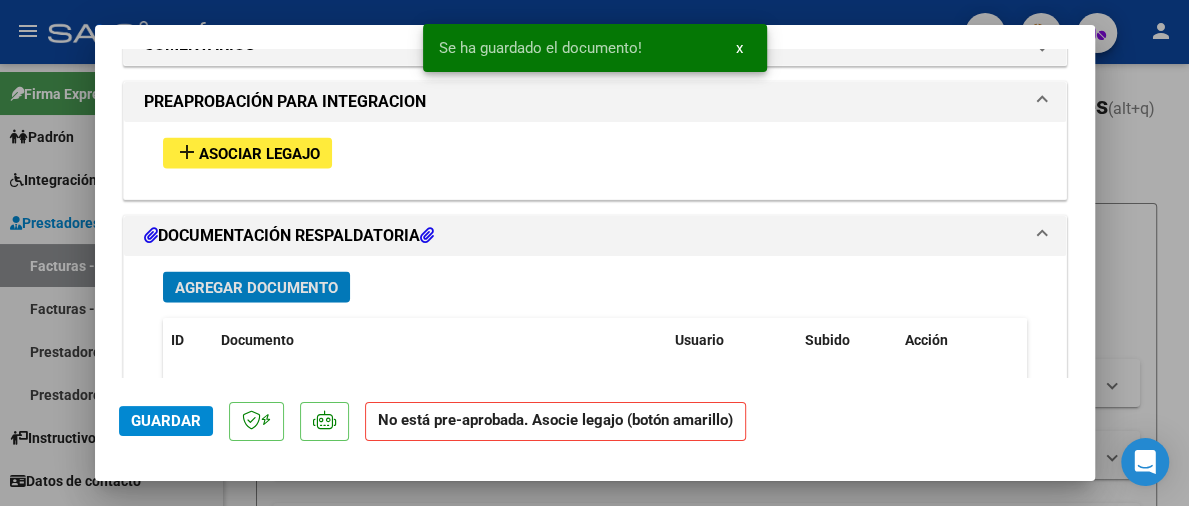 click on "Asociar Legajo" at bounding box center (259, 153) 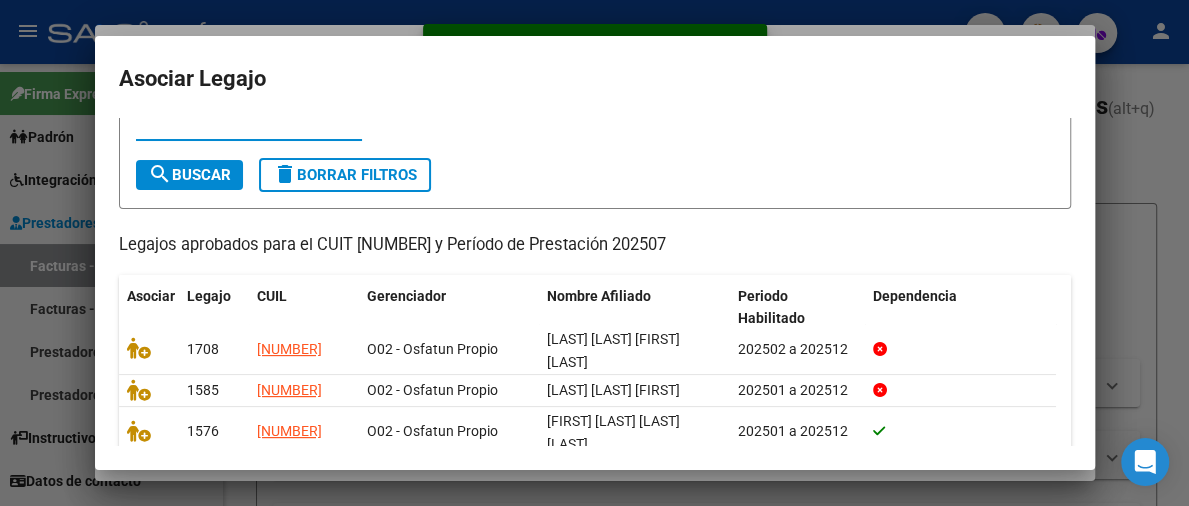 scroll, scrollTop: 122, scrollLeft: 0, axis: vertical 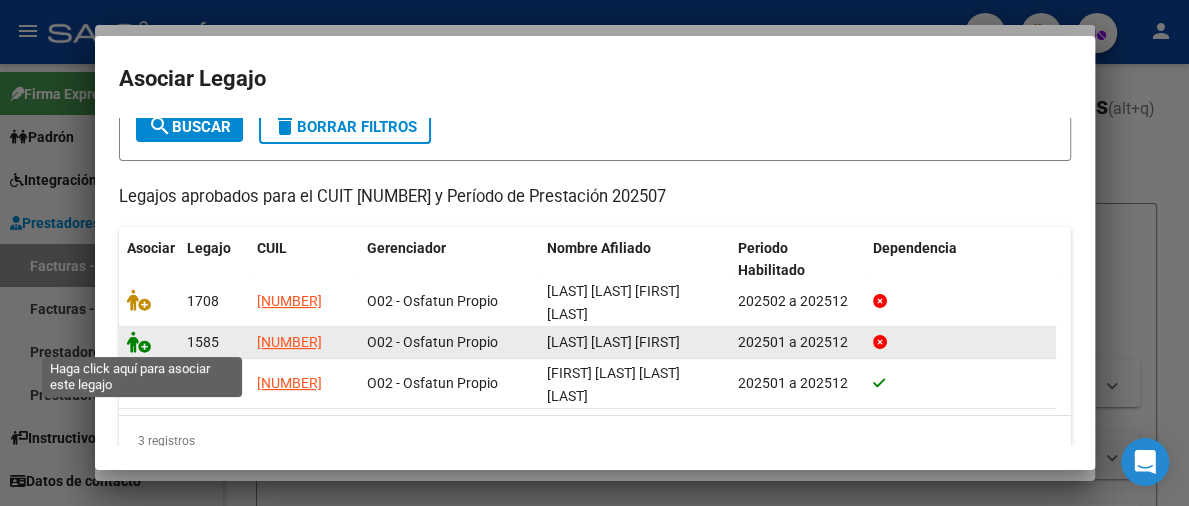 click 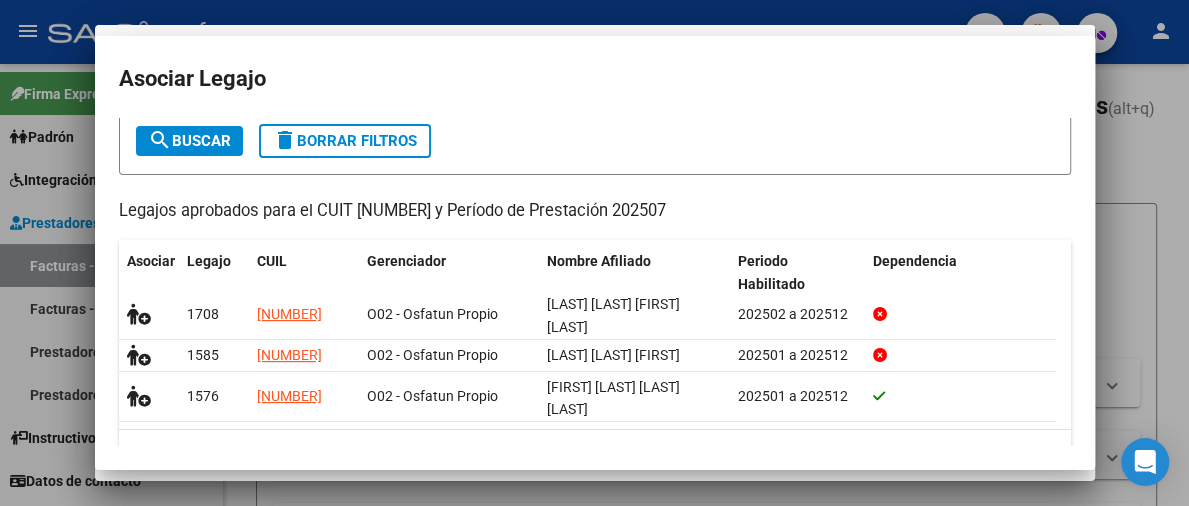 scroll, scrollTop: 2035, scrollLeft: 0, axis: vertical 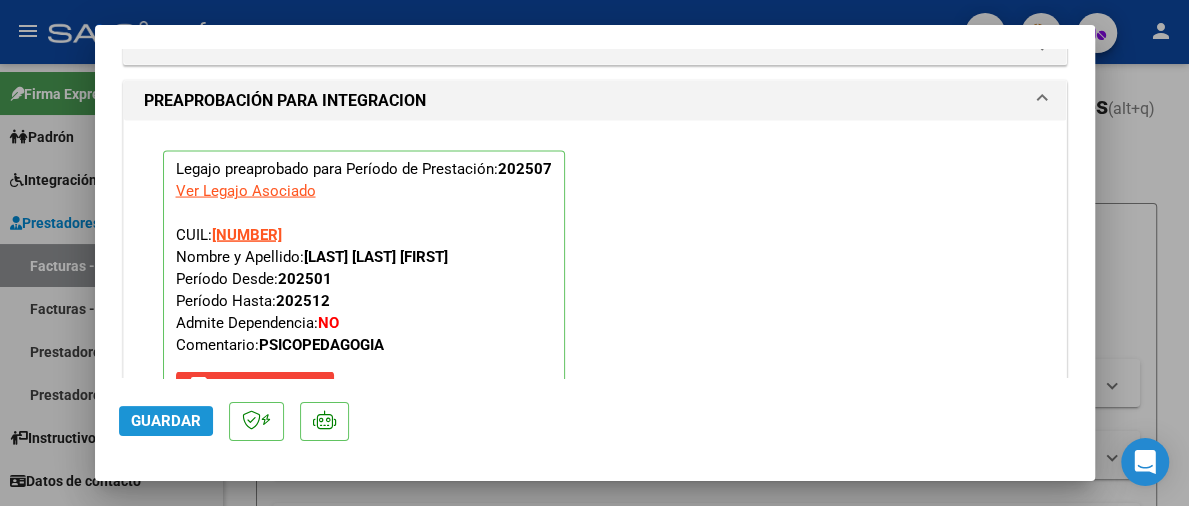 click on "Guardar" 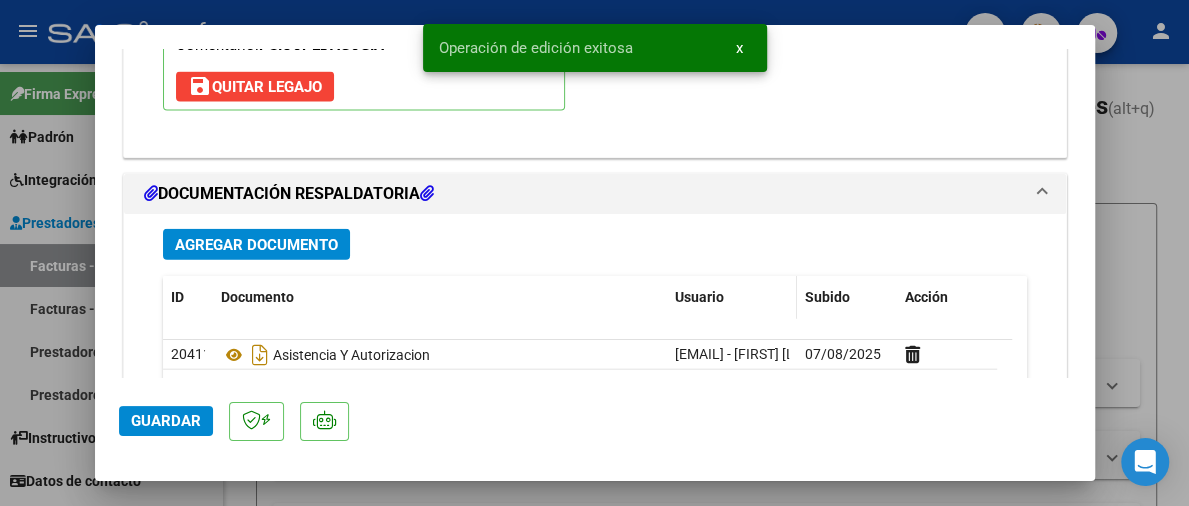 scroll, scrollTop: 2593, scrollLeft: 0, axis: vertical 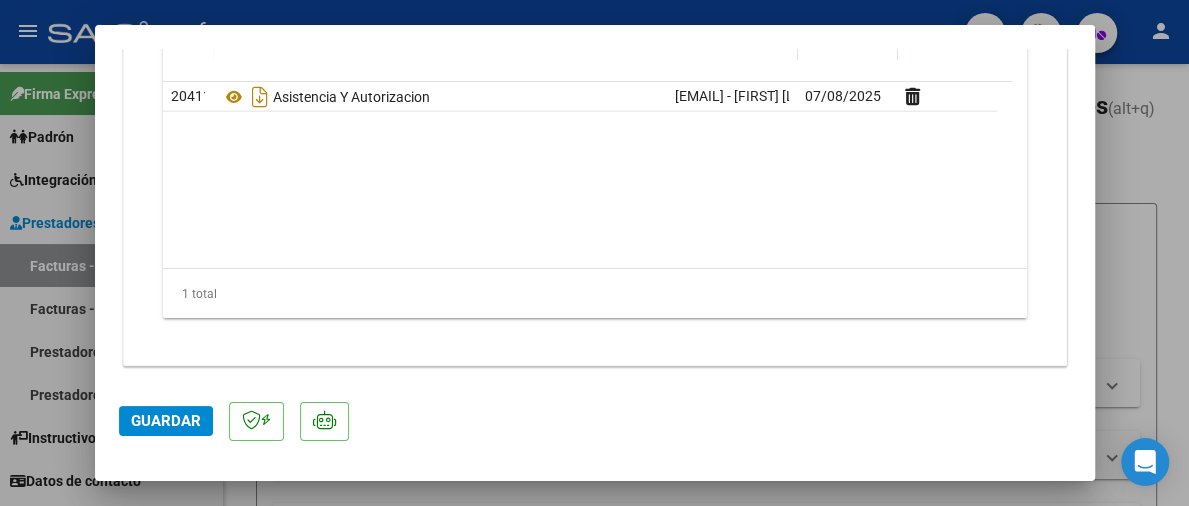 click at bounding box center (594, 253) 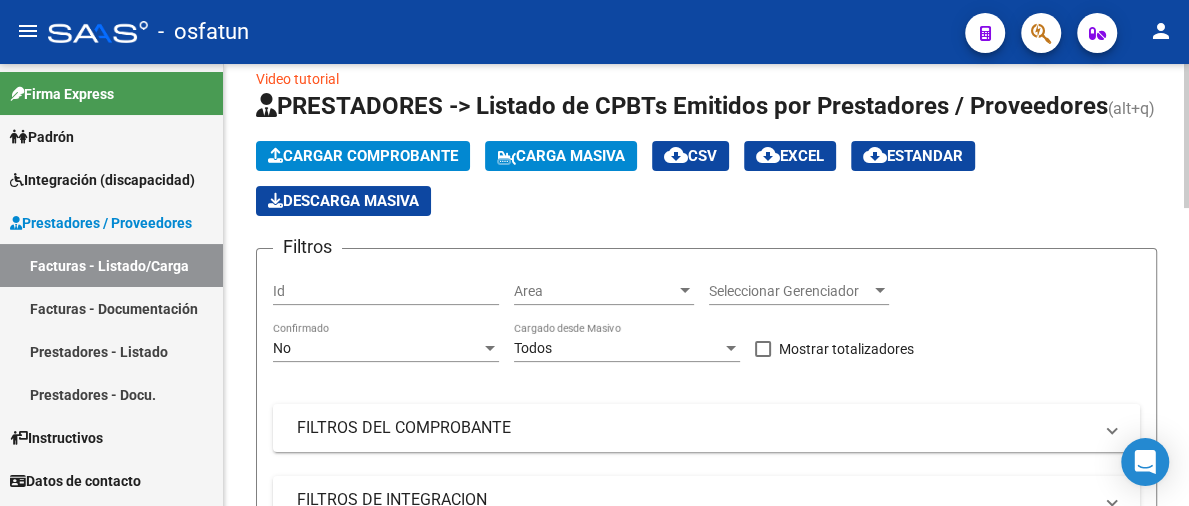 click on "Cargar Comprobante" 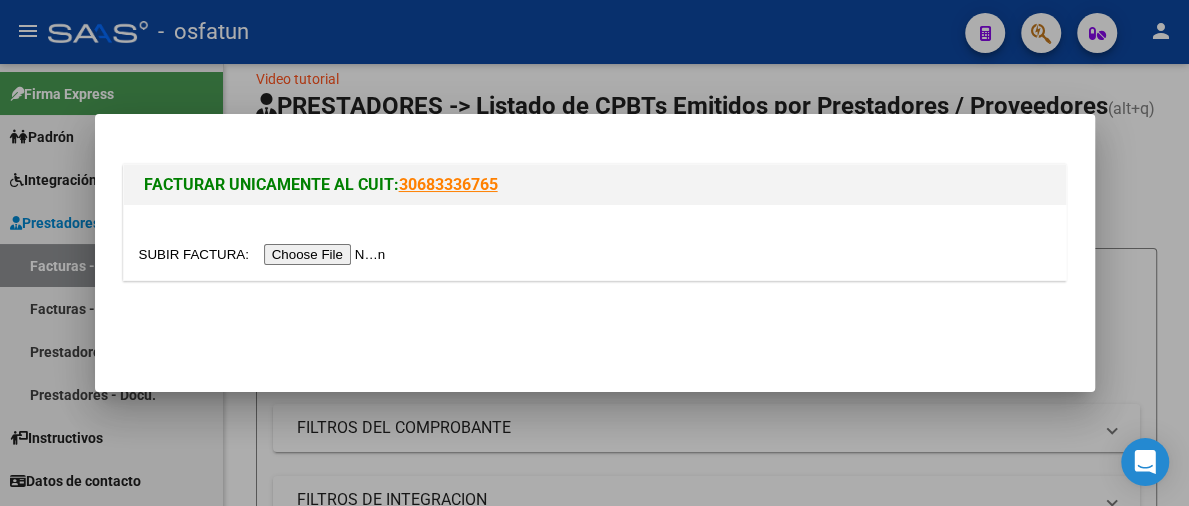 click at bounding box center (265, 254) 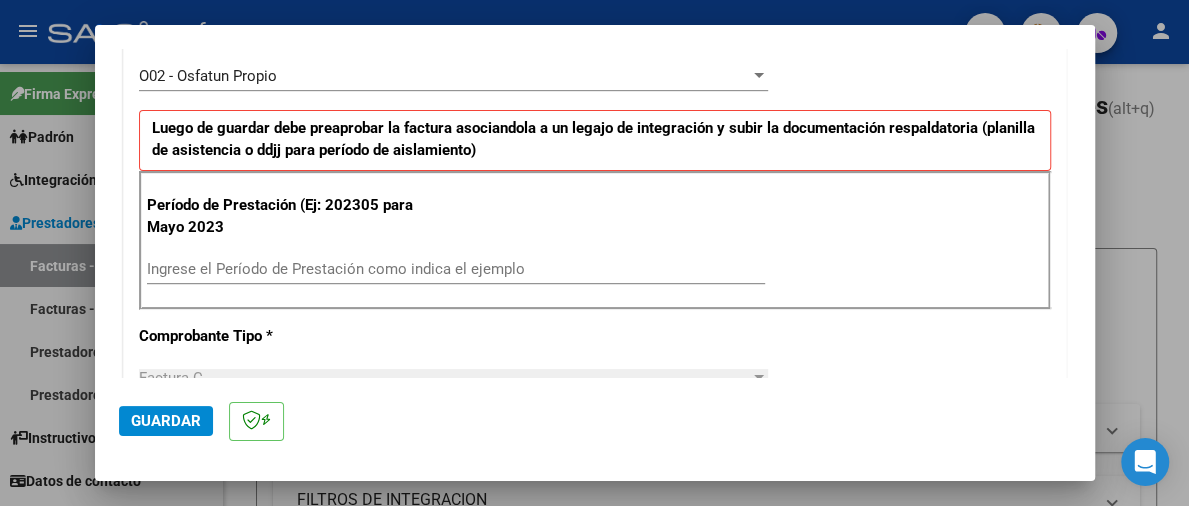 scroll, scrollTop: 600, scrollLeft: 0, axis: vertical 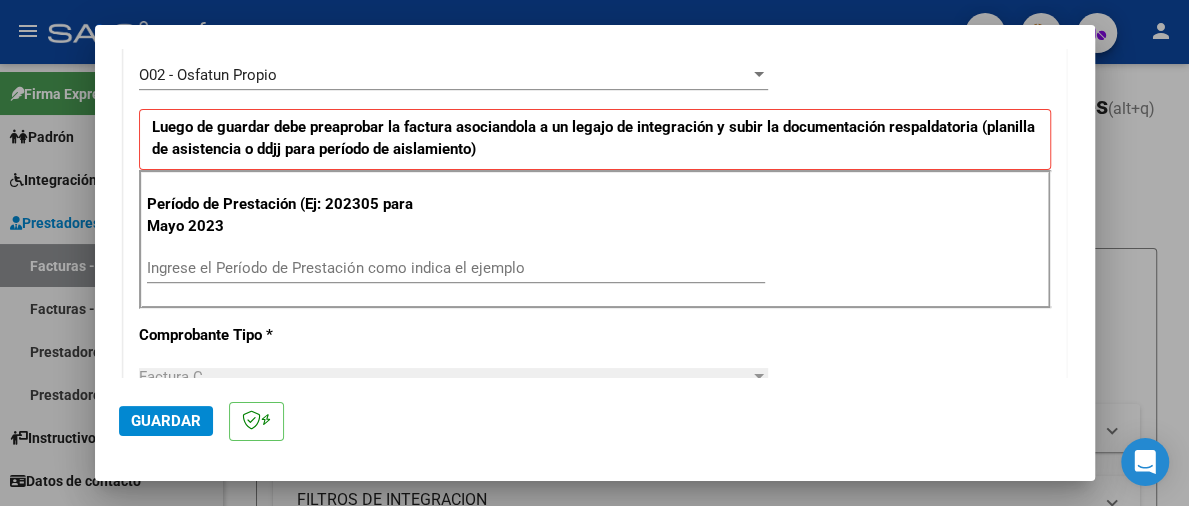 click on "Ingrese el Período de Prestación como indica el ejemplo" at bounding box center (456, 268) 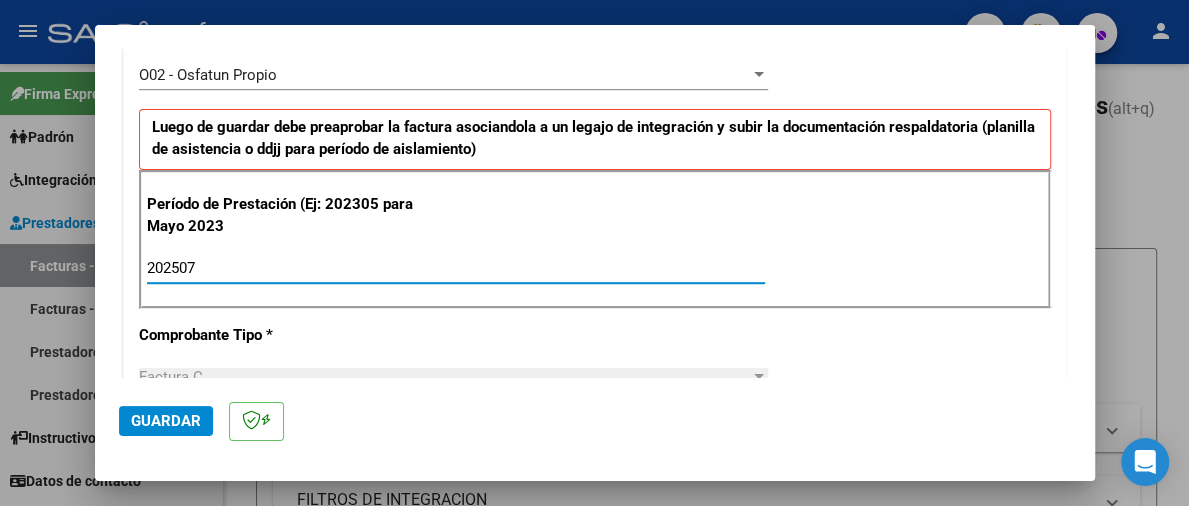 type on "202507" 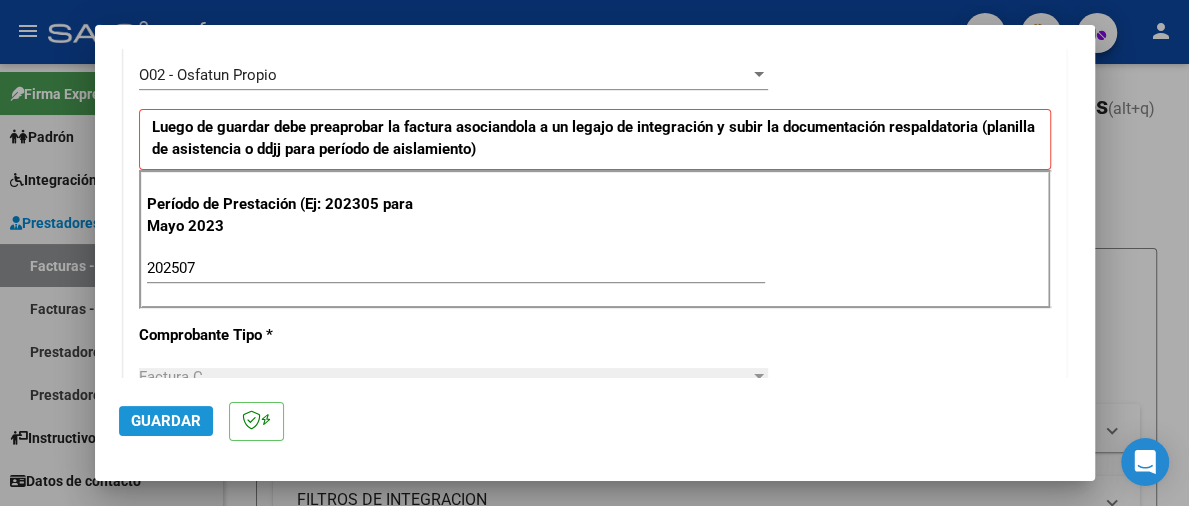 click on "Guardar" 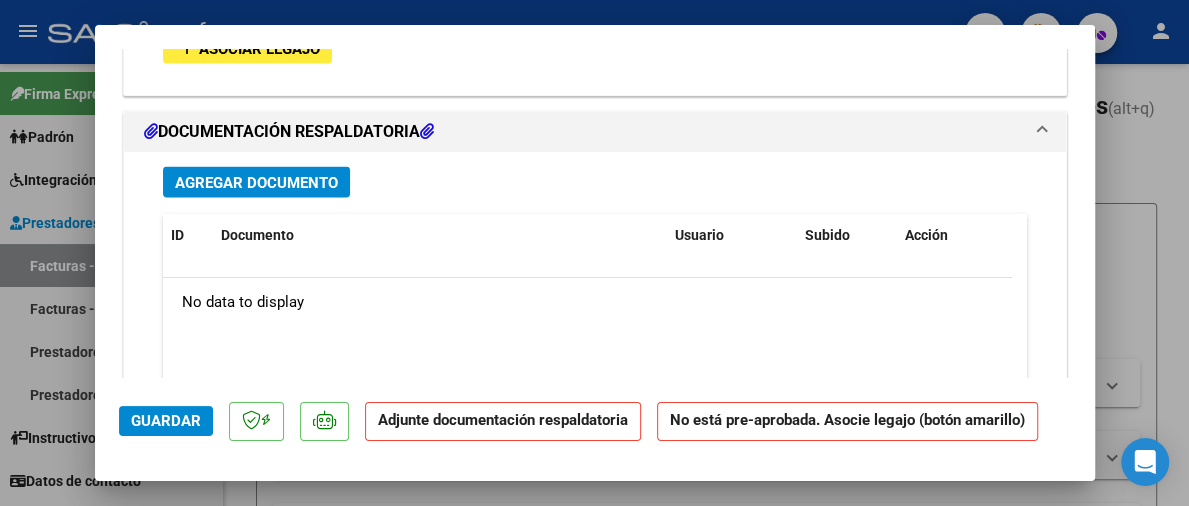 scroll, scrollTop: 2082, scrollLeft: 0, axis: vertical 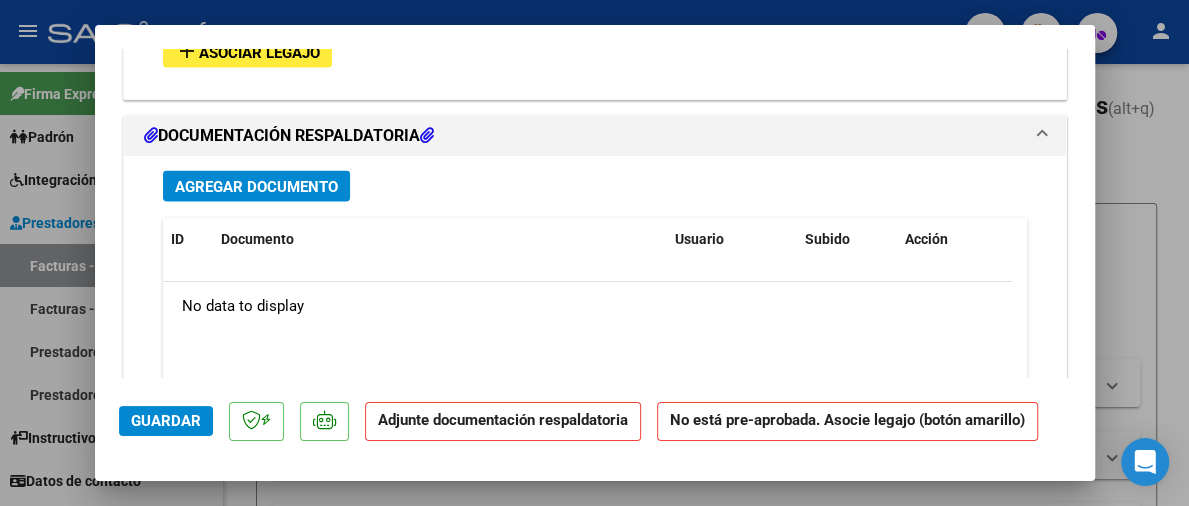 click on "Agregar Documento" at bounding box center (256, 187) 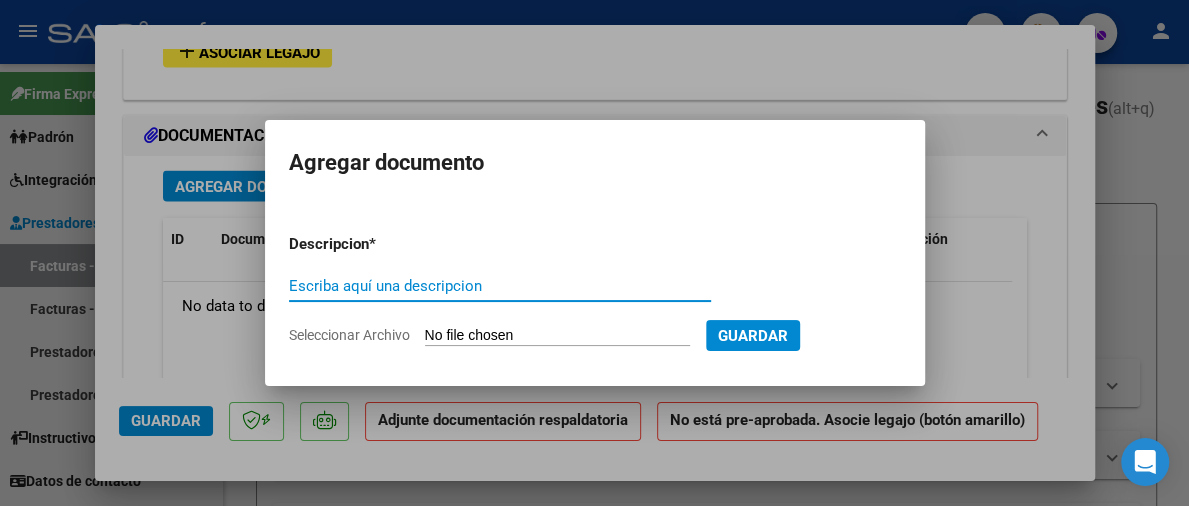 click on "Seleccionar Archivo" at bounding box center (557, 336) 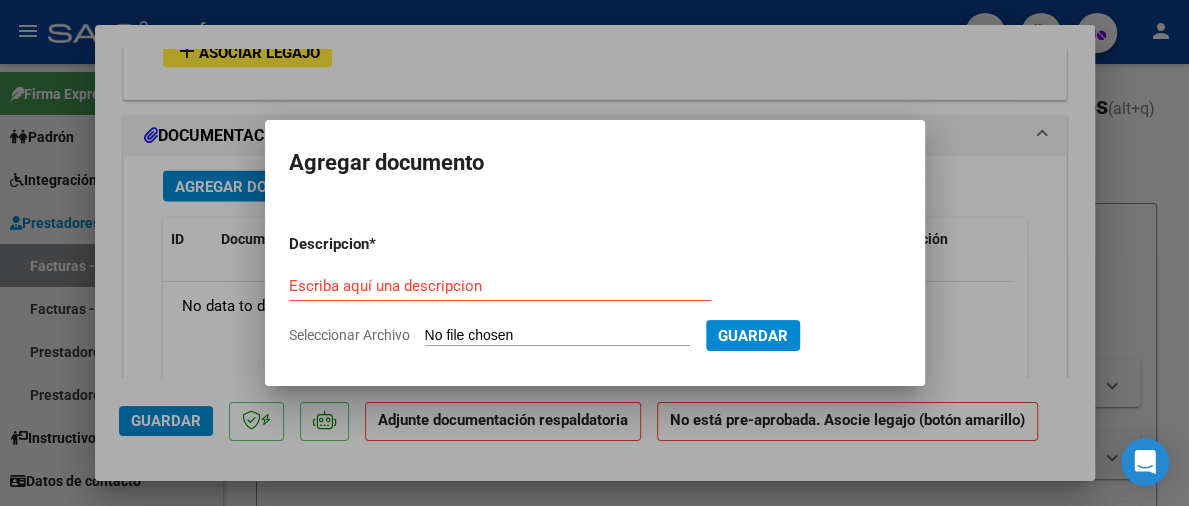 type on "C:\fakepath\6 Autorizacion y asistencia julio25 Ignacio.pdf" 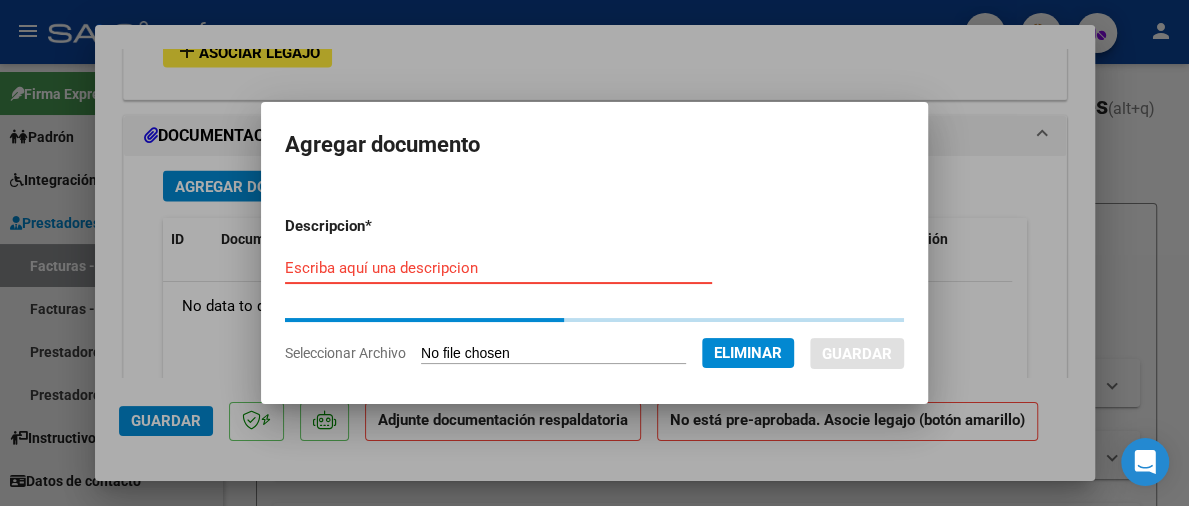 click on "Escriba aquí una descripcion" at bounding box center (498, 268) 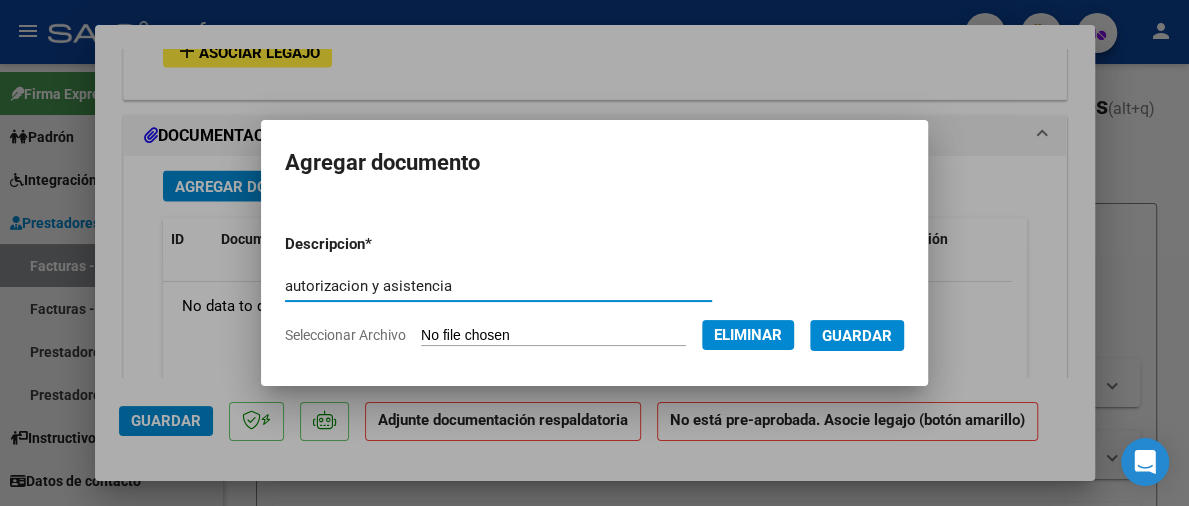 type on "autorizacion y asistencia" 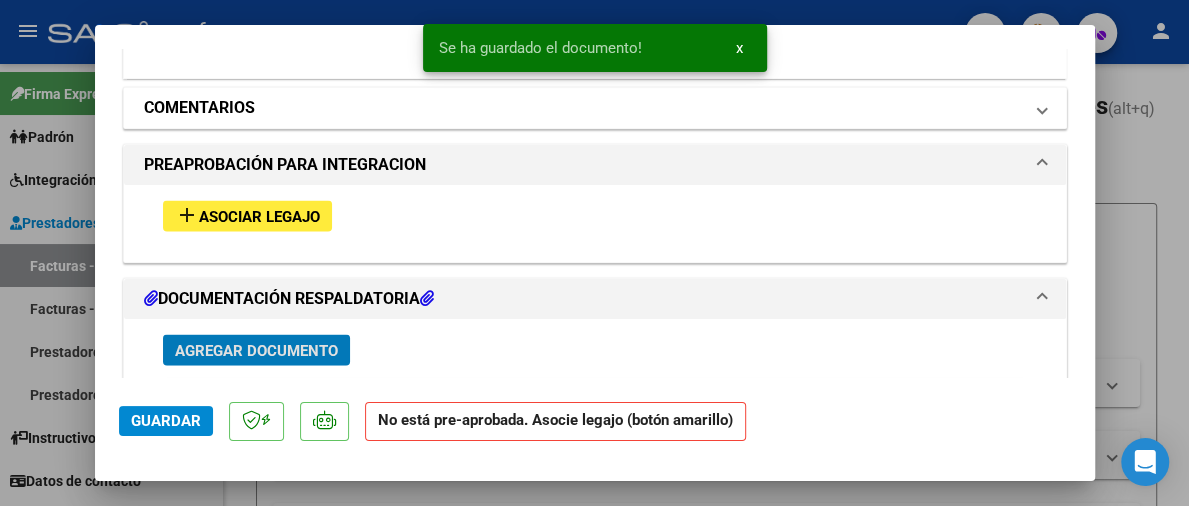 scroll, scrollTop: 1782, scrollLeft: 0, axis: vertical 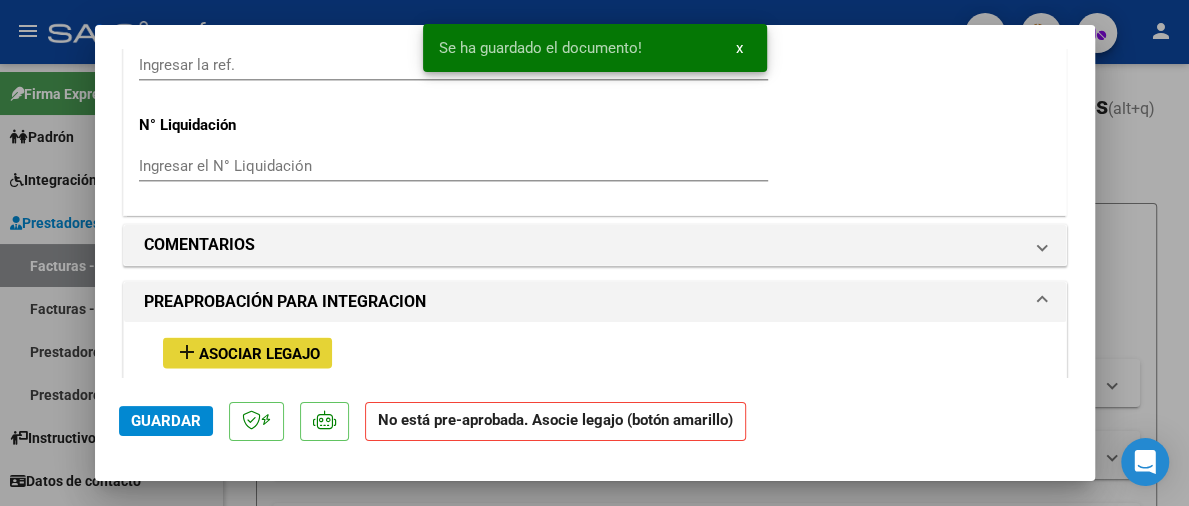 click on "add Asociar Legajo" at bounding box center (247, 352) 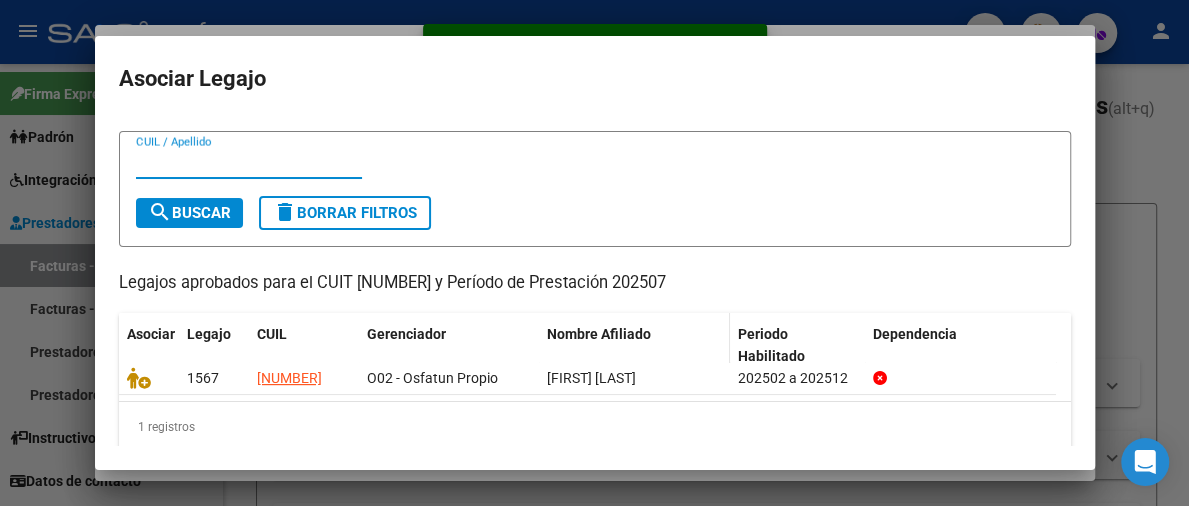 scroll, scrollTop: 56, scrollLeft: 0, axis: vertical 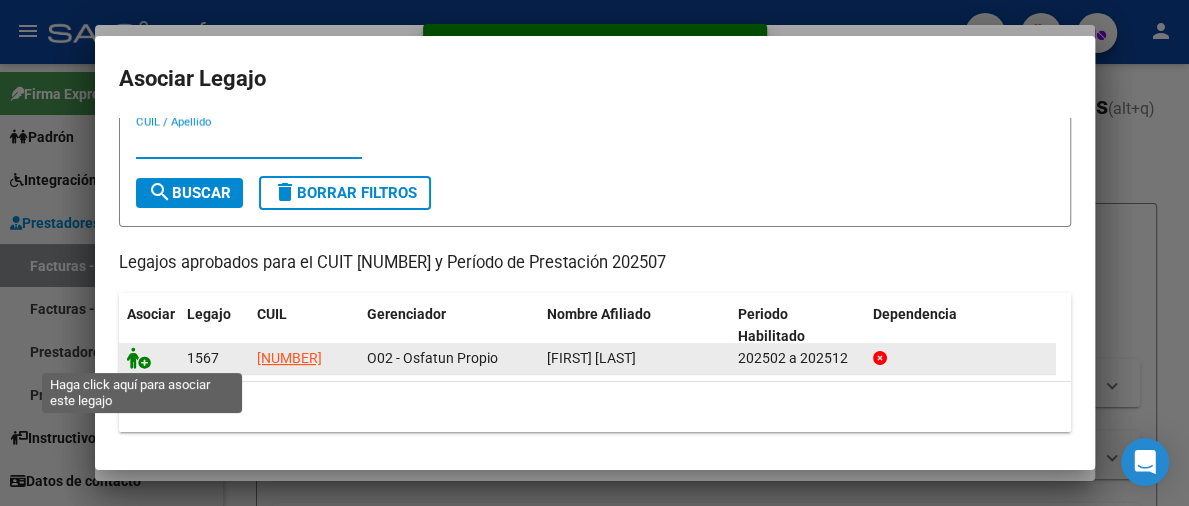 click 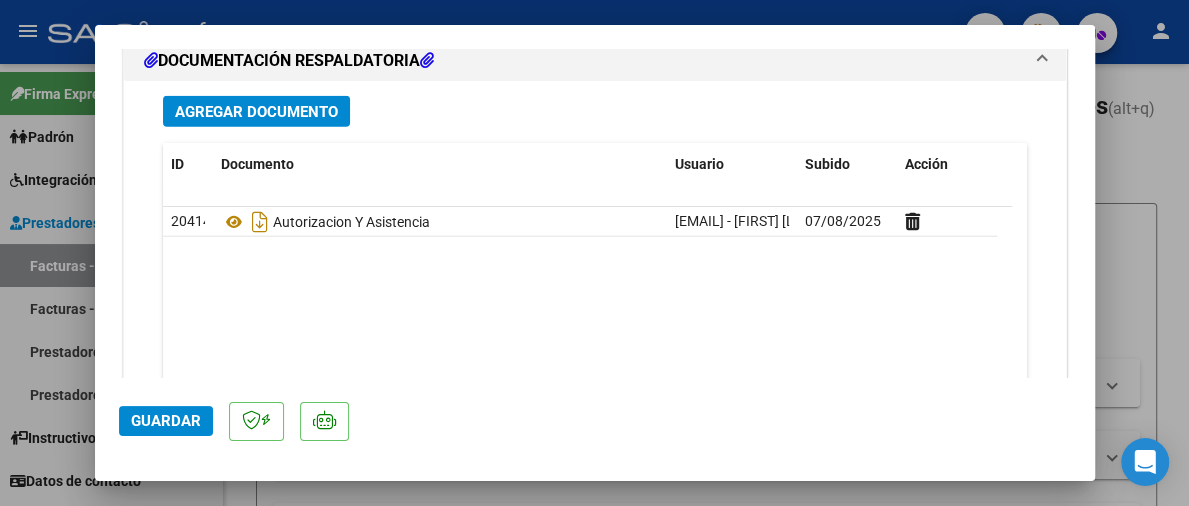 scroll, scrollTop: 2535, scrollLeft: 0, axis: vertical 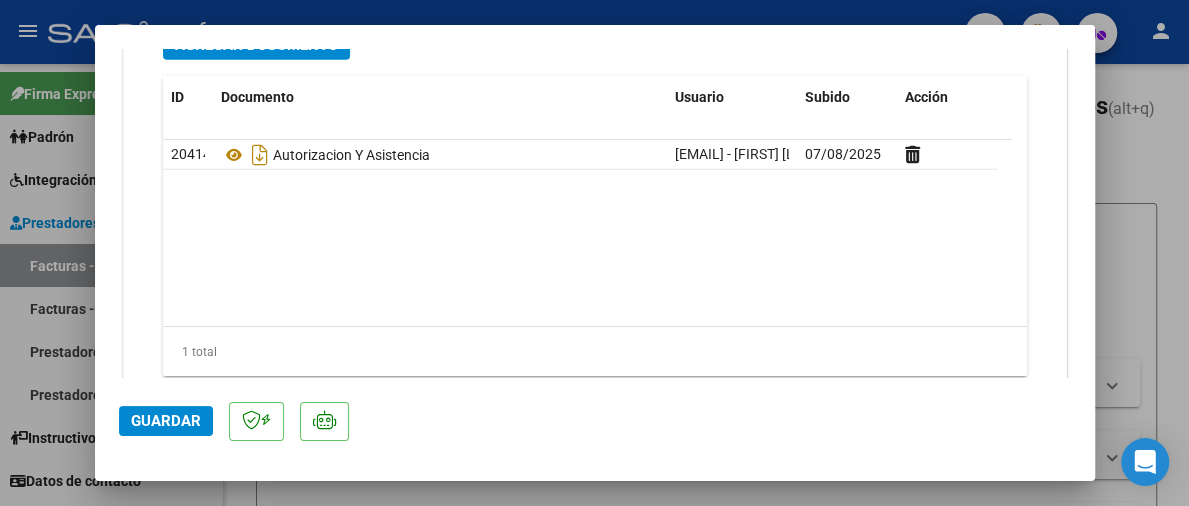 click on "Guardar" 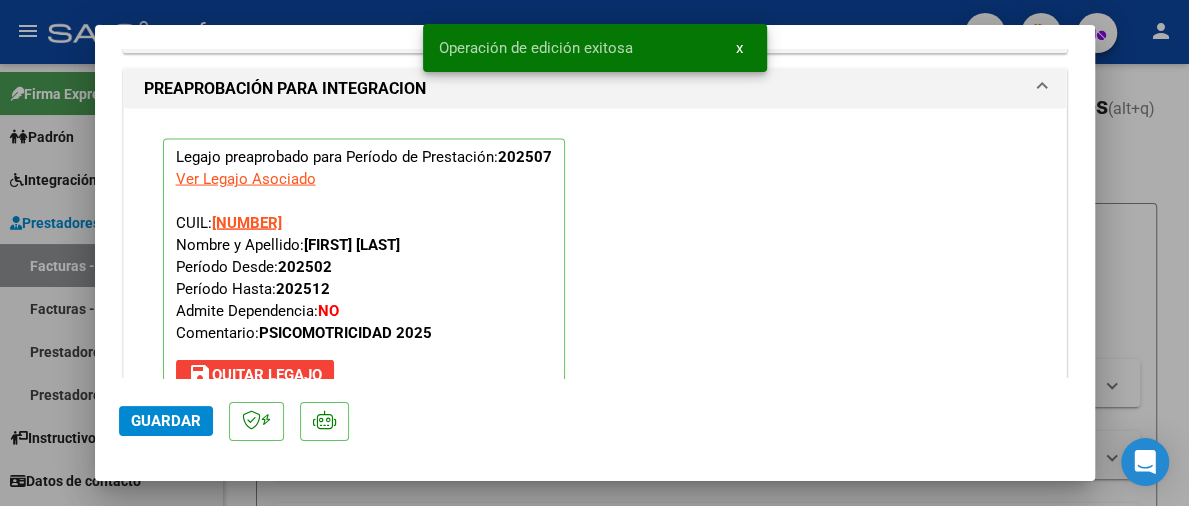 scroll, scrollTop: 2035, scrollLeft: 0, axis: vertical 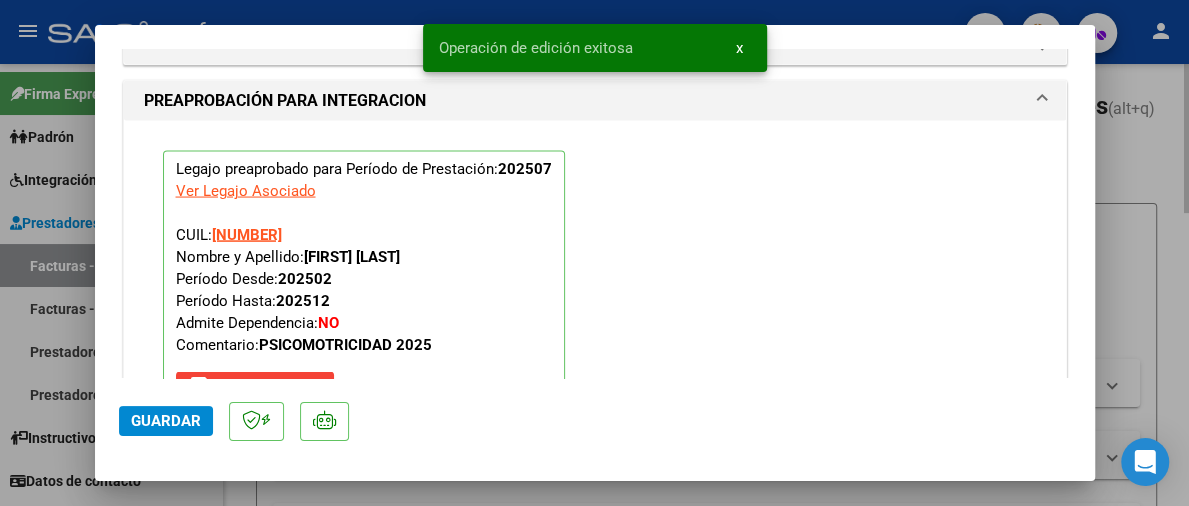 click at bounding box center [594, 253] 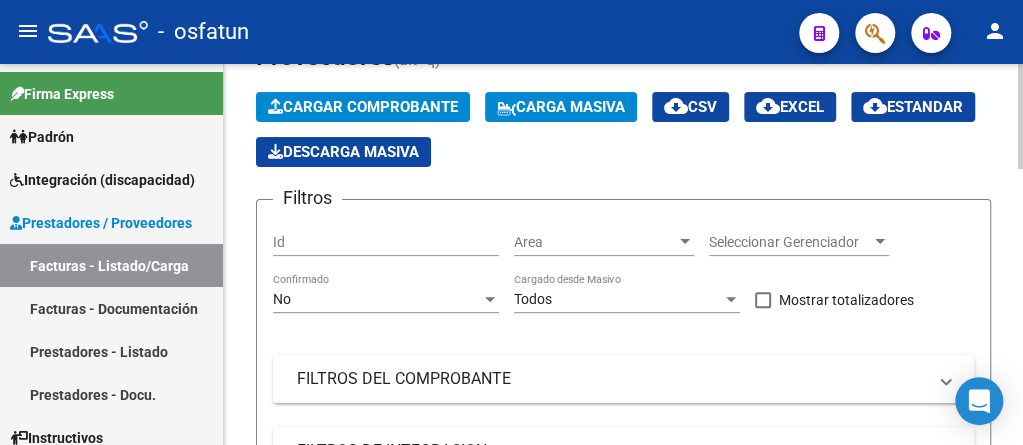 scroll, scrollTop: 0, scrollLeft: 0, axis: both 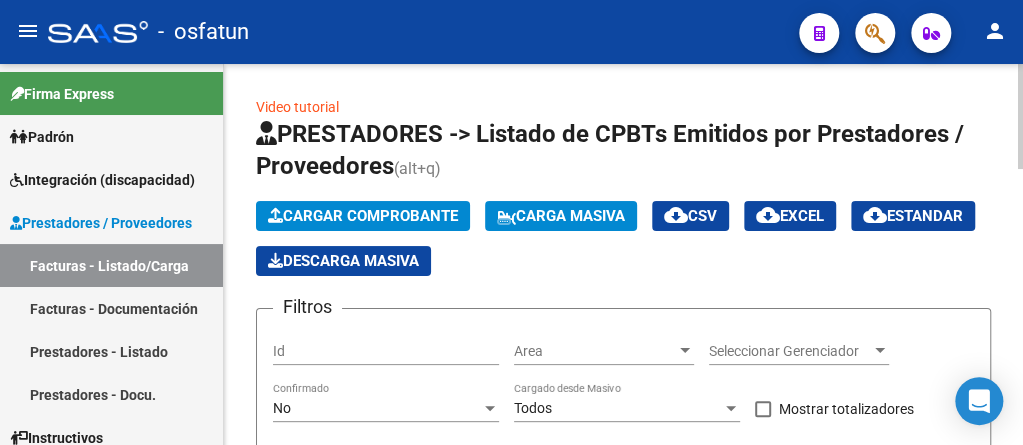 click on "Cargar Comprobante" 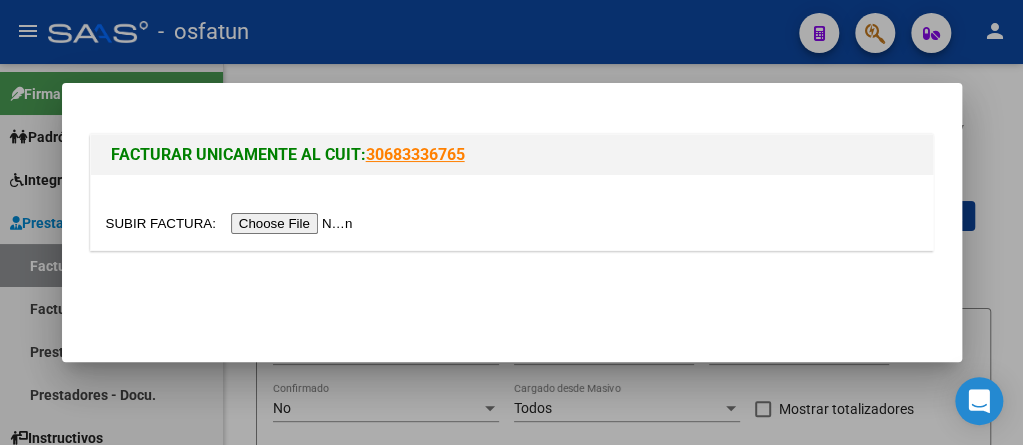 click at bounding box center [232, 223] 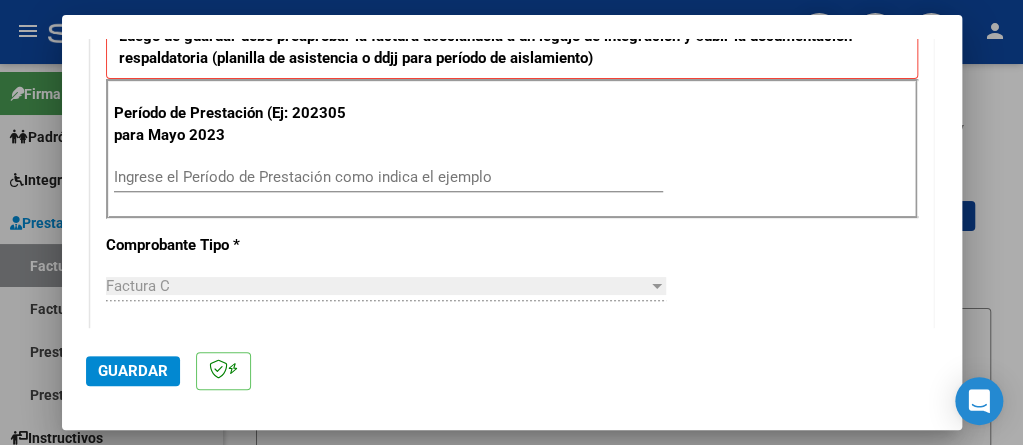 scroll, scrollTop: 700, scrollLeft: 0, axis: vertical 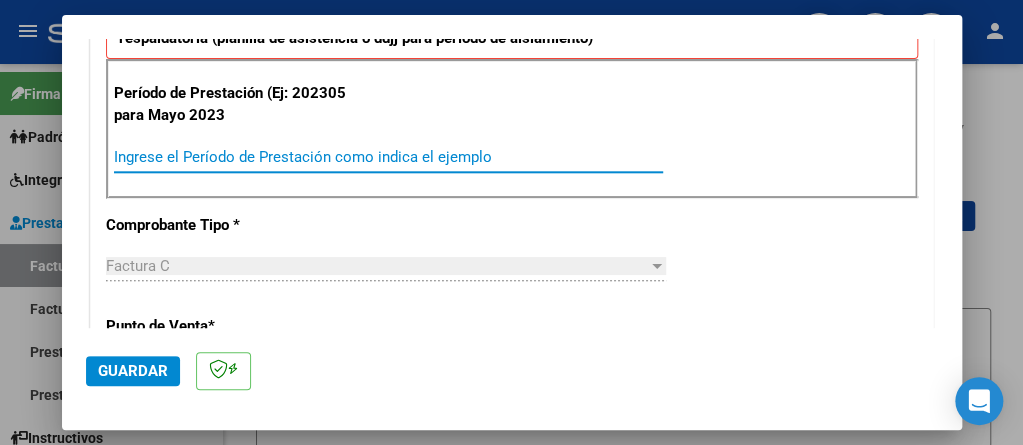 click on "Ingrese el Período de Prestación como indica el ejemplo" at bounding box center [388, 157] 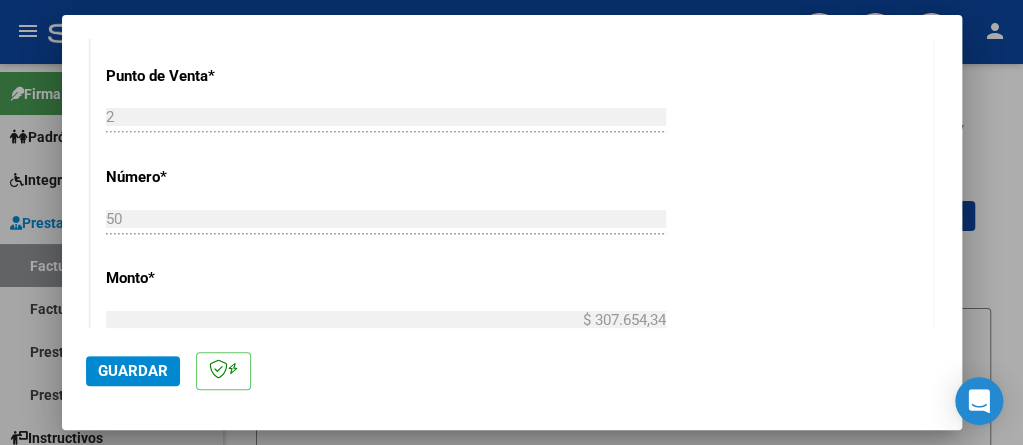 scroll, scrollTop: 1000, scrollLeft: 0, axis: vertical 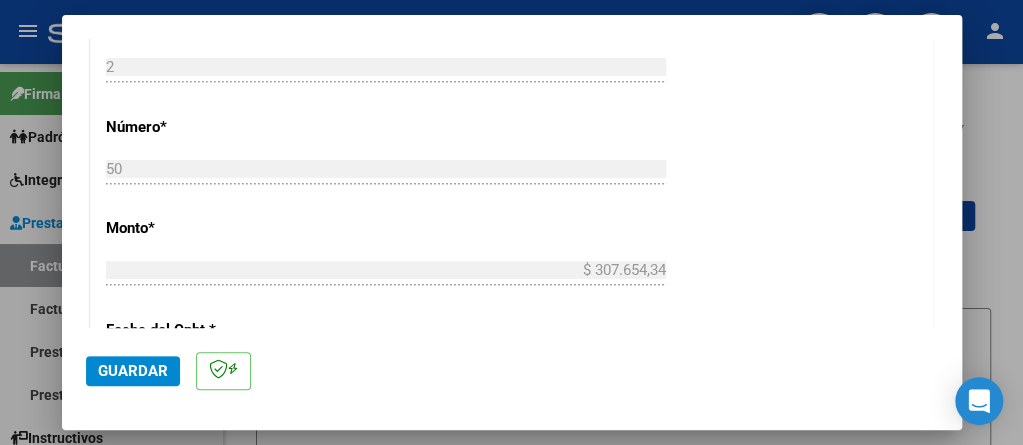 type on "202507" 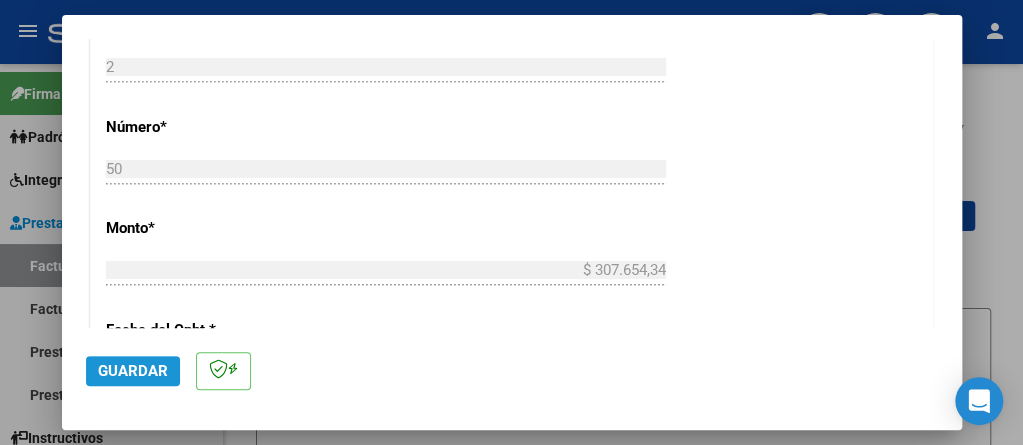 click on "Guardar" 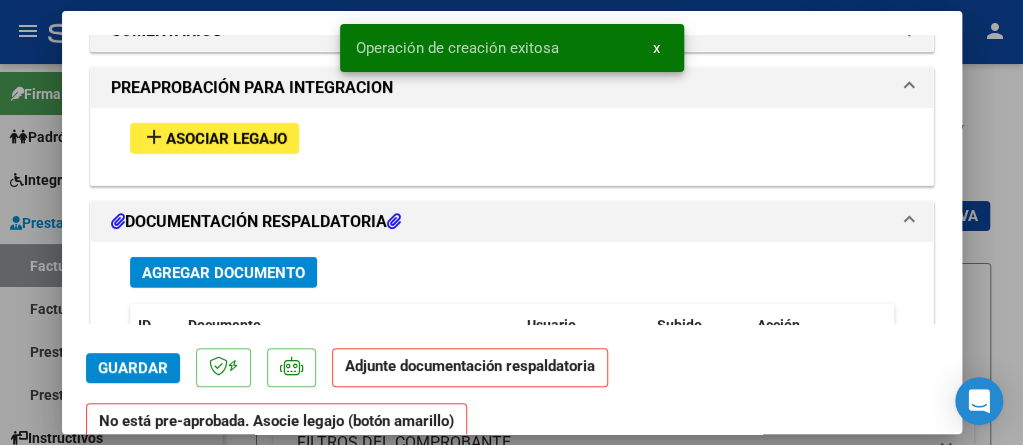 scroll, scrollTop: 2000, scrollLeft: 0, axis: vertical 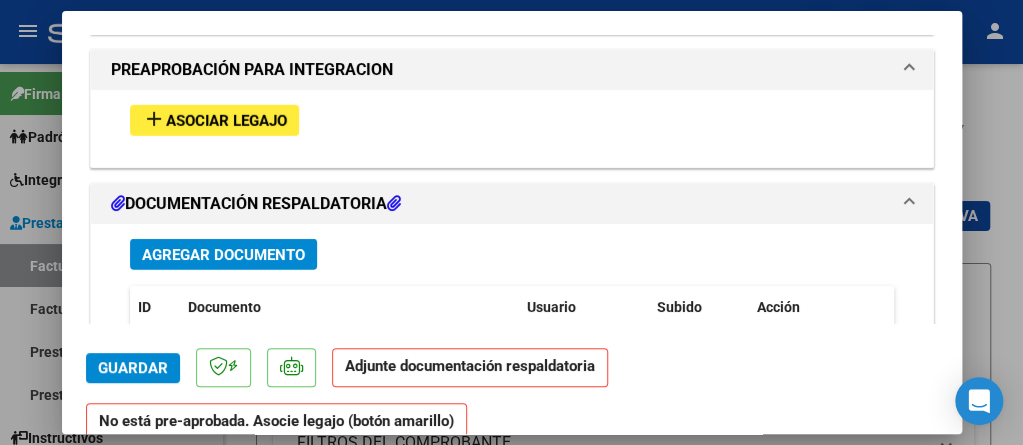 click on "Agregar Documento" at bounding box center [223, 255] 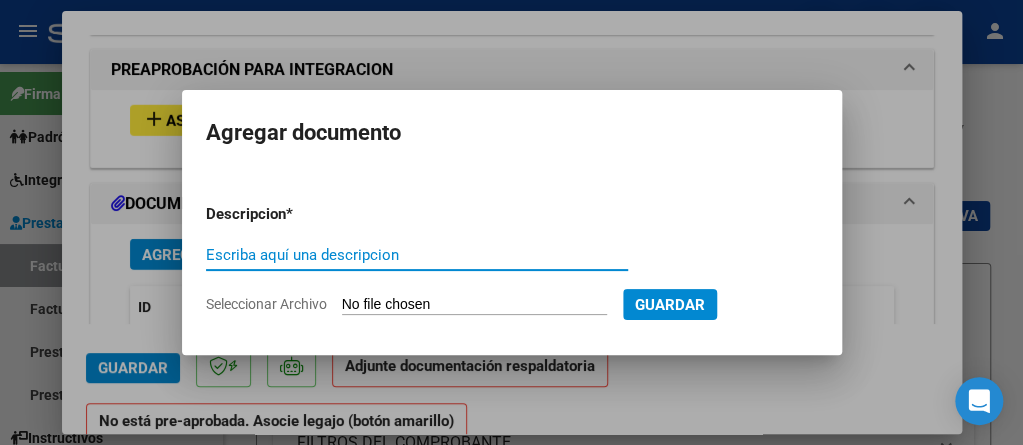 click on "Seleccionar Archivo" at bounding box center [474, 305] 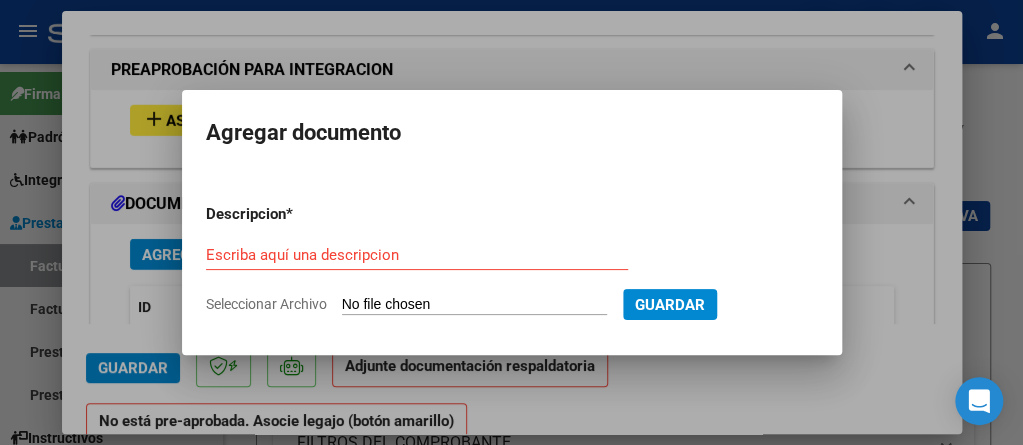 type on "C:\fakepath\aut. theo 2025.pdf" 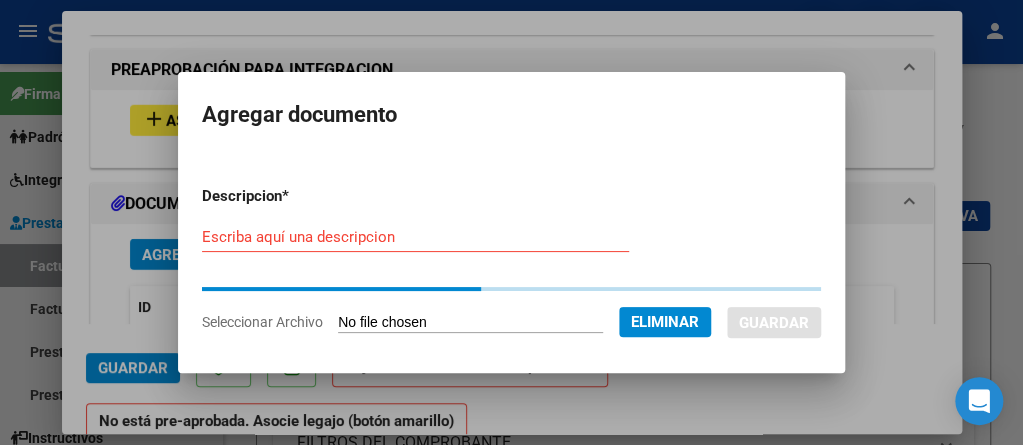 click on "Escriba aquí una descripcion" at bounding box center (415, 237) 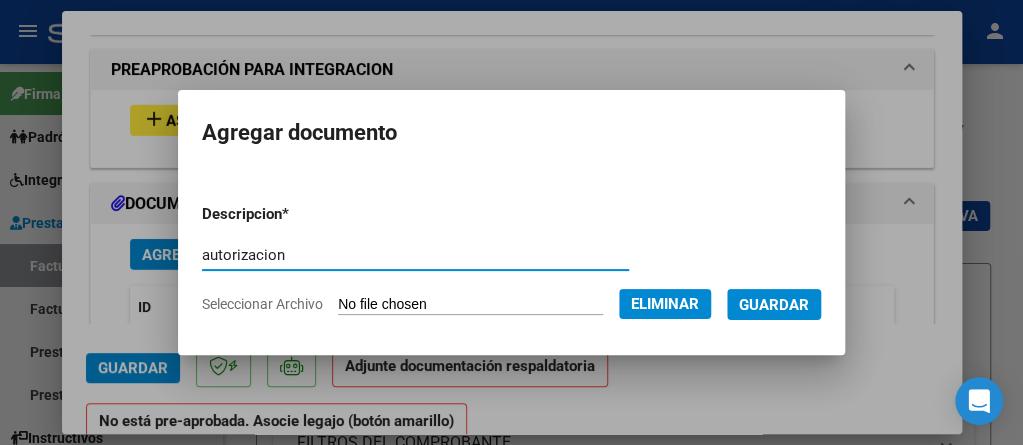 type on "autorizacion" 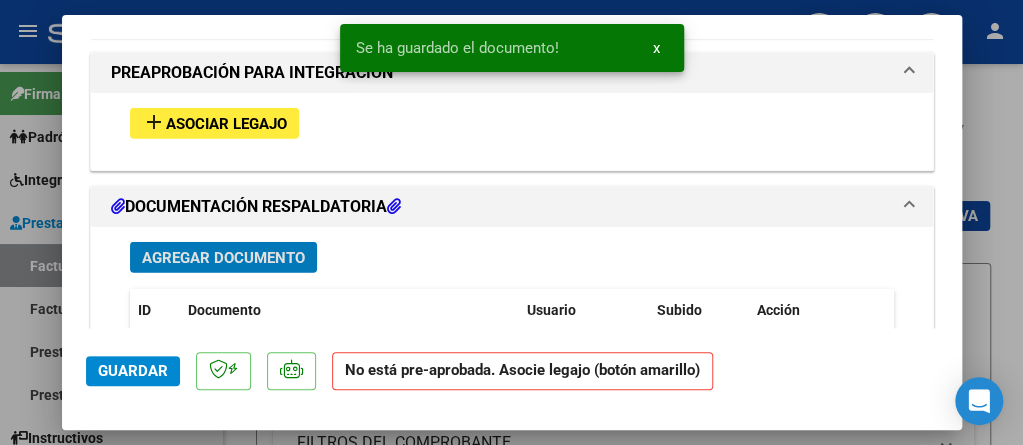 click on "Agregar Documento" at bounding box center [223, 258] 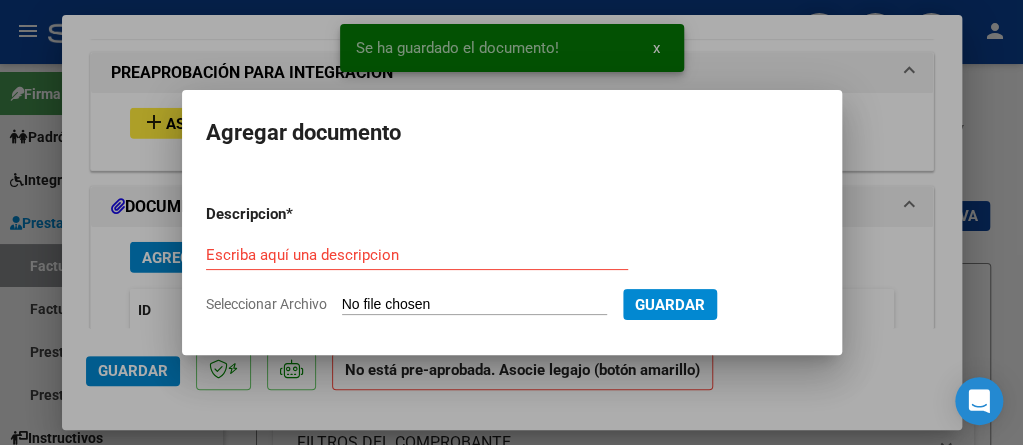 click on "Seleccionar Archivo" at bounding box center (474, 305) 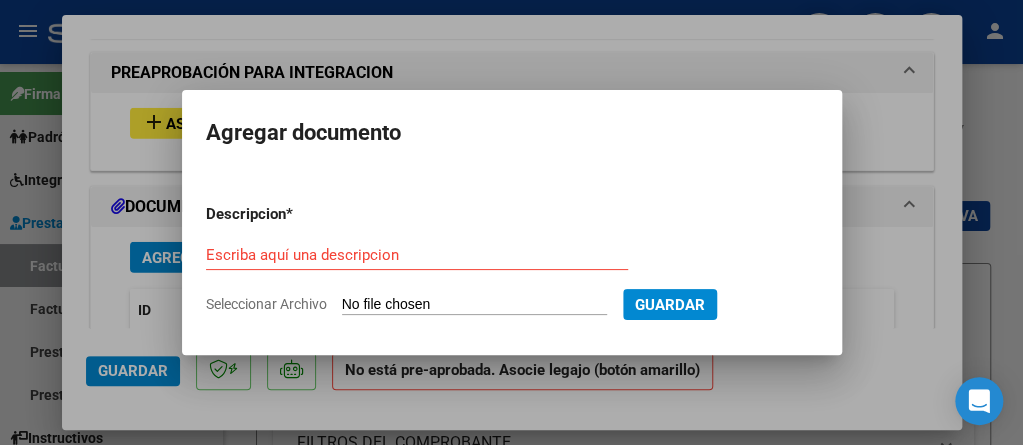 type on "C:\fakepath\asist julio [FIRST].pdf" 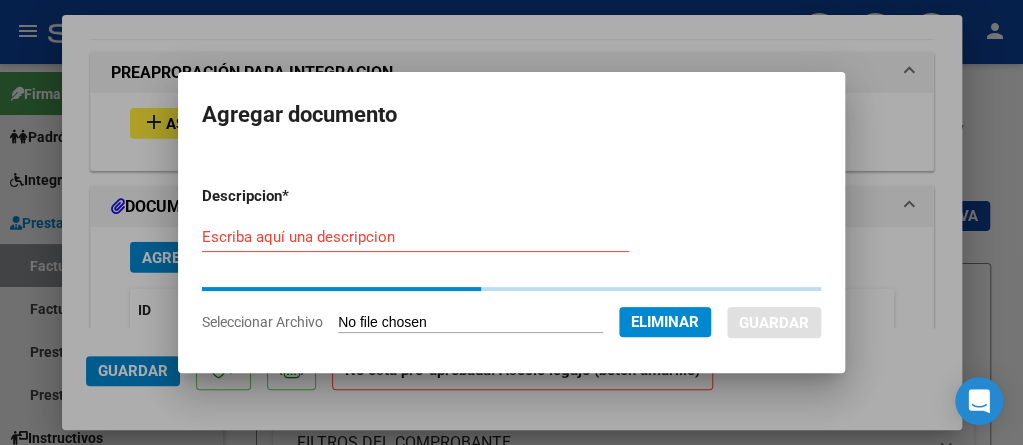 click on "Escriba aquí una descripcion" at bounding box center [415, 237] 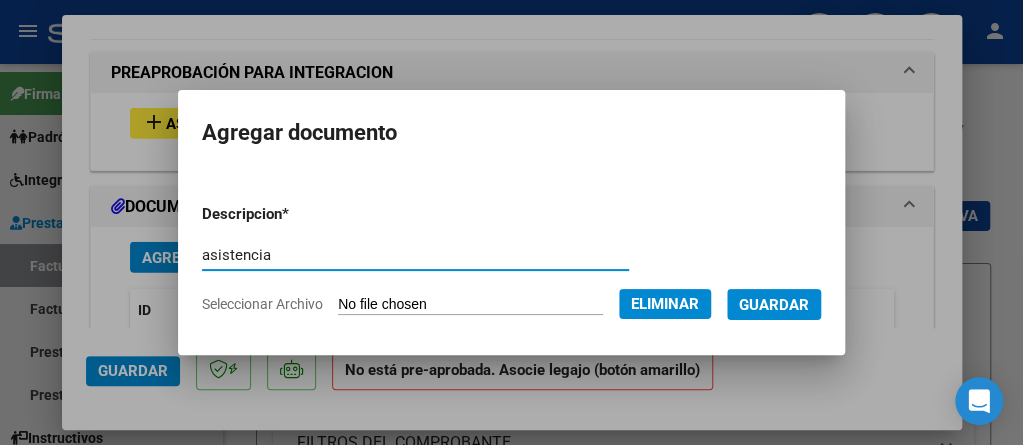 type on "asistencia" 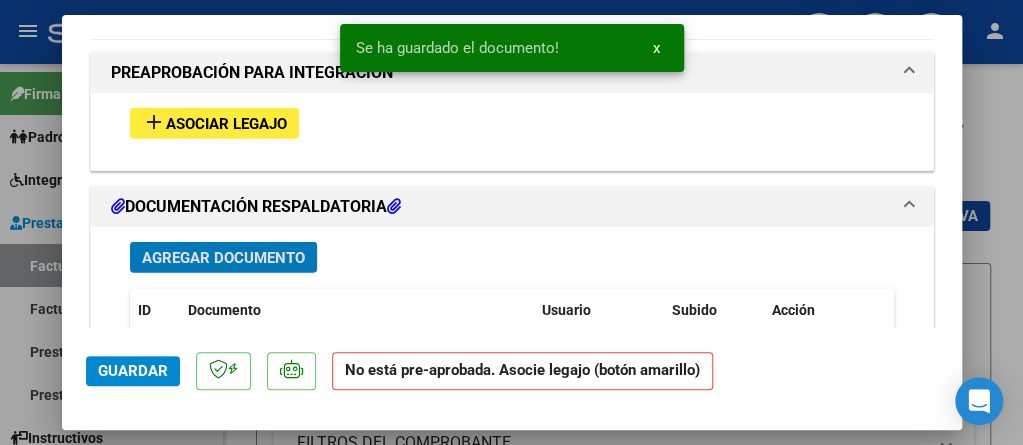 click on "Asociar Legajo" at bounding box center (226, 124) 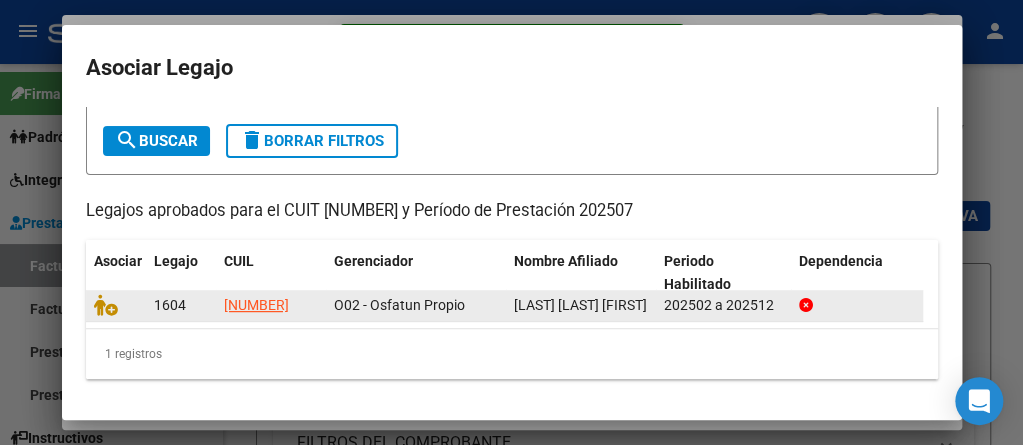 scroll, scrollTop: 128, scrollLeft: 0, axis: vertical 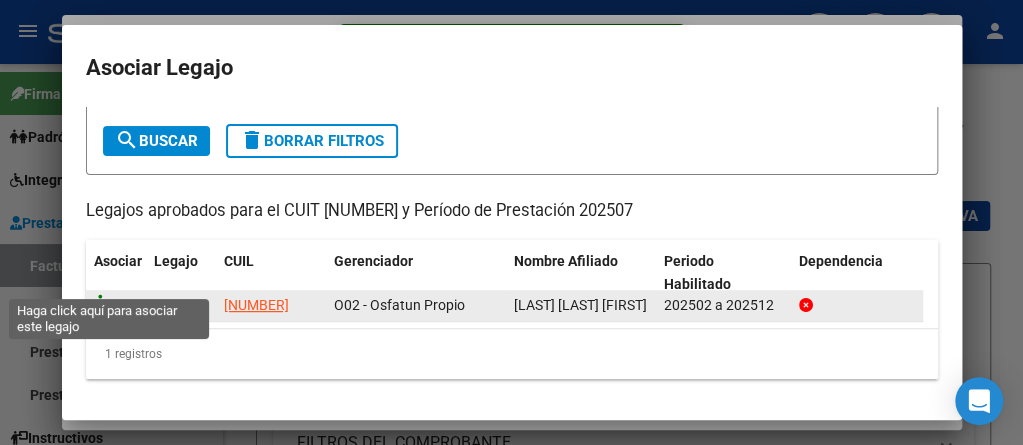 click 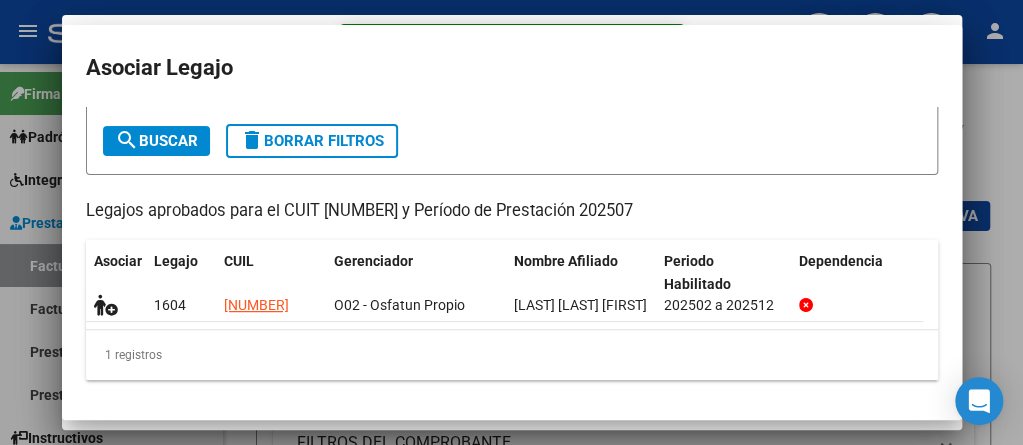 scroll, scrollTop: 2053, scrollLeft: 0, axis: vertical 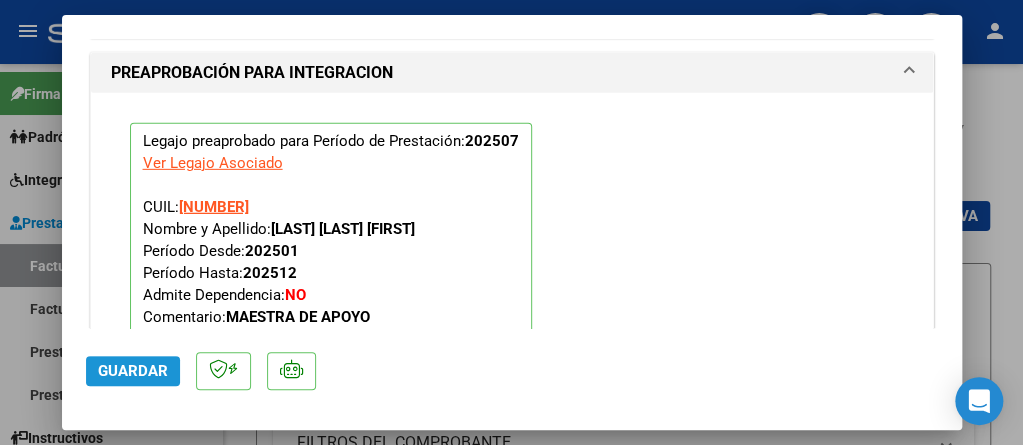 click on "Guardar" 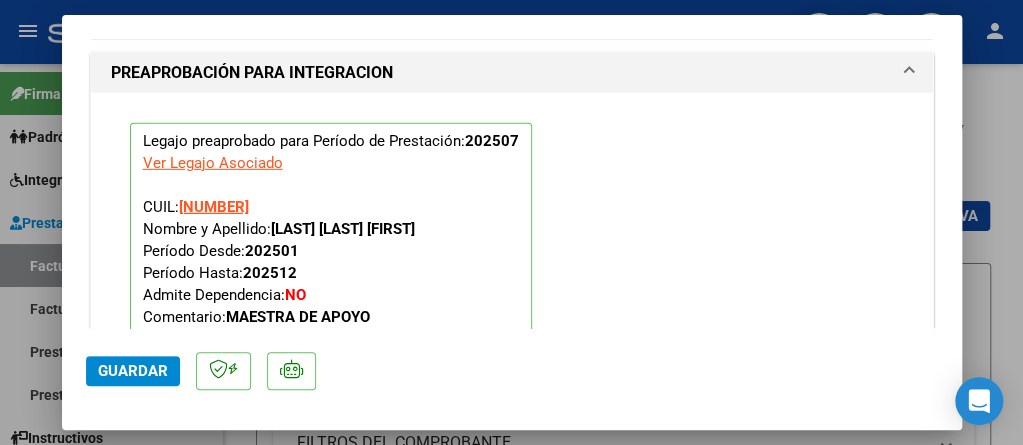 drag, startPoint x: 1000, startPoint y: 112, endPoint x: 984, endPoint y: 105, distance: 17.464249 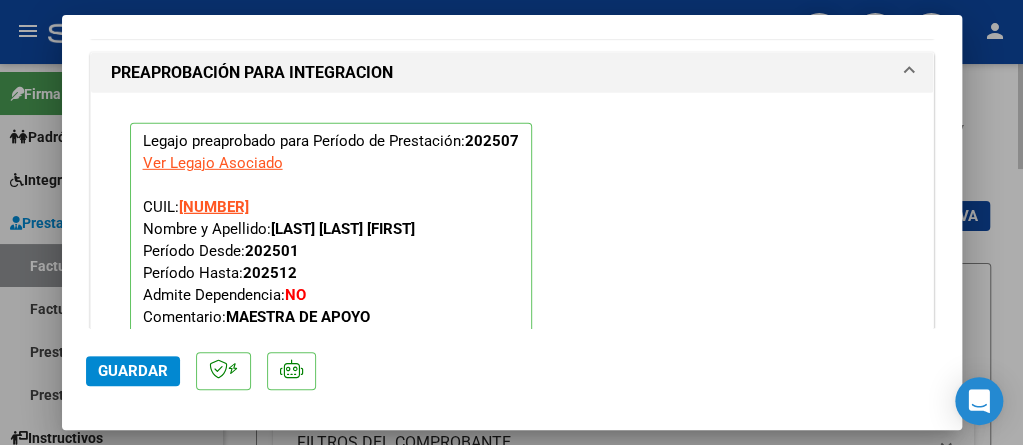 type 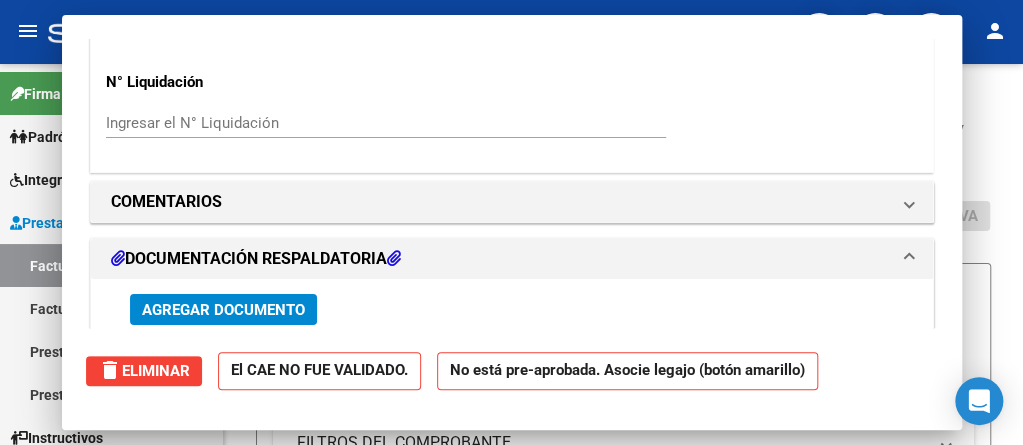 scroll, scrollTop: 2238, scrollLeft: 0, axis: vertical 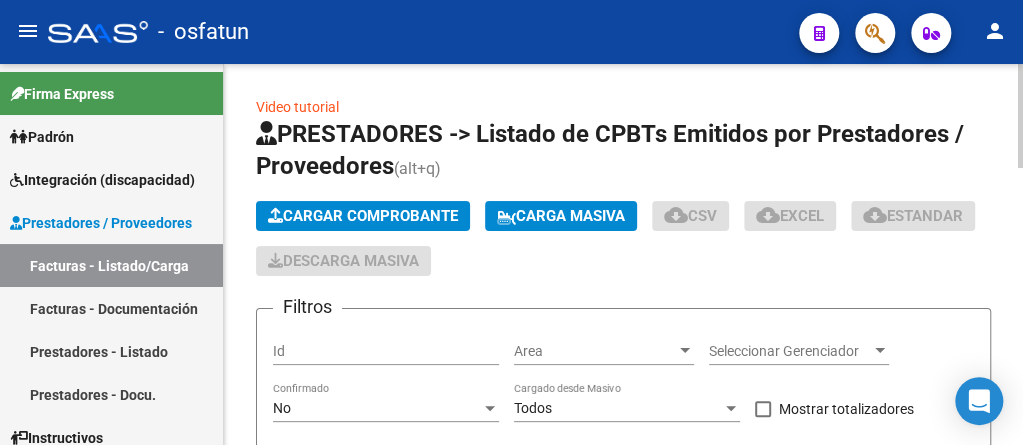 click on "Cargar Comprobante" 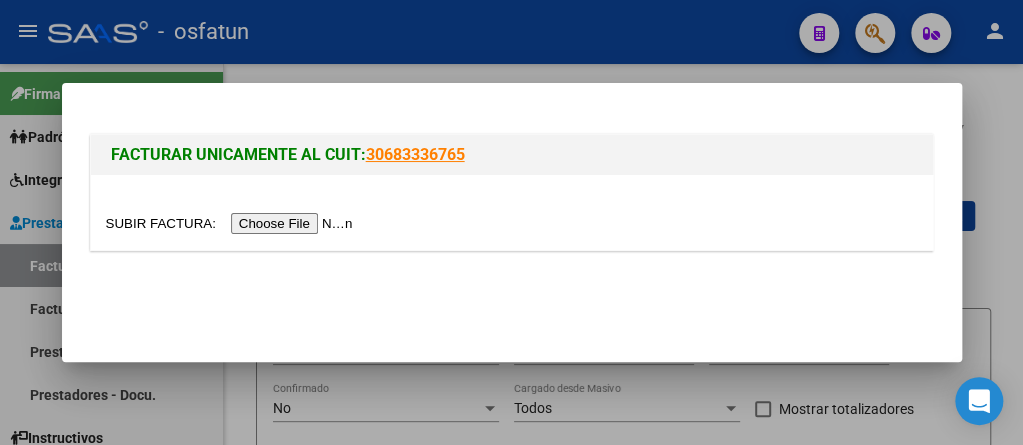 click at bounding box center [232, 223] 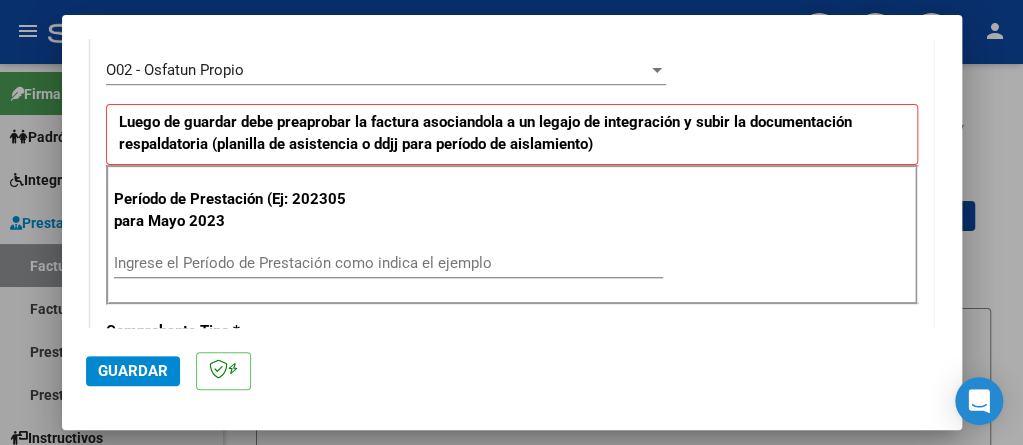 scroll, scrollTop: 600, scrollLeft: 0, axis: vertical 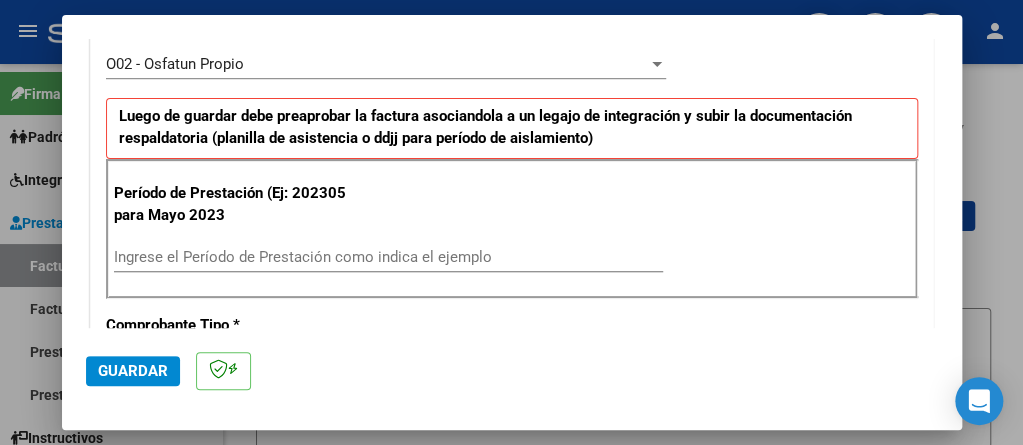 click on "Ingrese el Período de Prestación como indica el ejemplo" at bounding box center [388, 257] 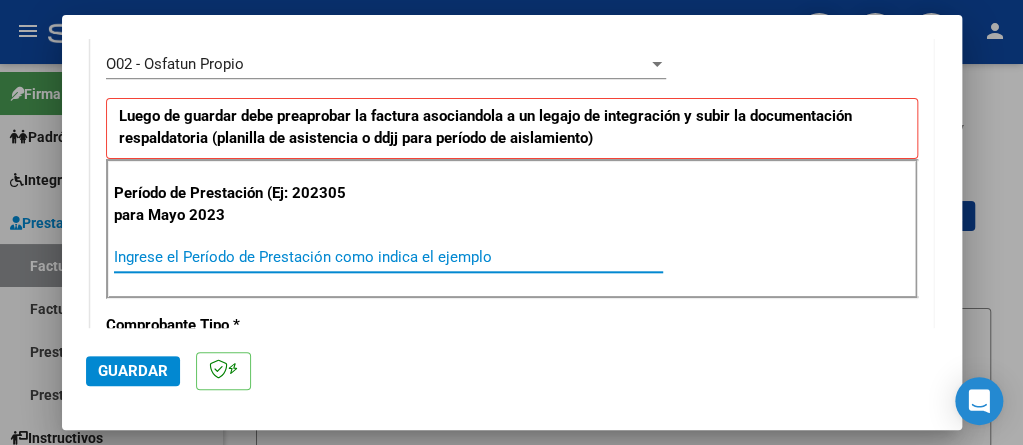 click on "Ingrese el Período de Prestación como indica el ejemplo" at bounding box center [388, 257] 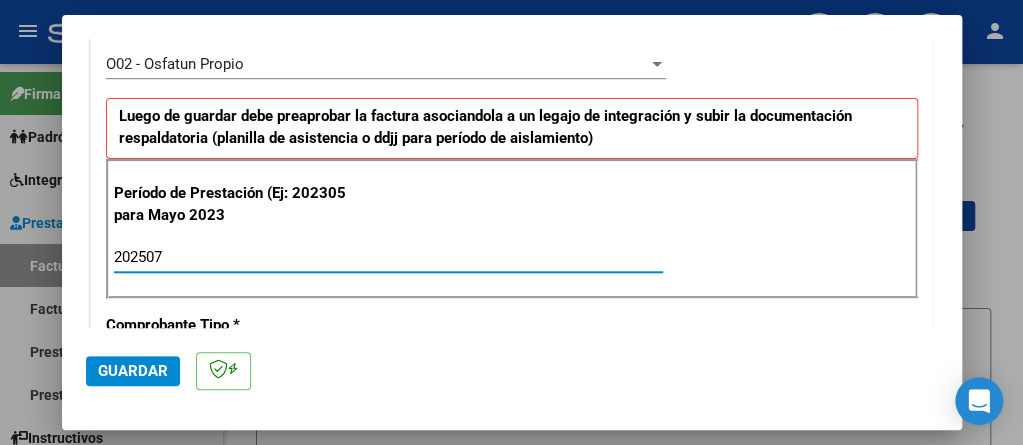 type on "202507" 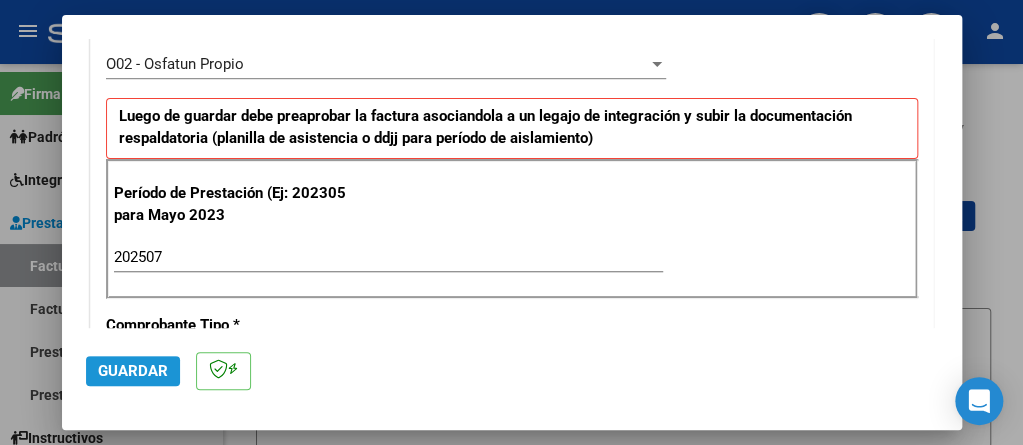 click on "Guardar" 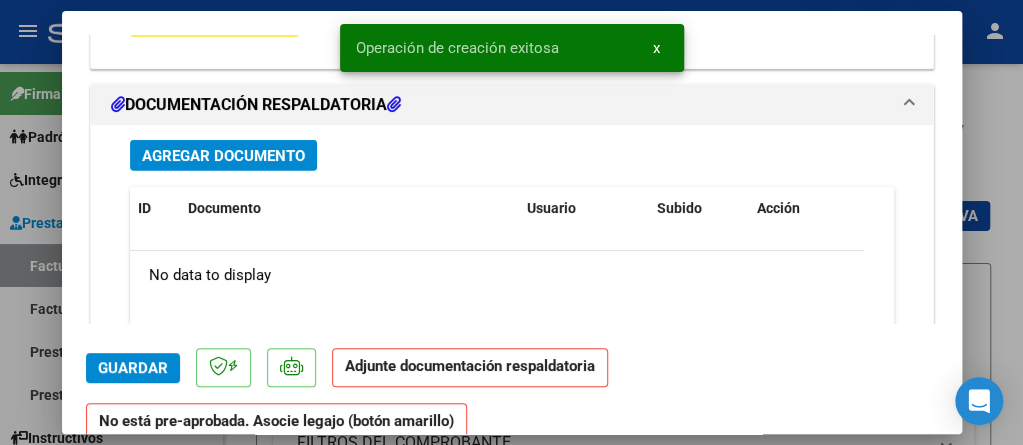 scroll, scrollTop: 2100, scrollLeft: 0, axis: vertical 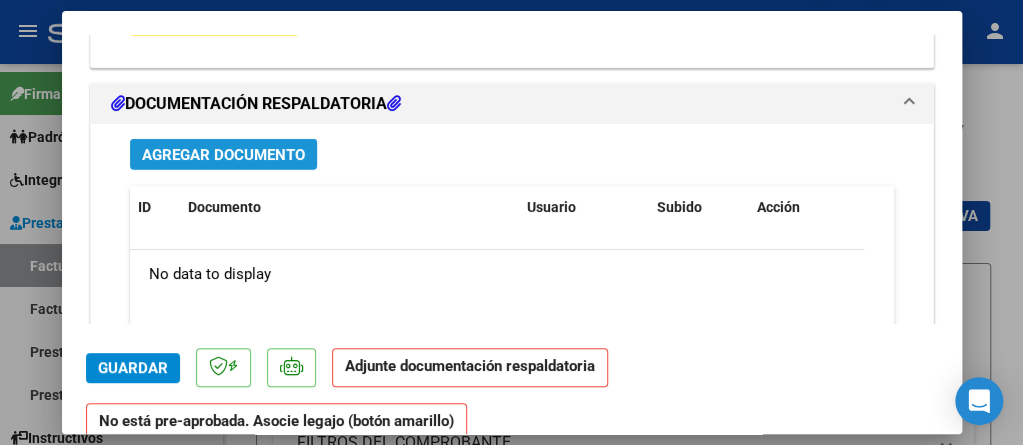 click on "Agregar Documento" at bounding box center (223, 155) 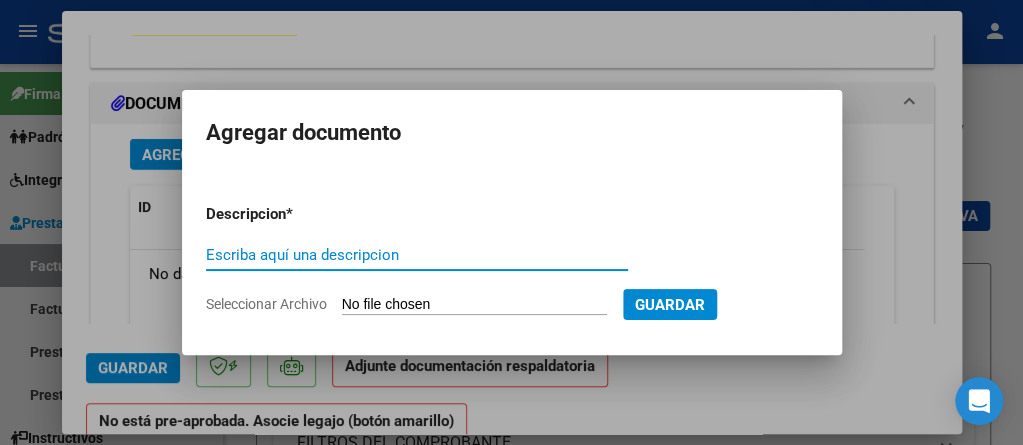 click on "Descripcion  *   Escriba aquí una descripcion  Seleccionar Archivo Guardar" at bounding box center (512, 259) 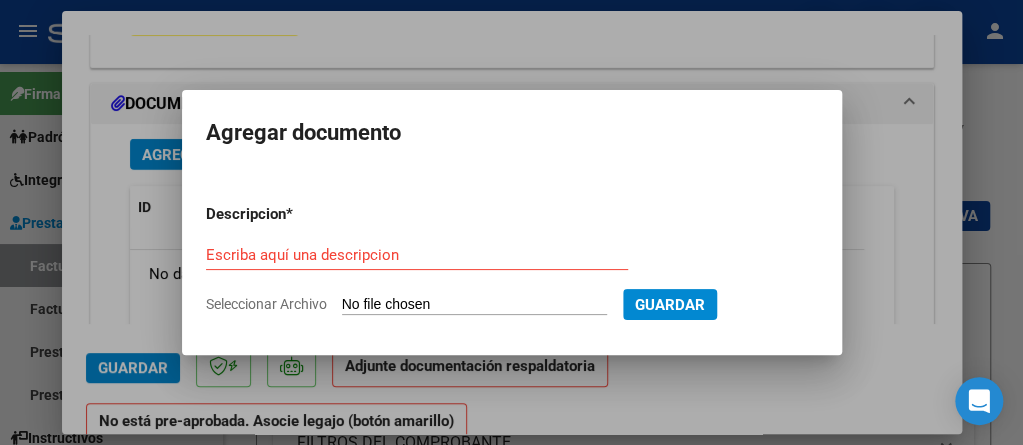 click on "Descripcion  *   Escriba aquí una descripcion  Seleccionar Archivo Guardar" at bounding box center [512, 259] 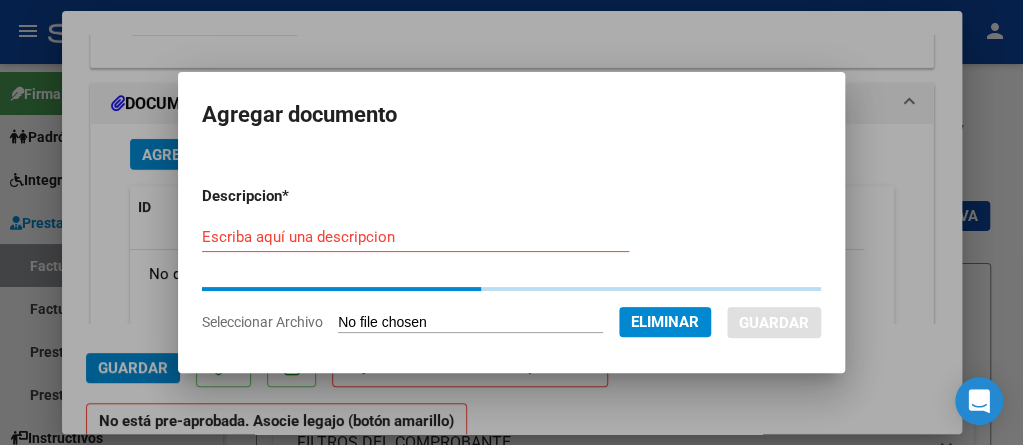 click on "Escriba aquí una descripcion" at bounding box center (415, 237) 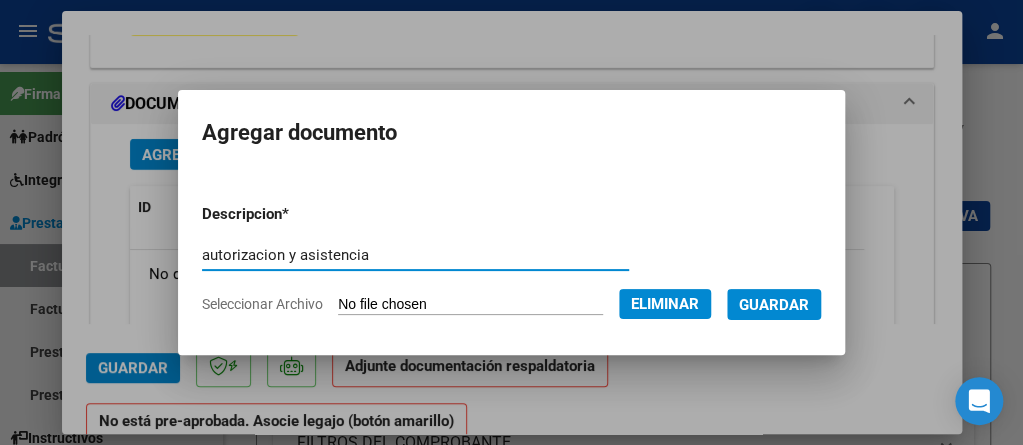 type on "autorizacion y asistencia" 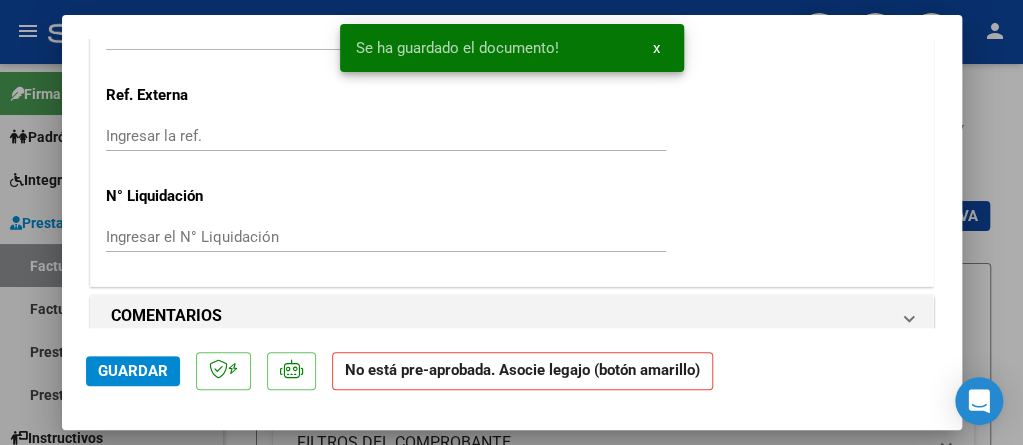 scroll, scrollTop: 1900, scrollLeft: 0, axis: vertical 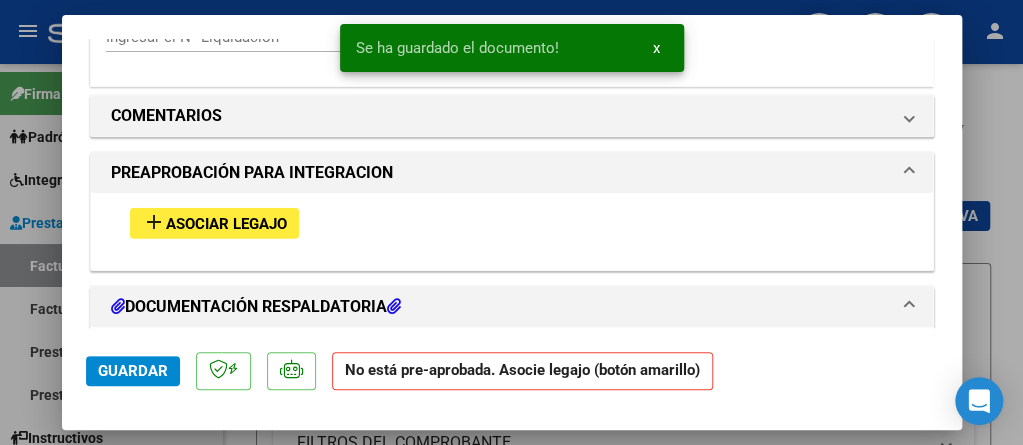 click on "Asociar Legajo" at bounding box center [226, 224] 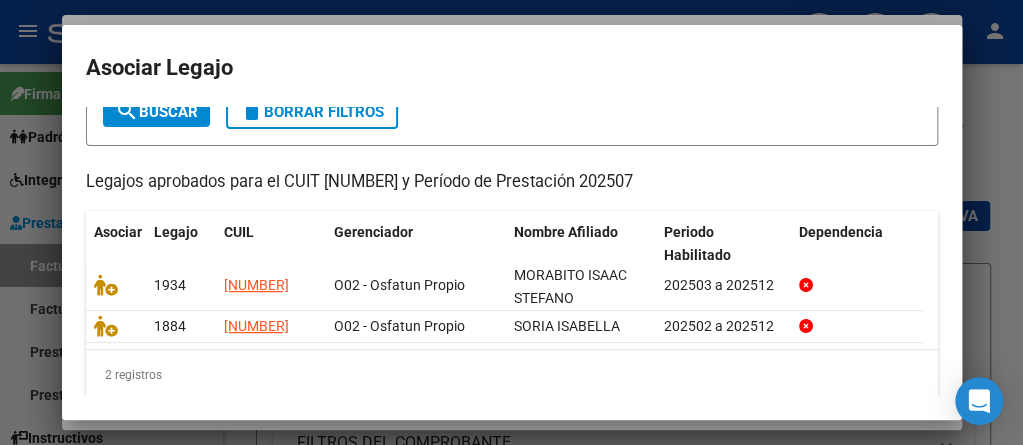 scroll, scrollTop: 161, scrollLeft: 0, axis: vertical 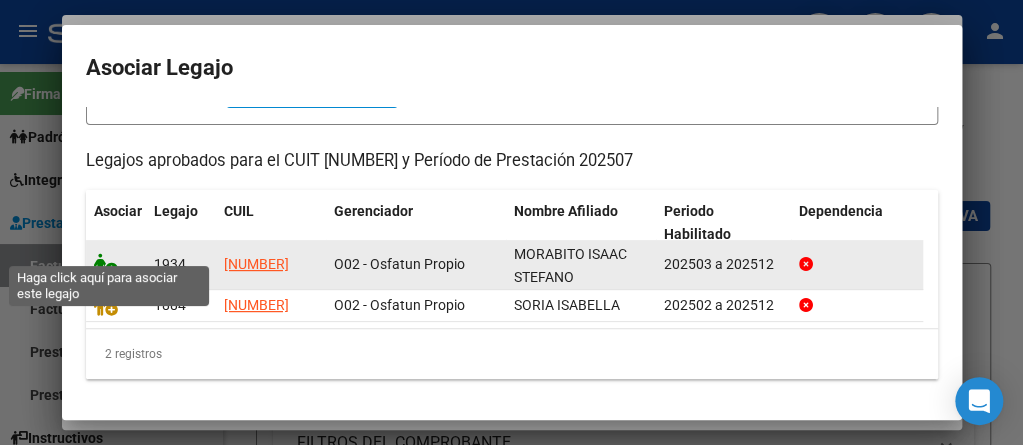 click 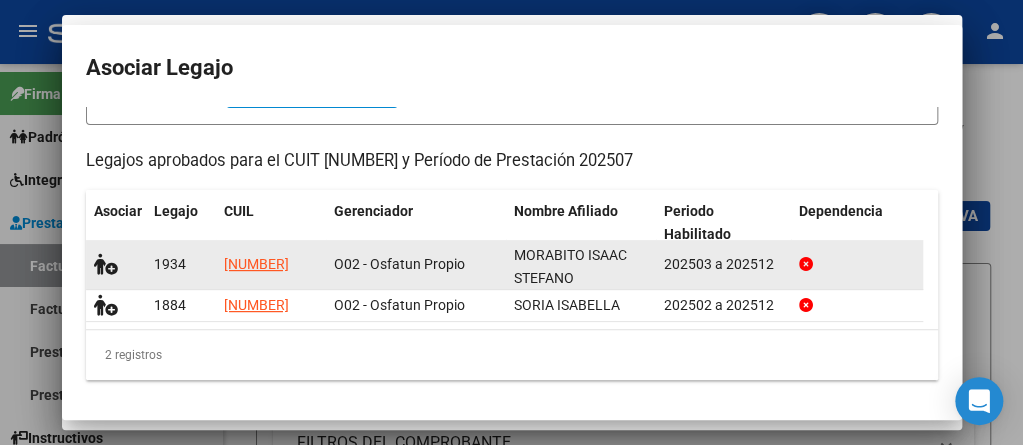 scroll, scrollTop: 1952, scrollLeft: 0, axis: vertical 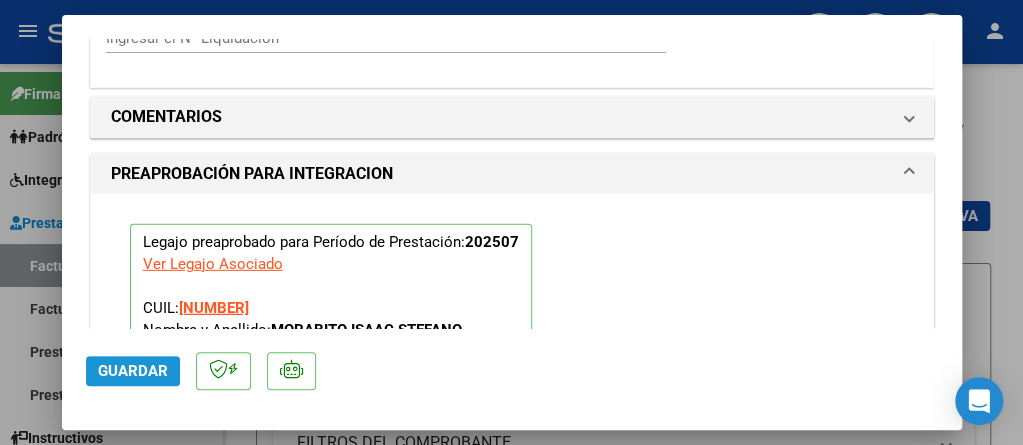 click on "Guardar" 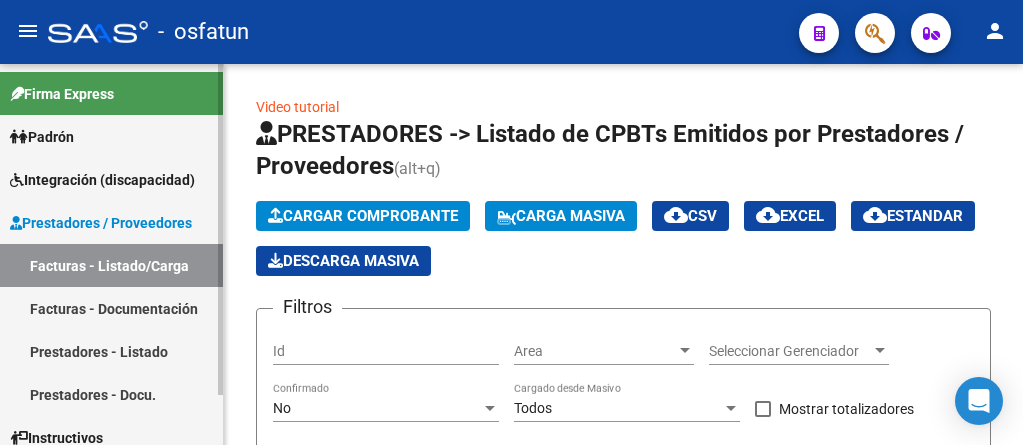 scroll, scrollTop: 0, scrollLeft: 0, axis: both 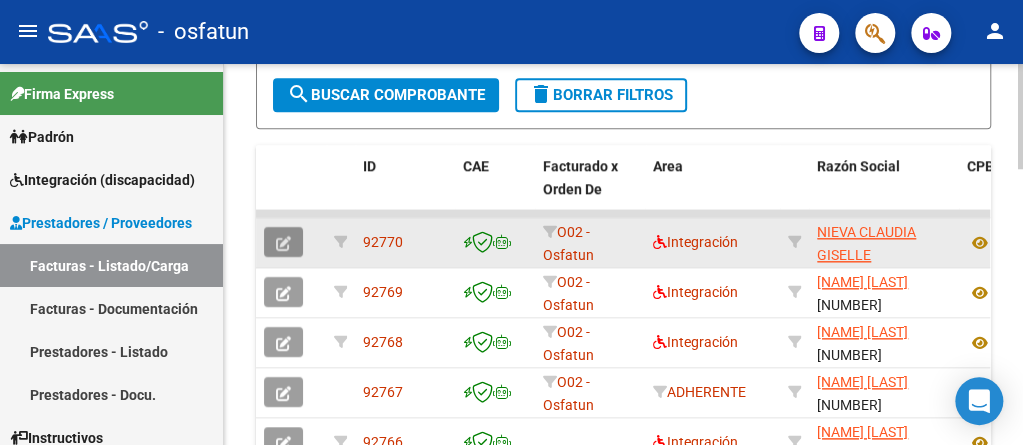 click 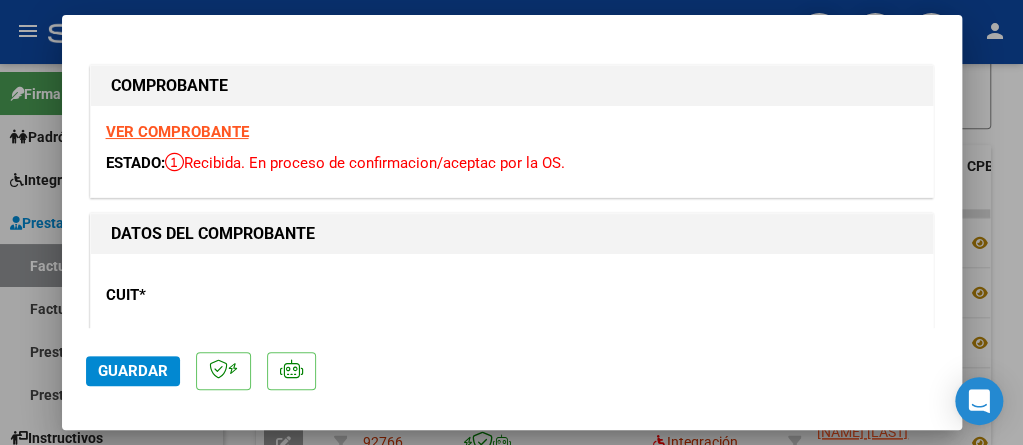 click on "VER COMPROBANTE" at bounding box center (177, 132) 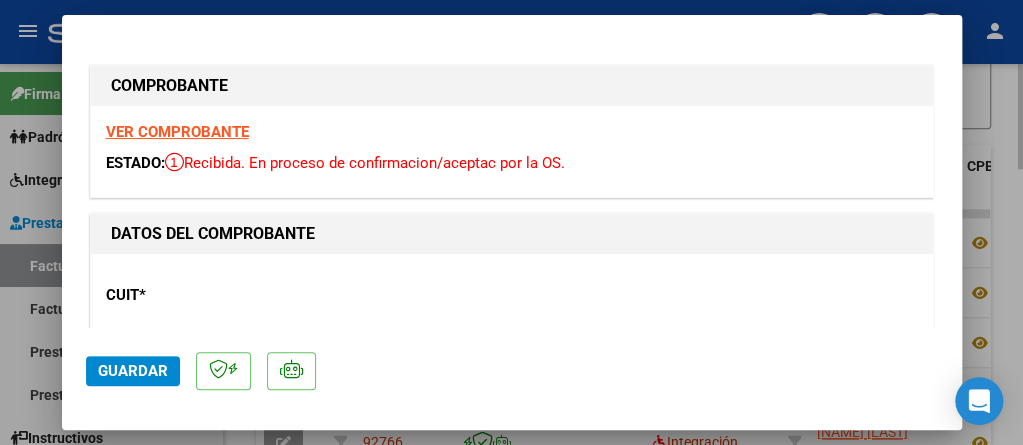 type 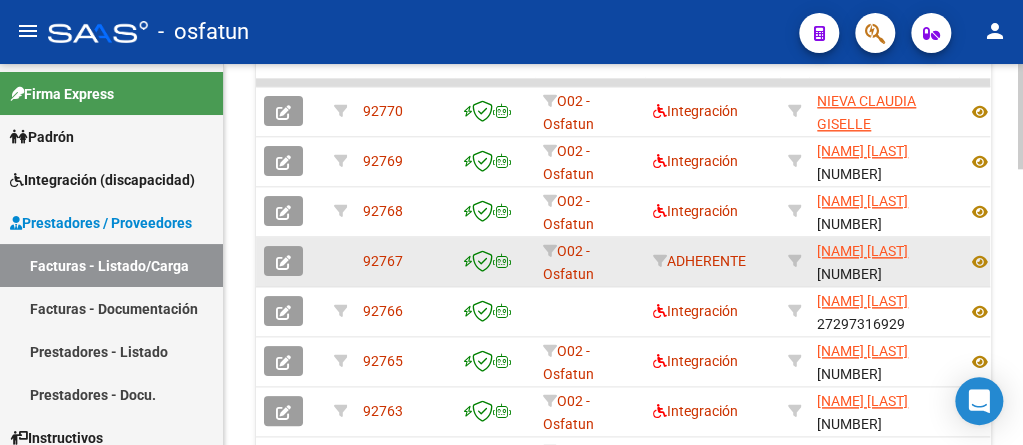 scroll, scrollTop: 700, scrollLeft: 0, axis: vertical 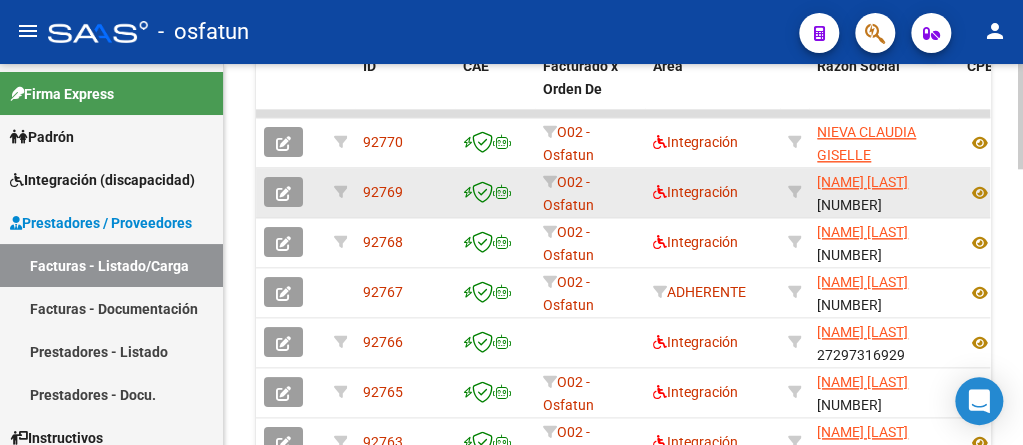 click 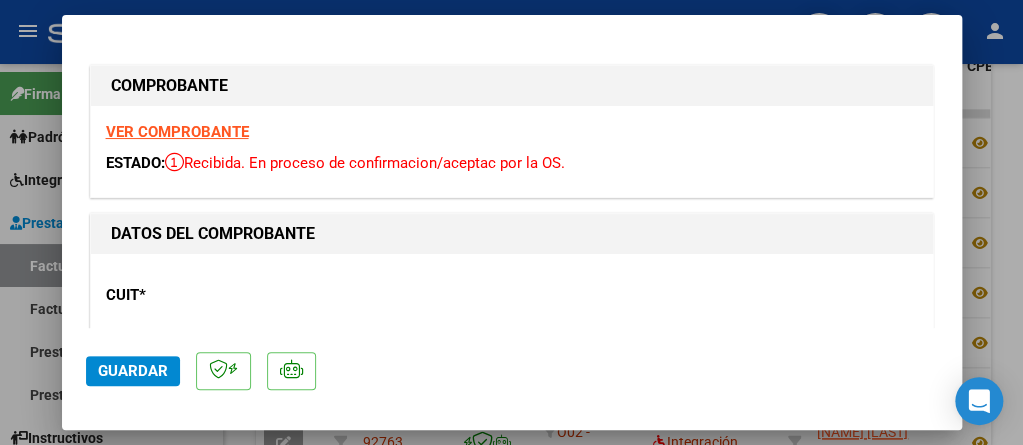 click on "VER COMPROBANTE" at bounding box center [177, 132] 